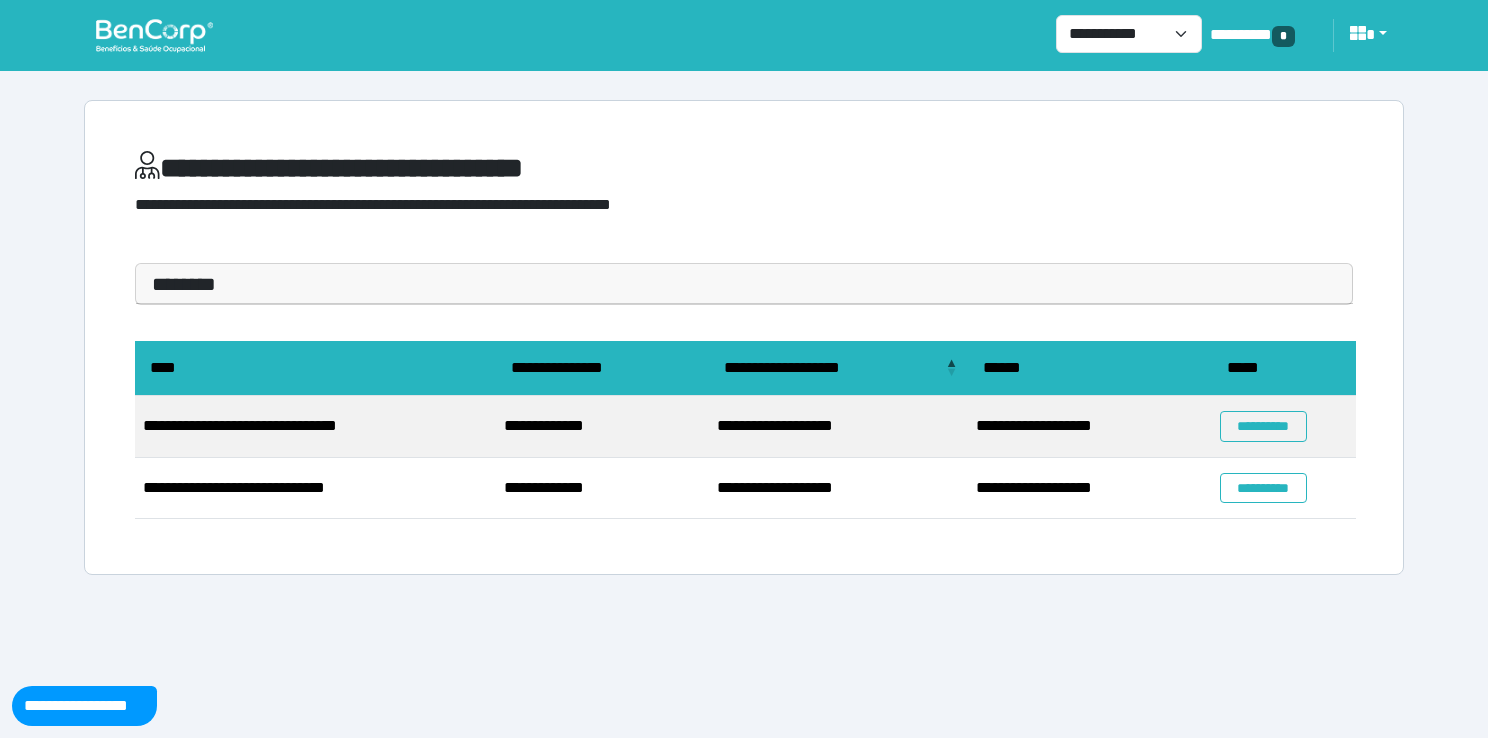 scroll, scrollTop: 0, scrollLeft: 0, axis: both 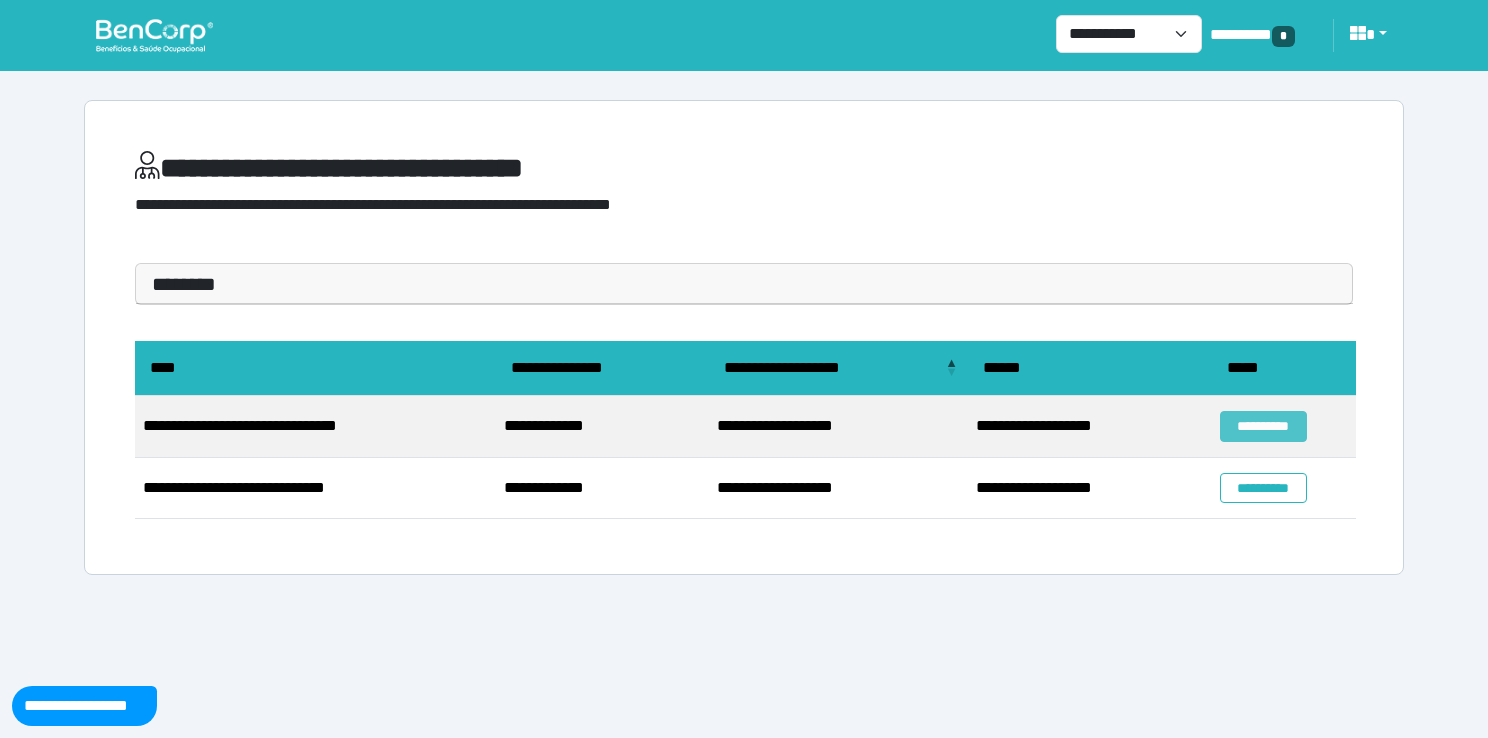 click on "**********" at bounding box center (1263, 426) 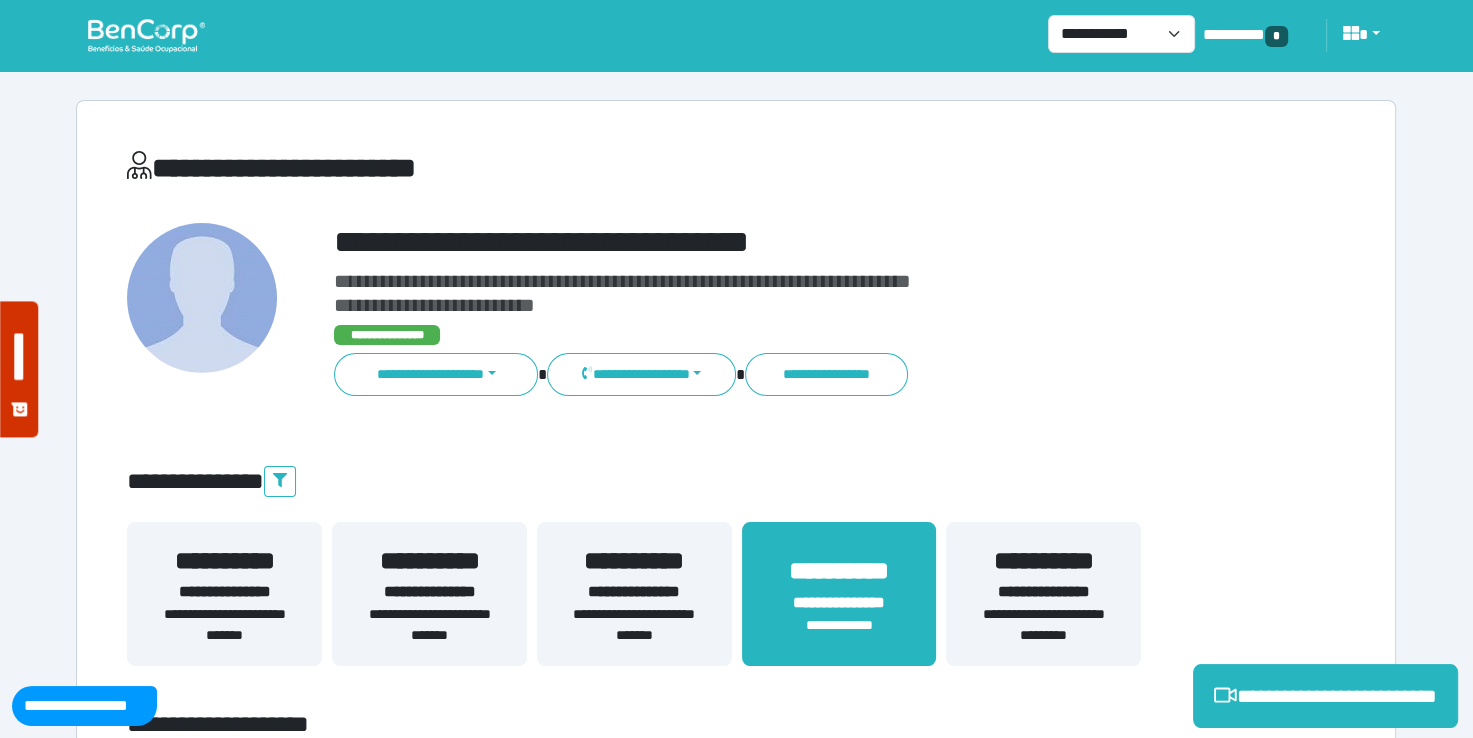 scroll, scrollTop: 0, scrollLeft: 0, axis: both 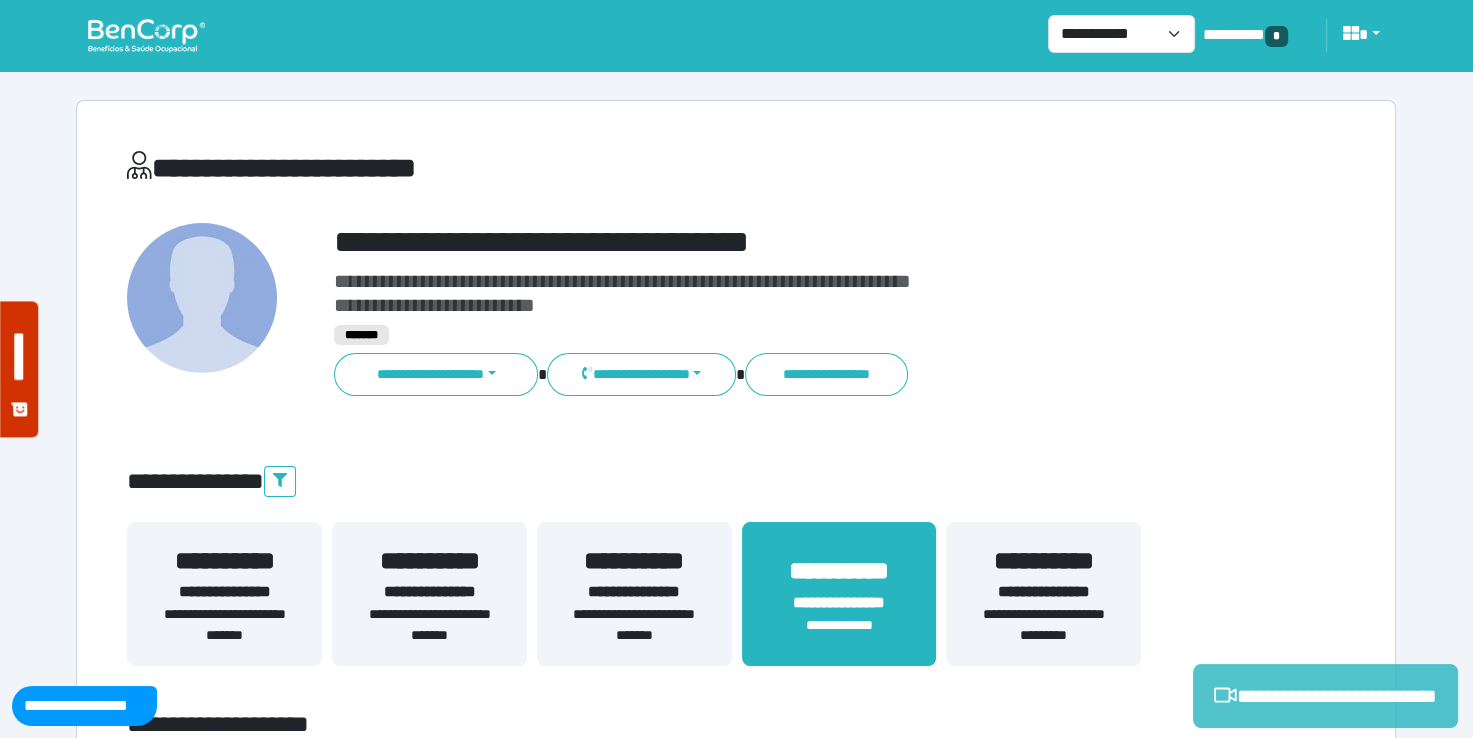click on "**********" at bounding box center (1325, 696) 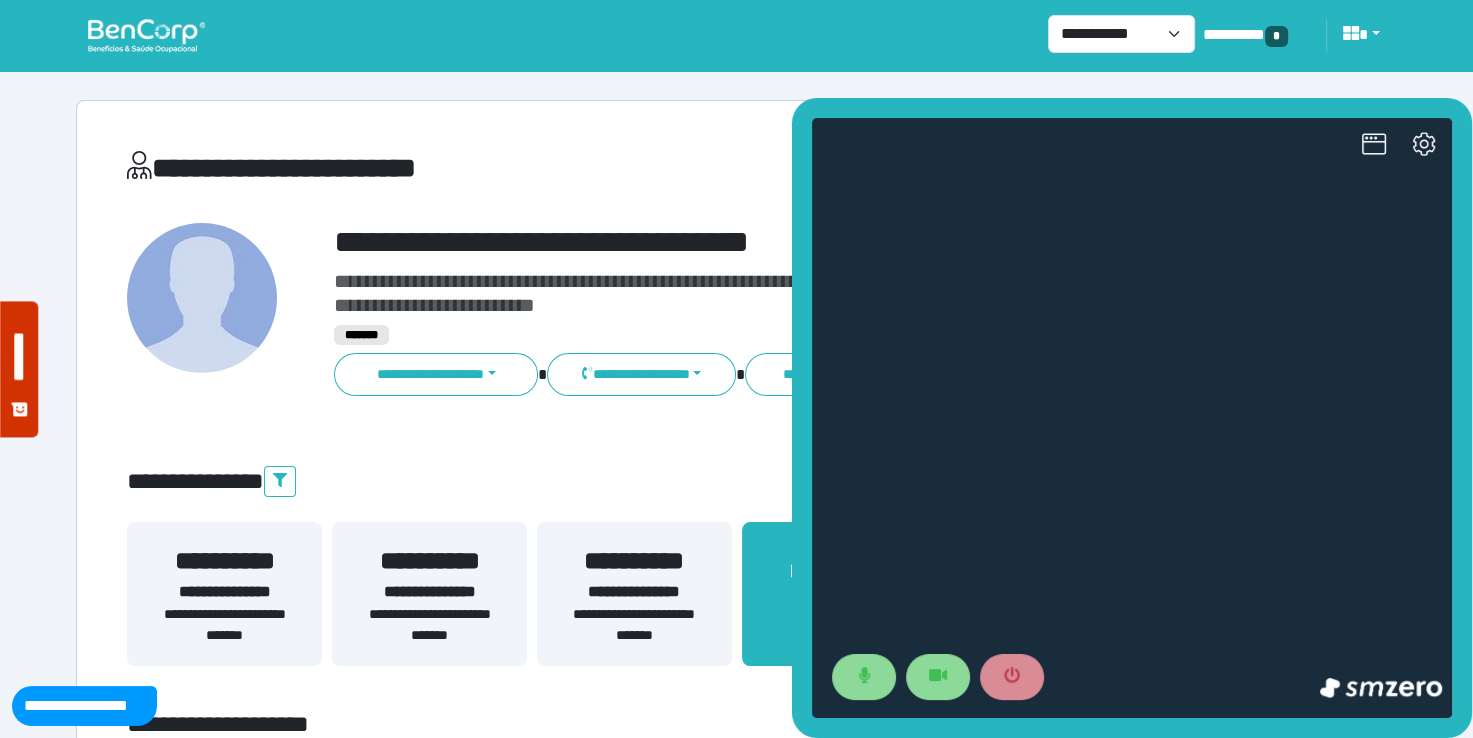 scroll, scrollTop: 0, scrollLeft: 0, axis: both 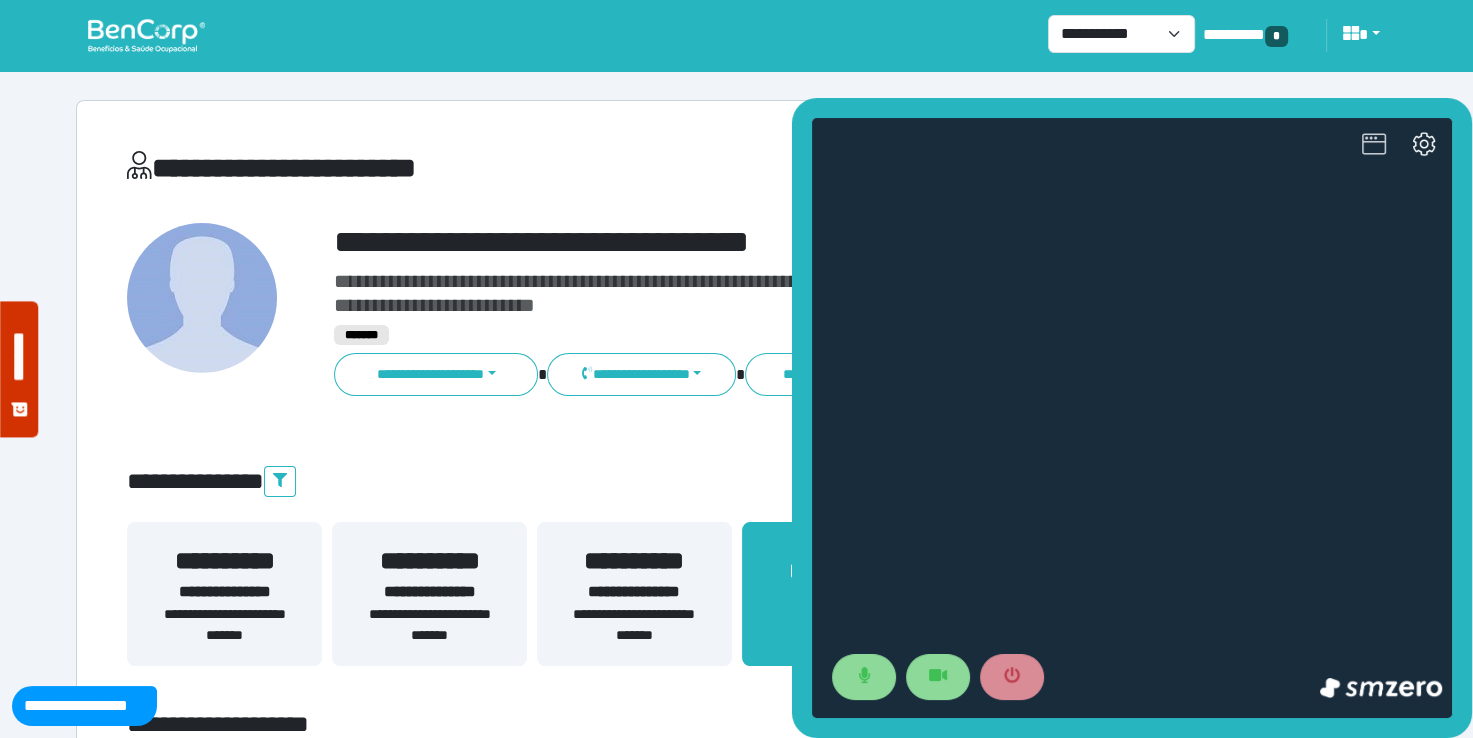 click 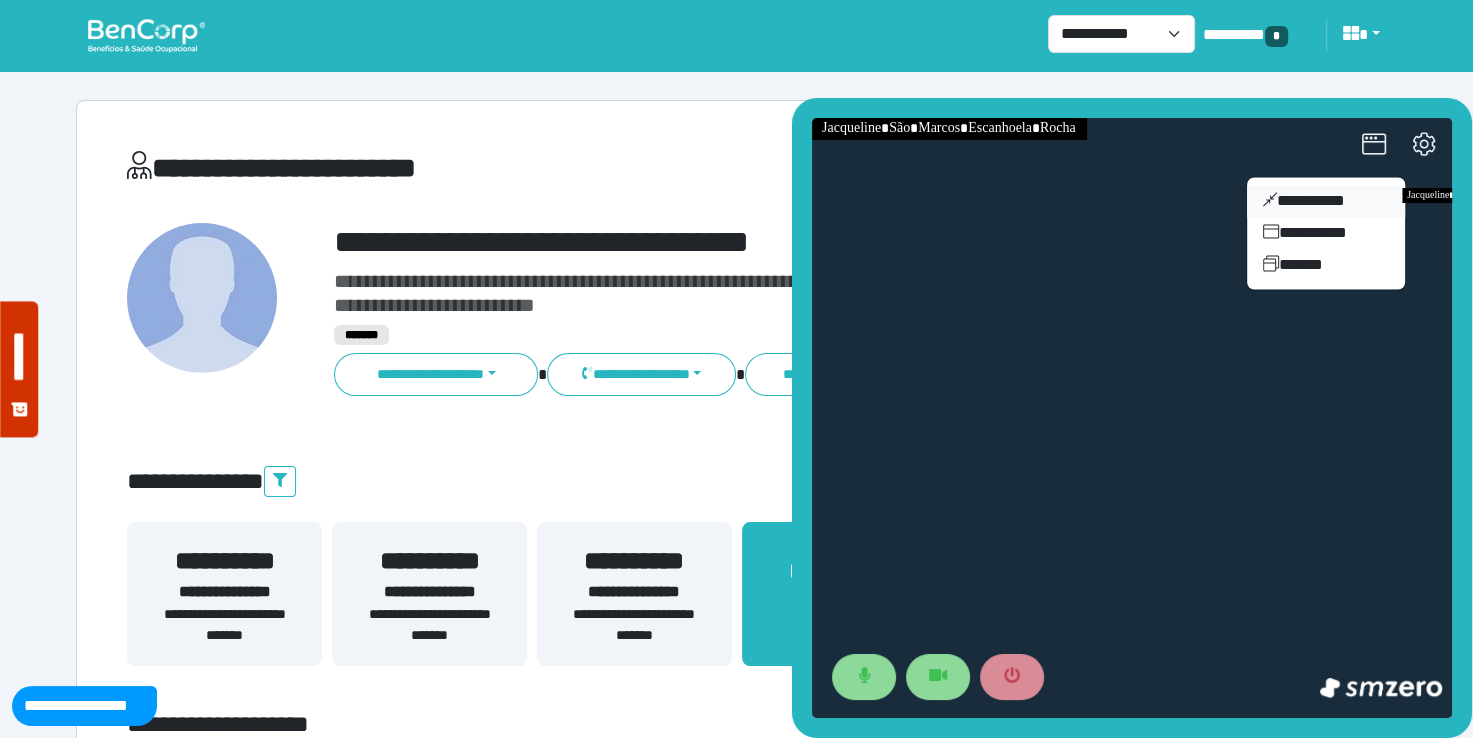 click on "**********" at bounding box center [1326, 201] 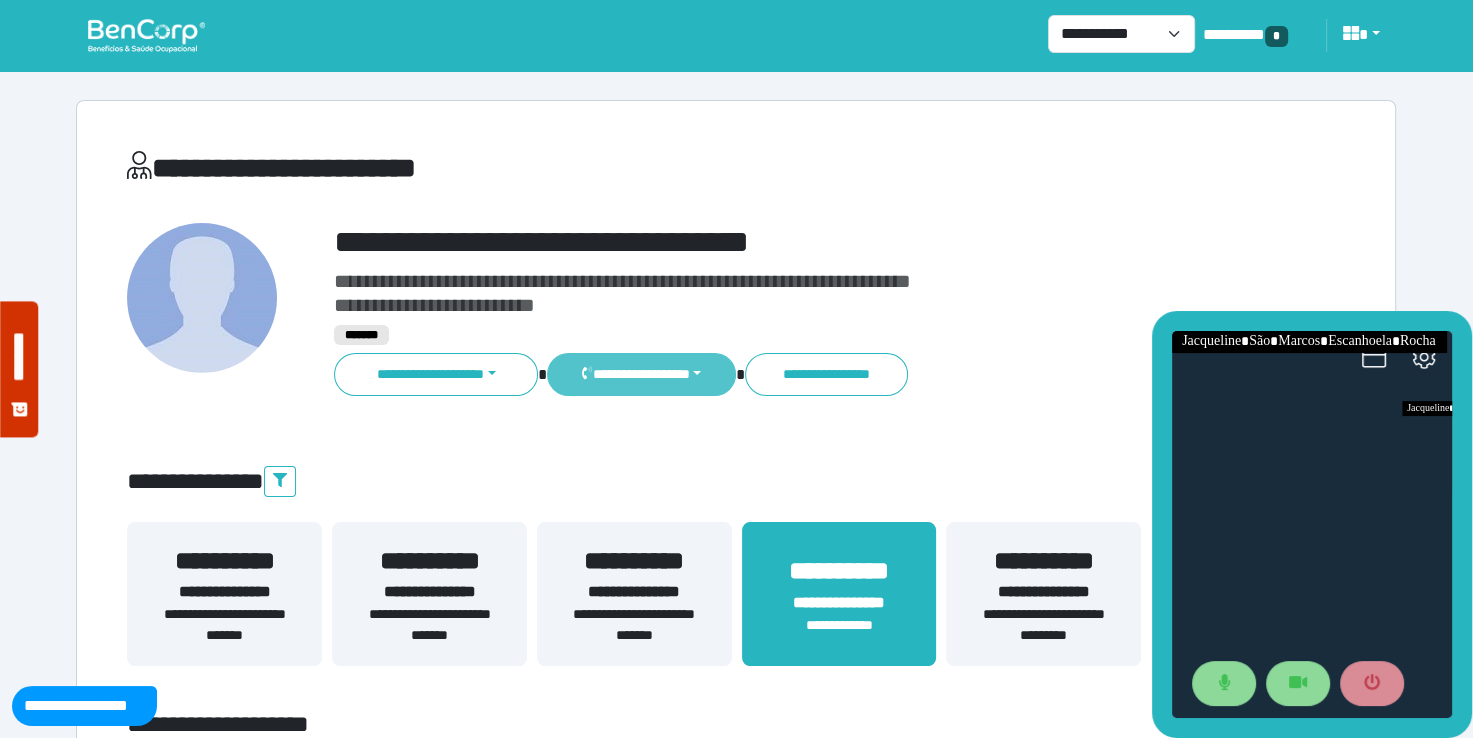 drag, startPoint x: 824, startPoint y: 357, endPoint x: 676, endPoint y: 370, distance: 148.56985 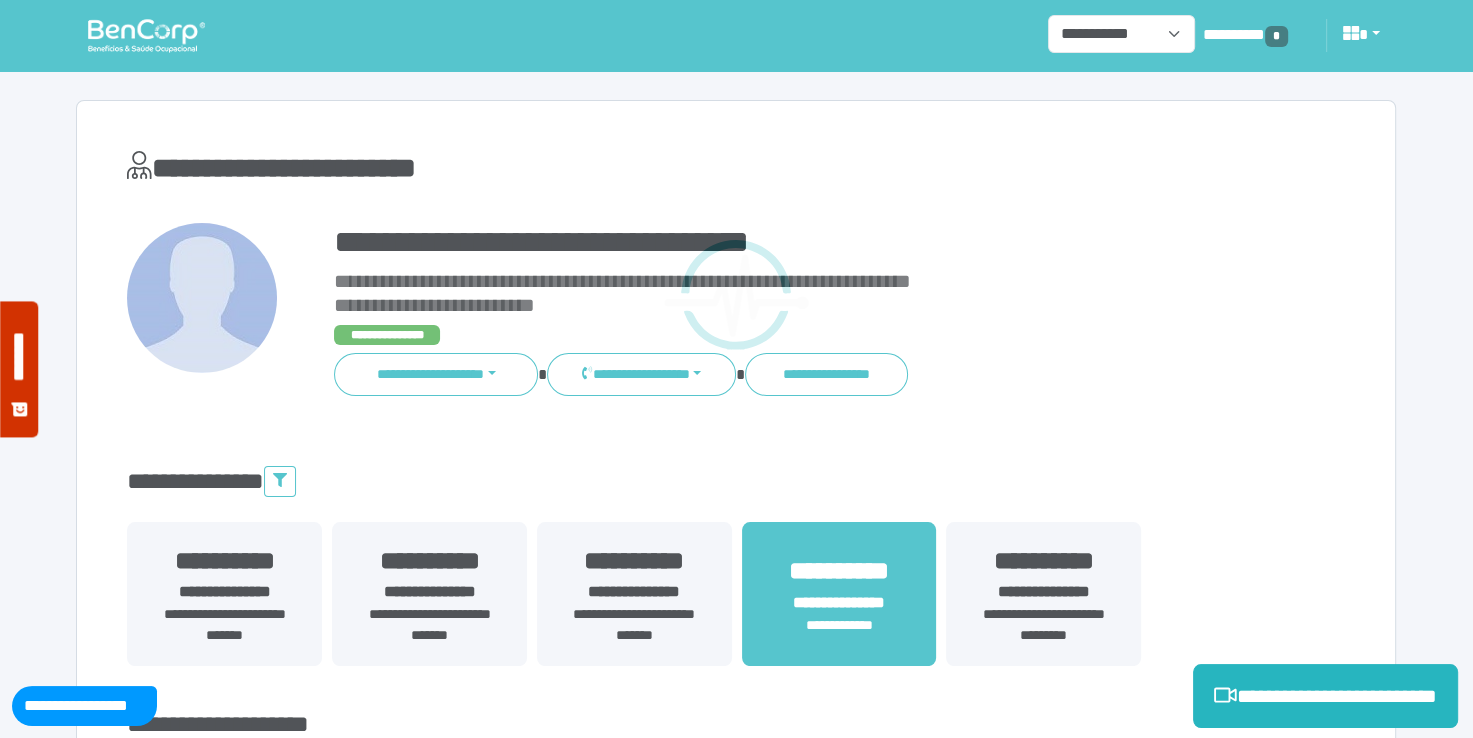 scroll, scrollTop: 0, scrollLeft: 0, axis: both 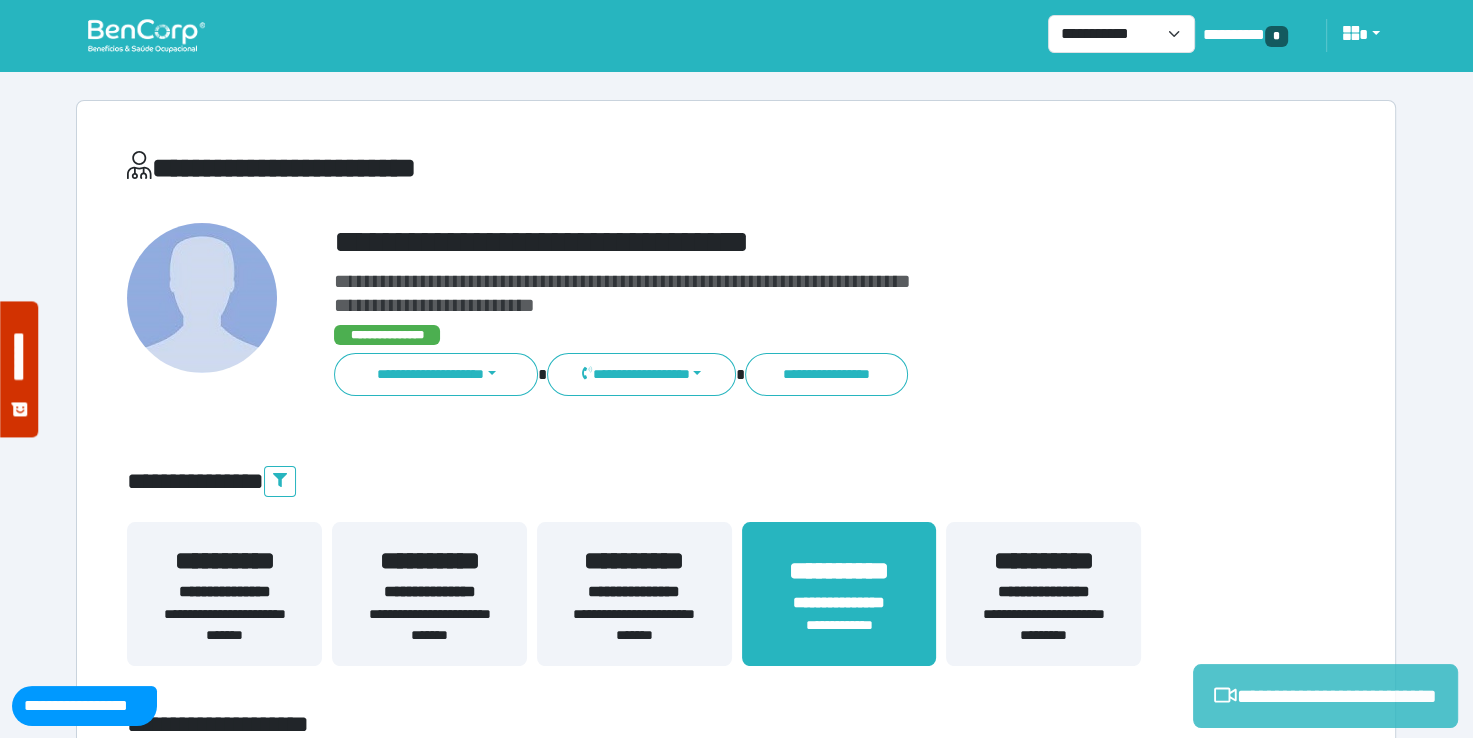 click on "**********" at bounding box center (1325, 696) 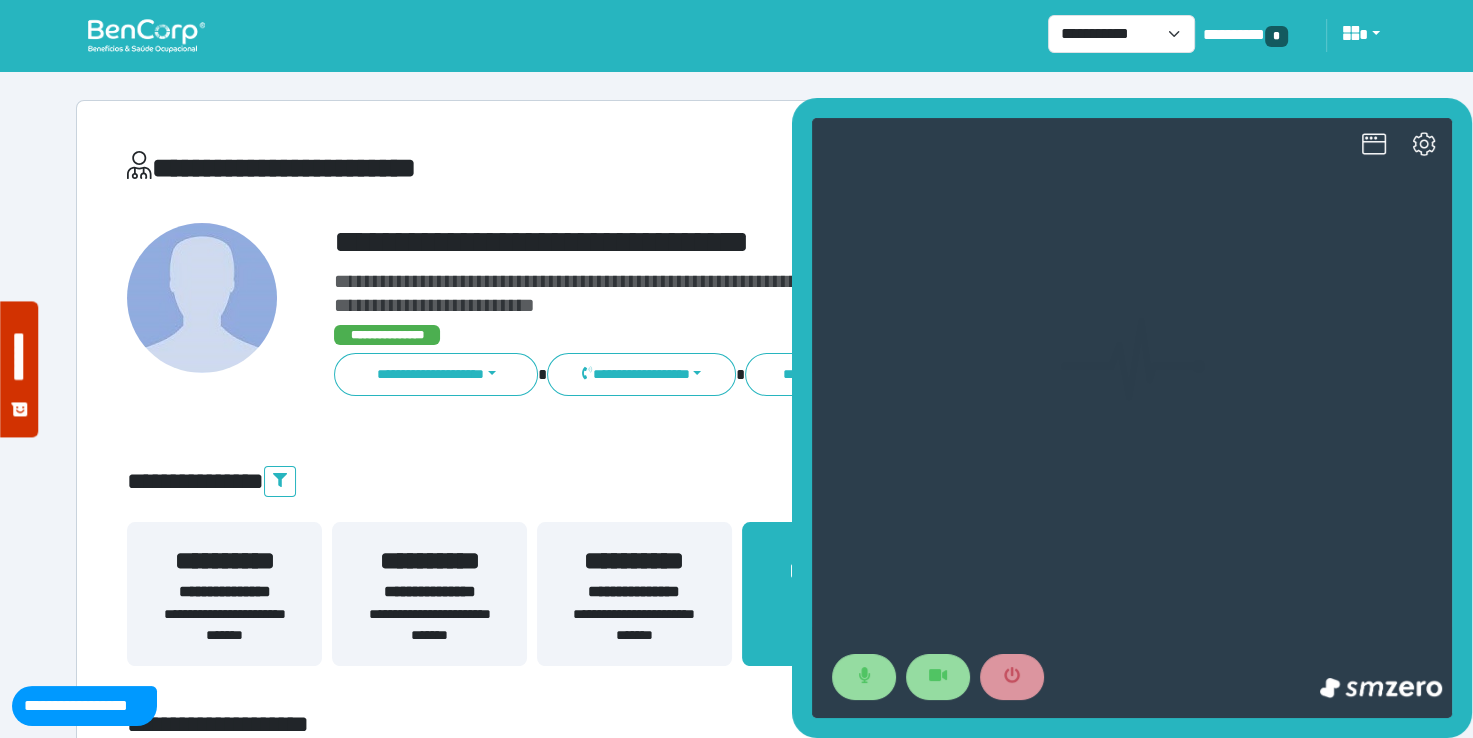 scroll, scrollTop: 0, scrollLeft: 0, axis: both 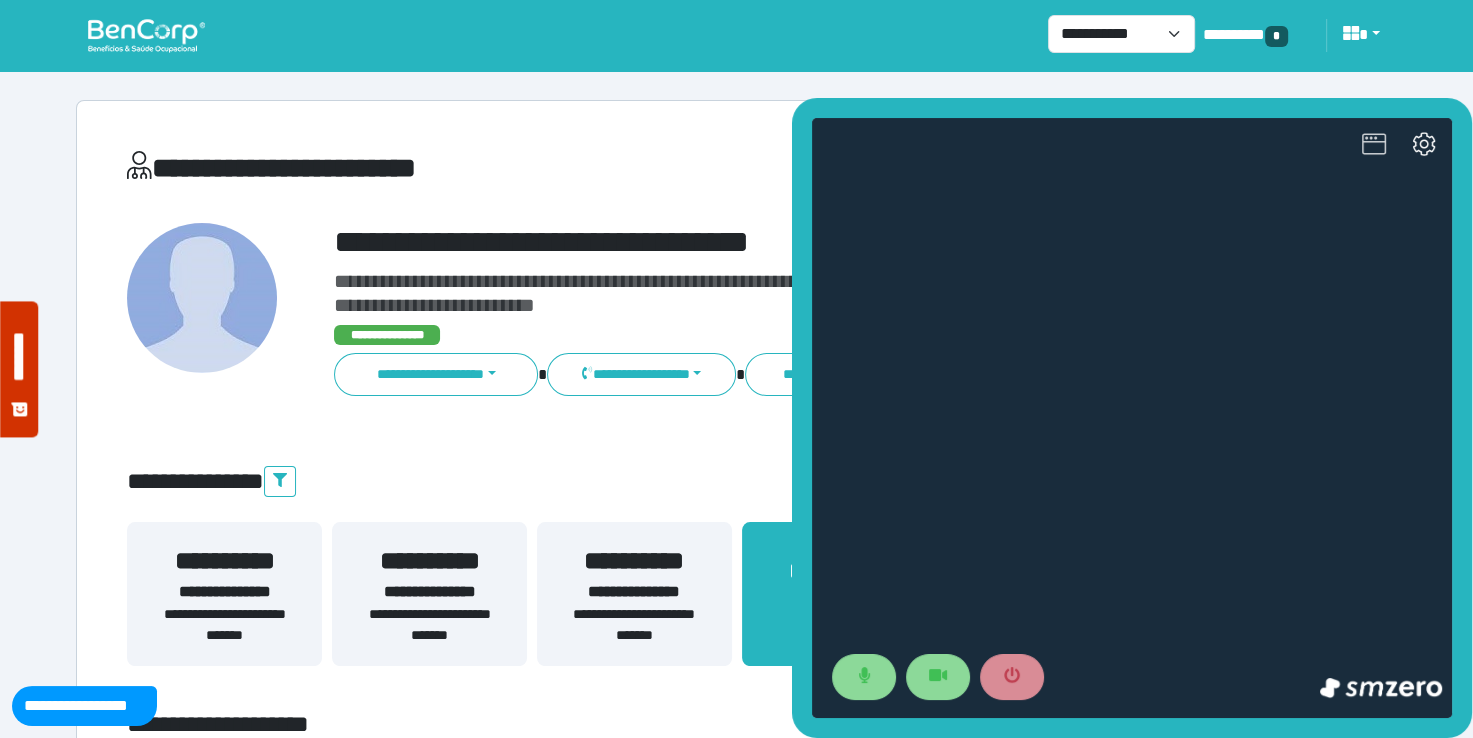 click at bounding box center [1374, 146] 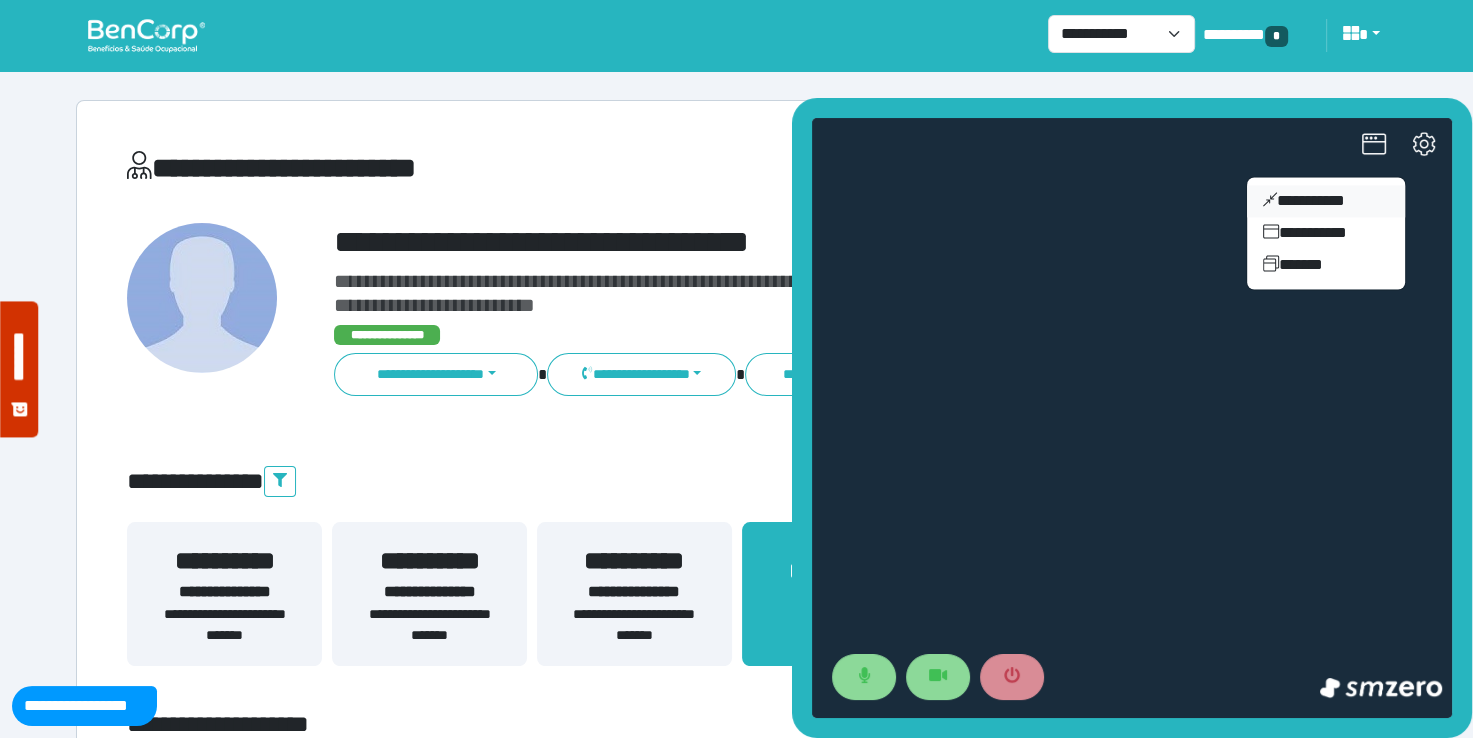 click on "**********" at bounding box center (1326, 201) 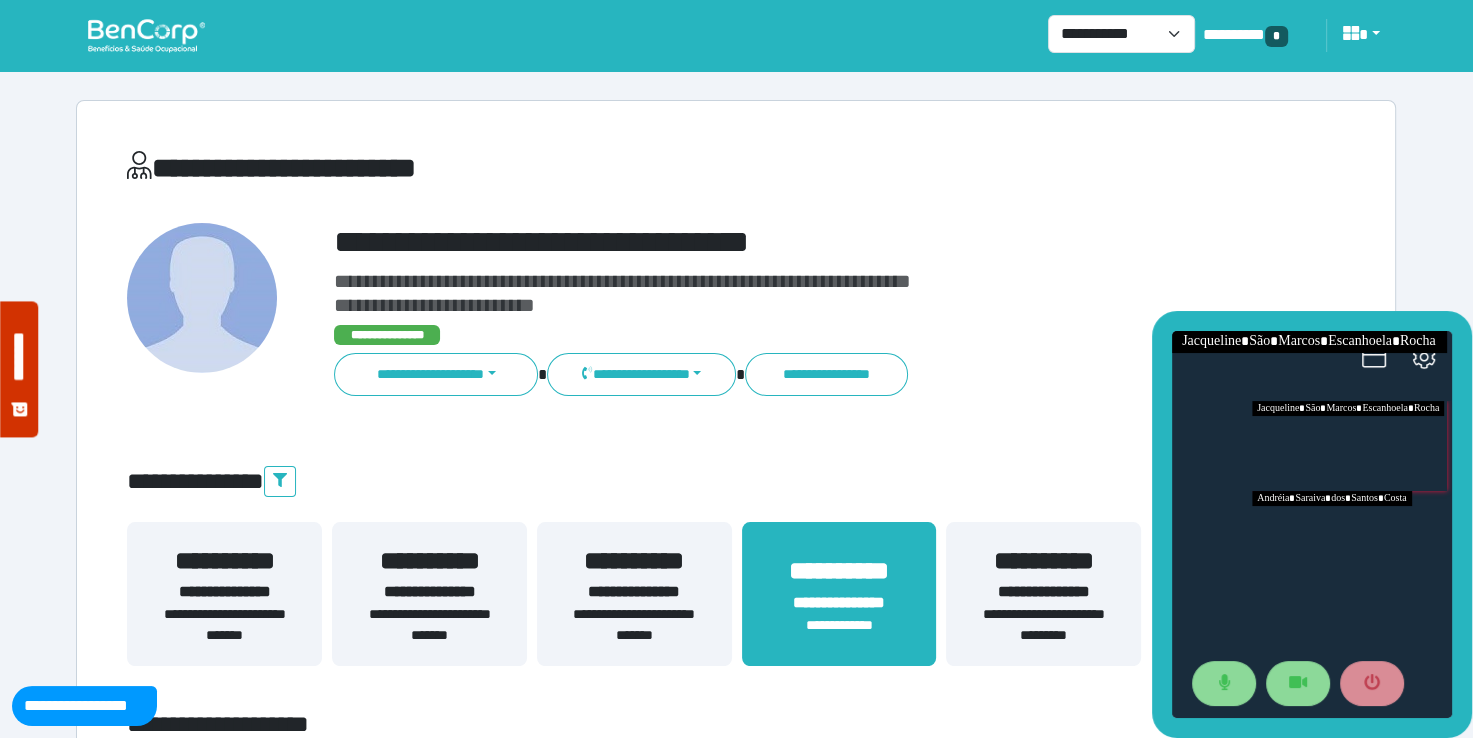 click at bounding box center (1352, 536) 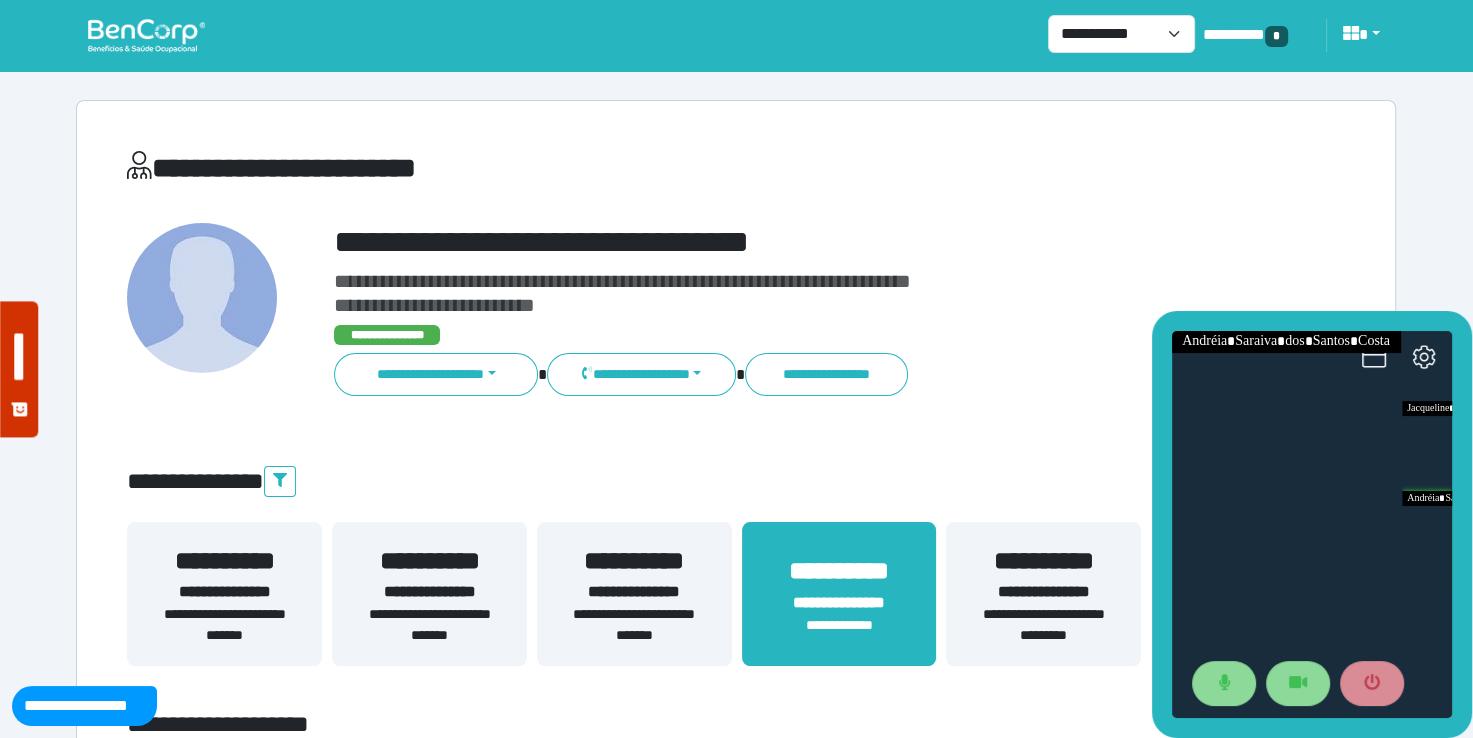 click on "**********" at bounding box center [634, 625] 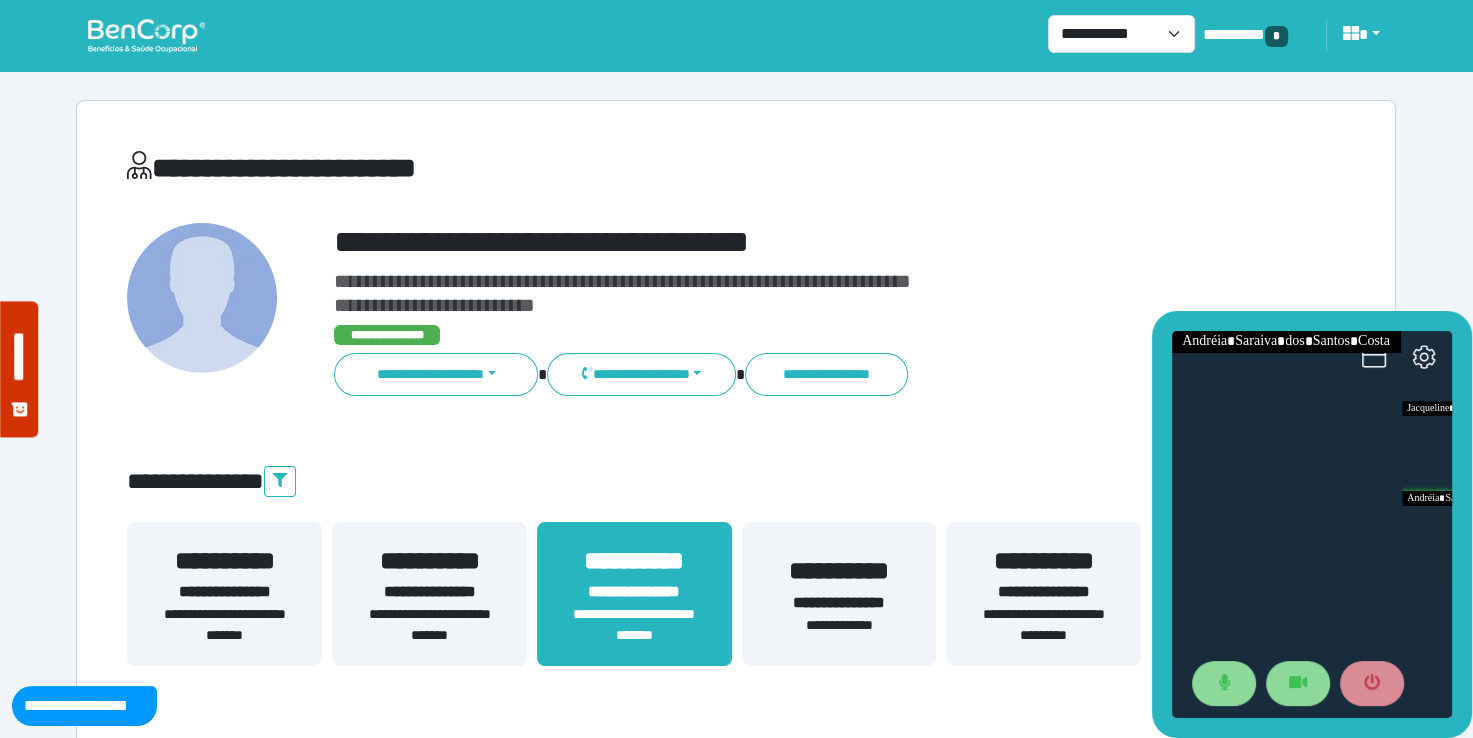 click on "**********" at bounding box center (839, 603) 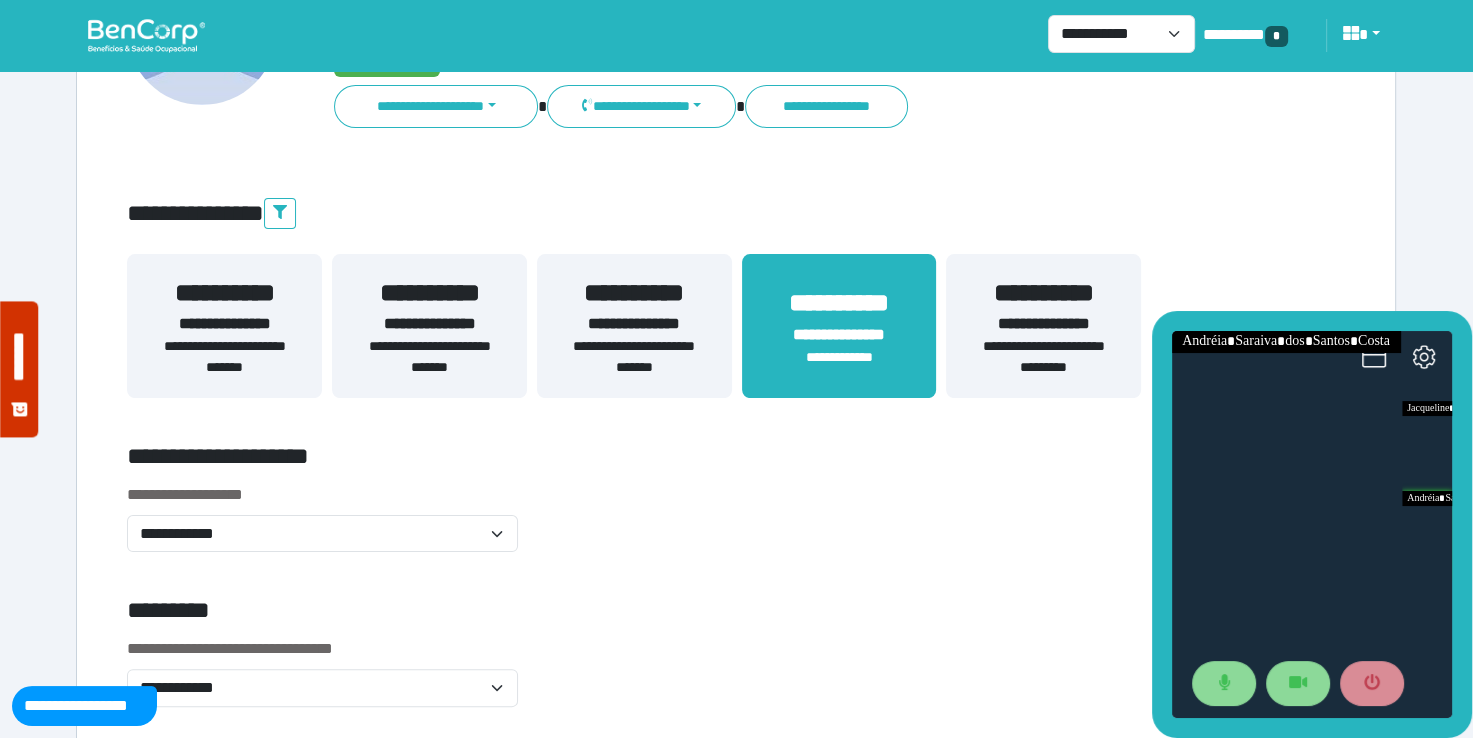scroll, scrollTop: 308, scrollLeft: 0, axis: vertical 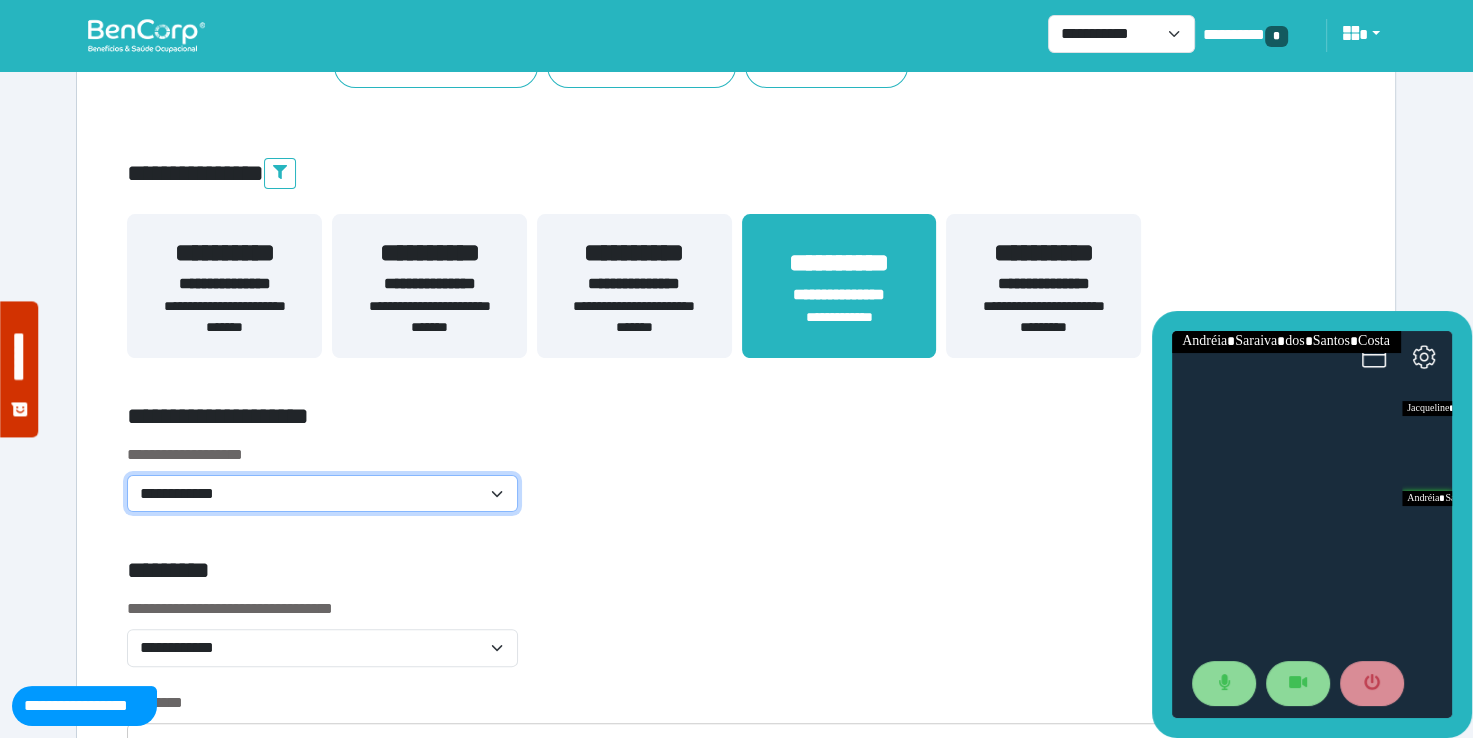 click on "**********" at bounding box center [322, 494] 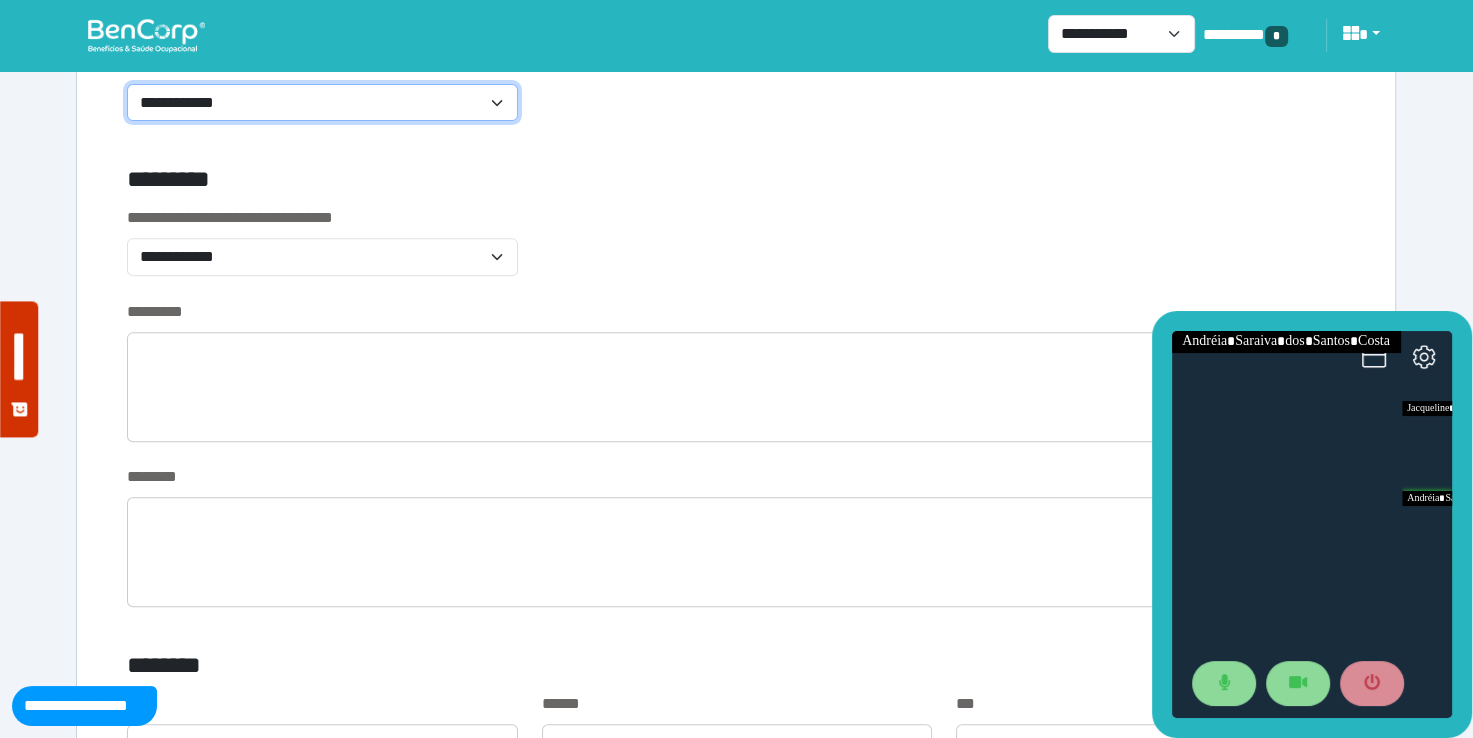 scroll, scrollTop: 688, scrollLeft: 0, axis: vertical 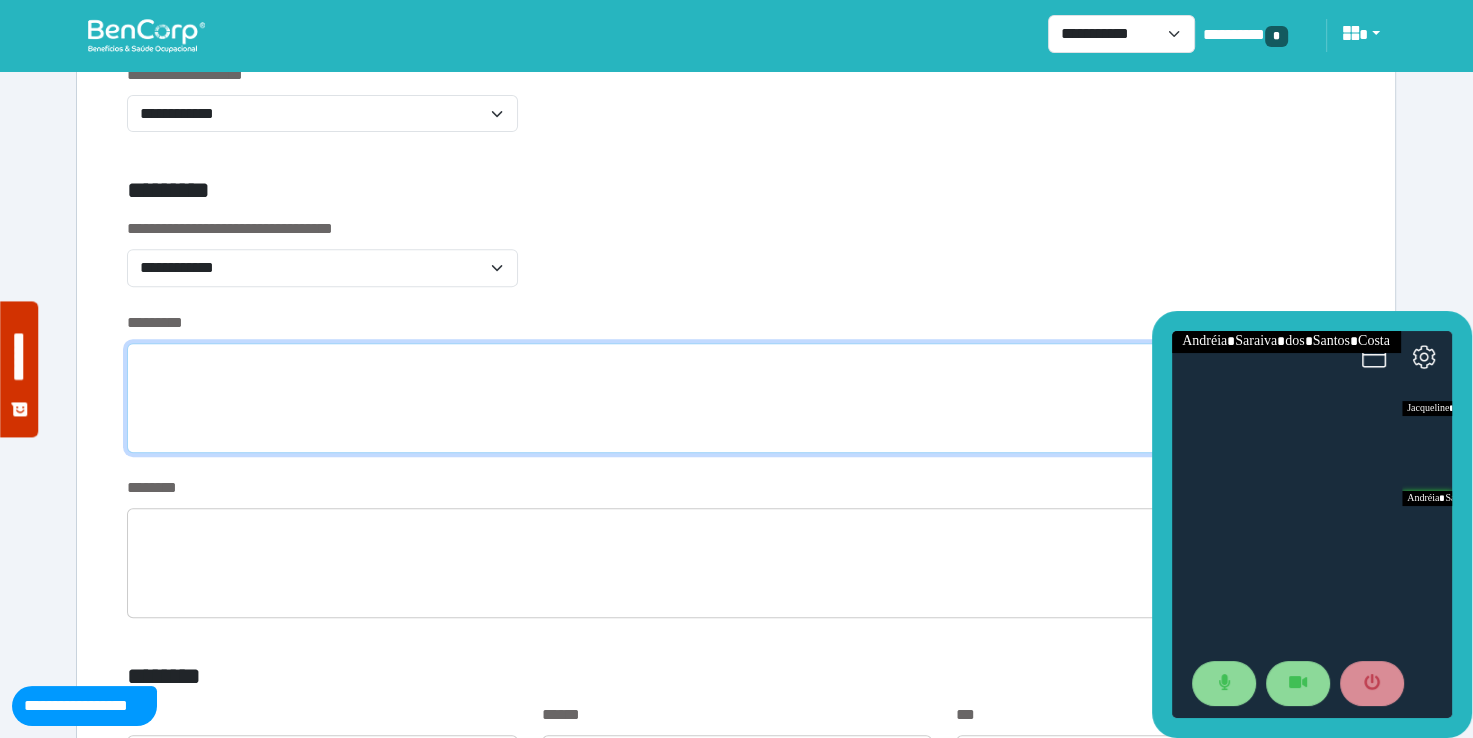 click at bounding box center (736, 398) 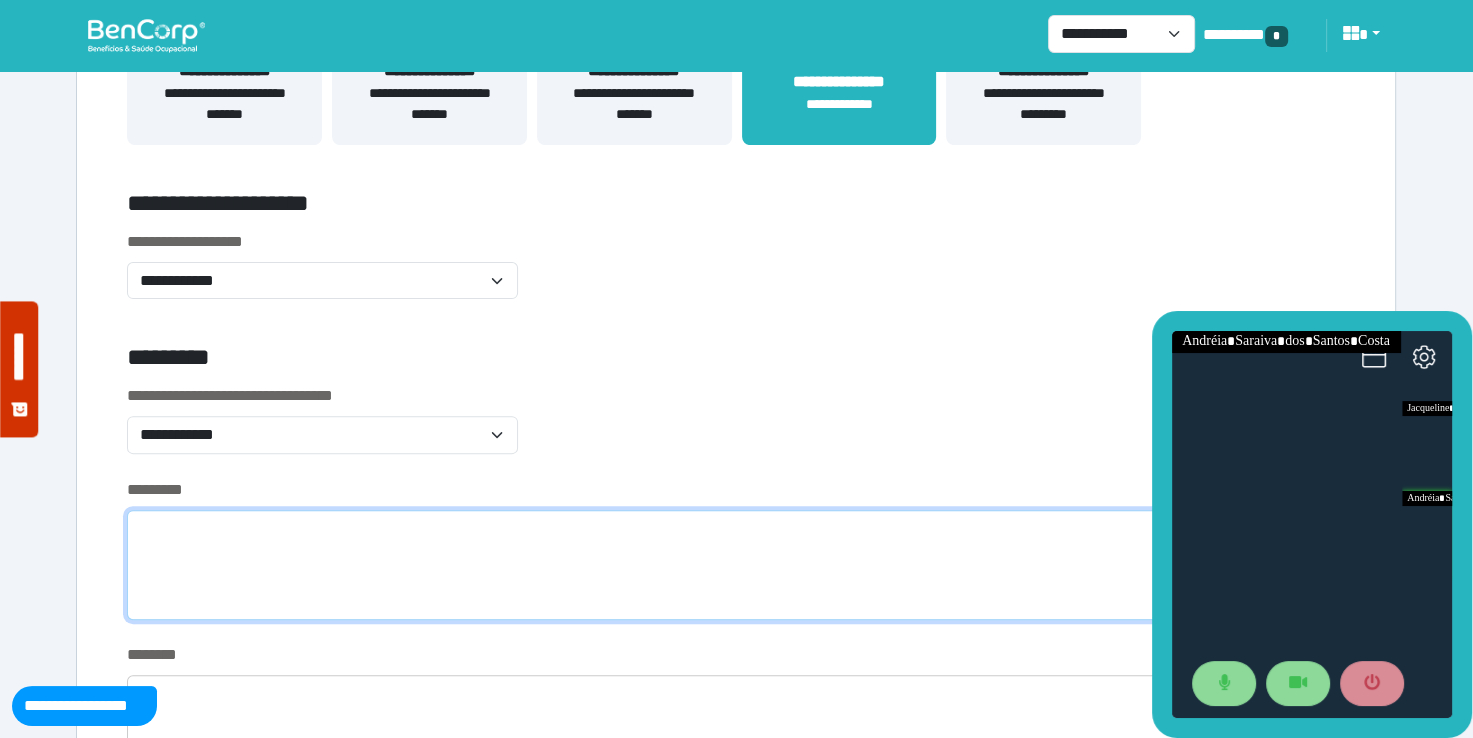 scroll, scrollTop: 541, scrollLeft: 0, axis: vertical 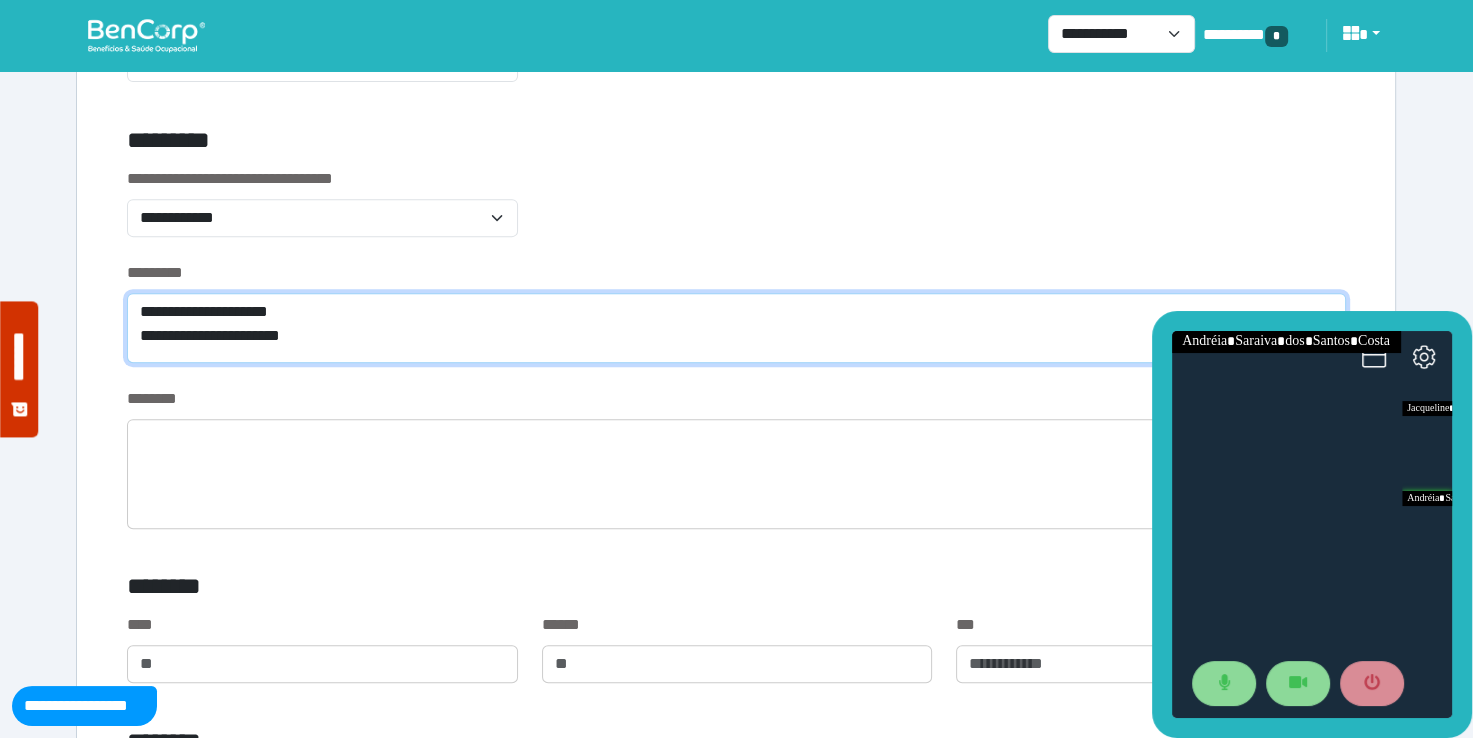 click on "**********" at bounding box center [736, 328] 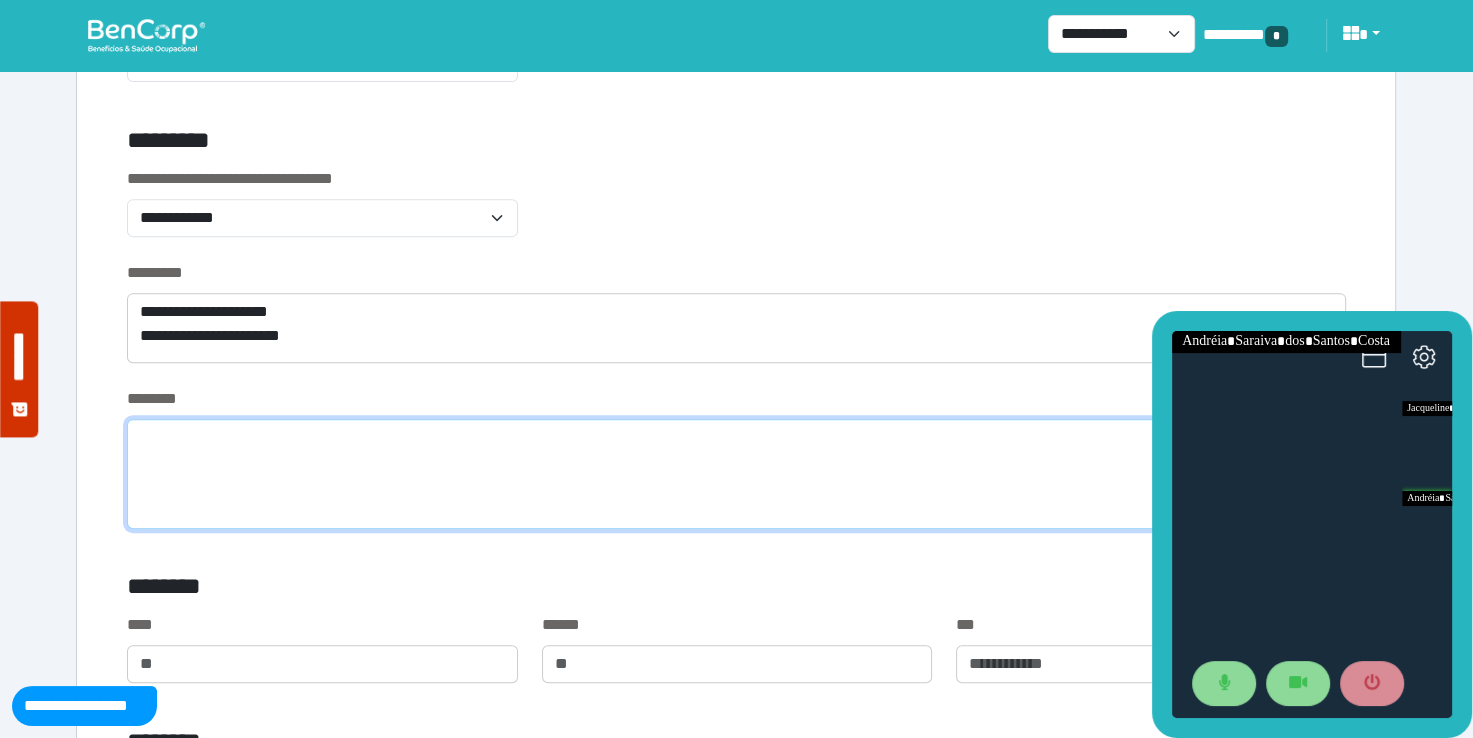 click at bounding box center (736, 474) 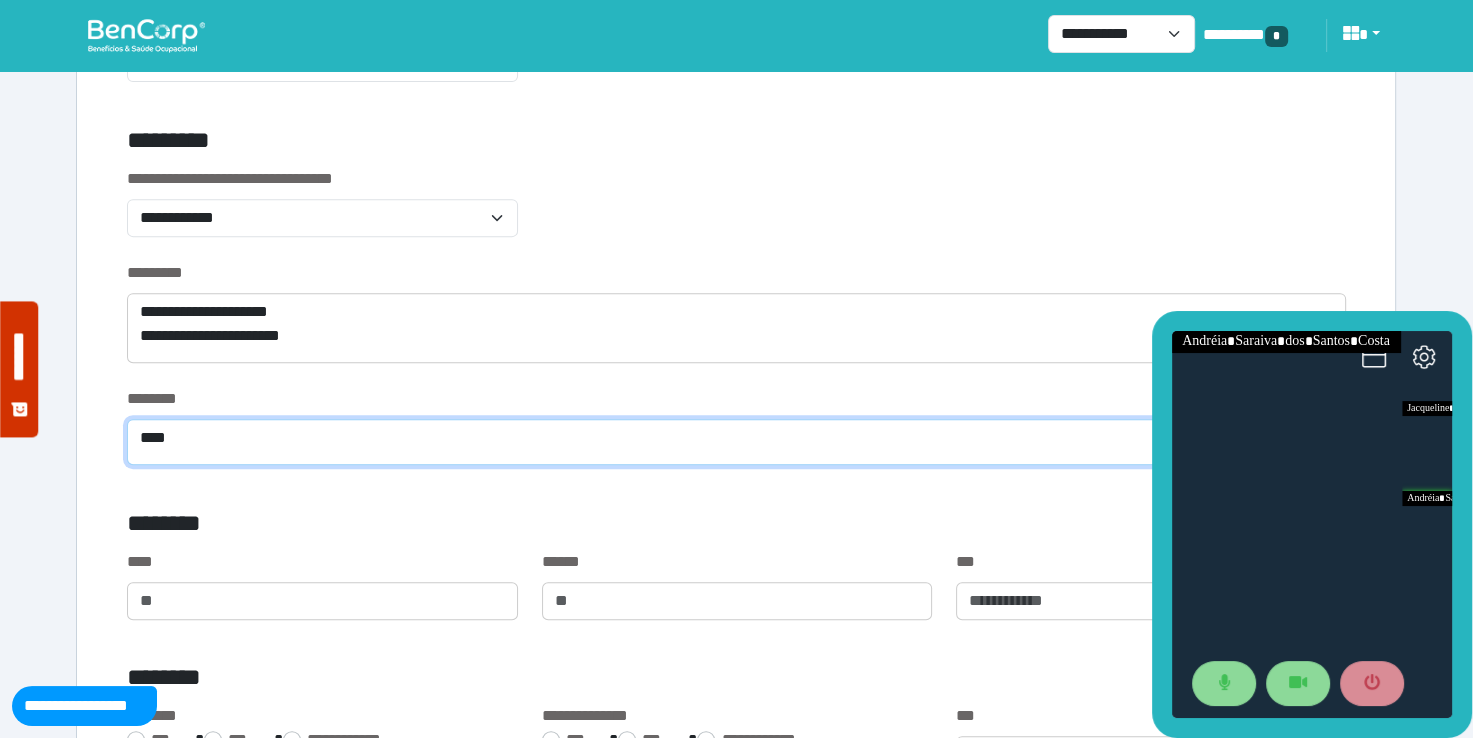 type on "****" 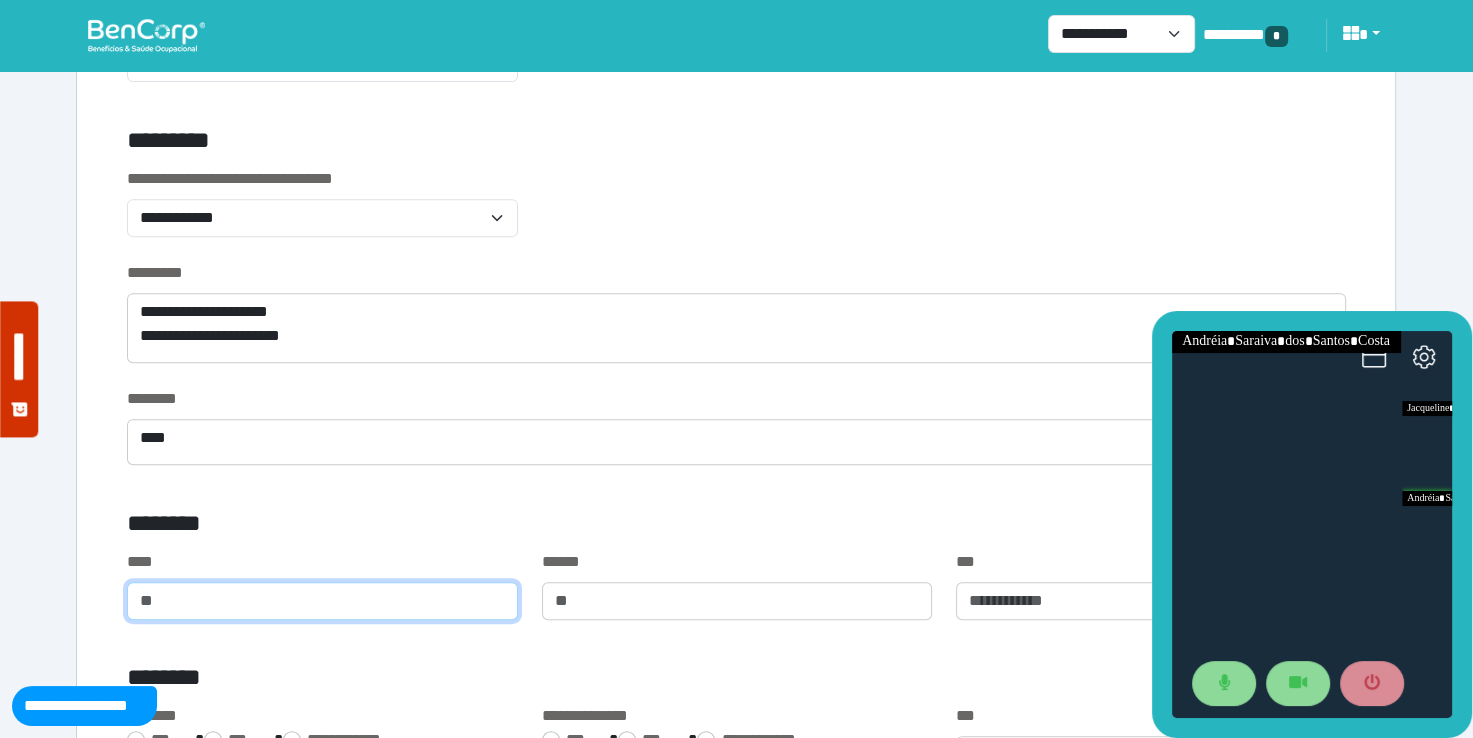 click at bounding box center [322, 601] 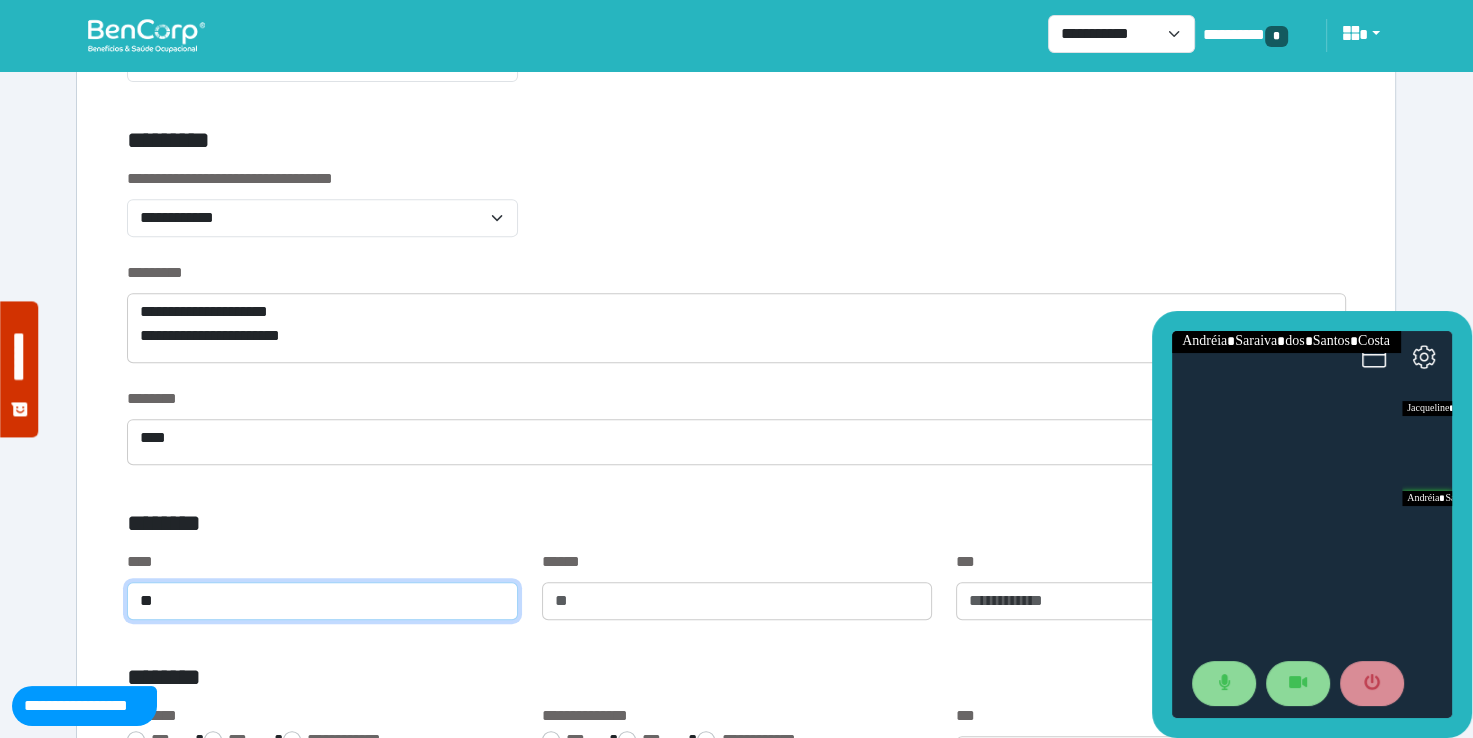 type on "**" 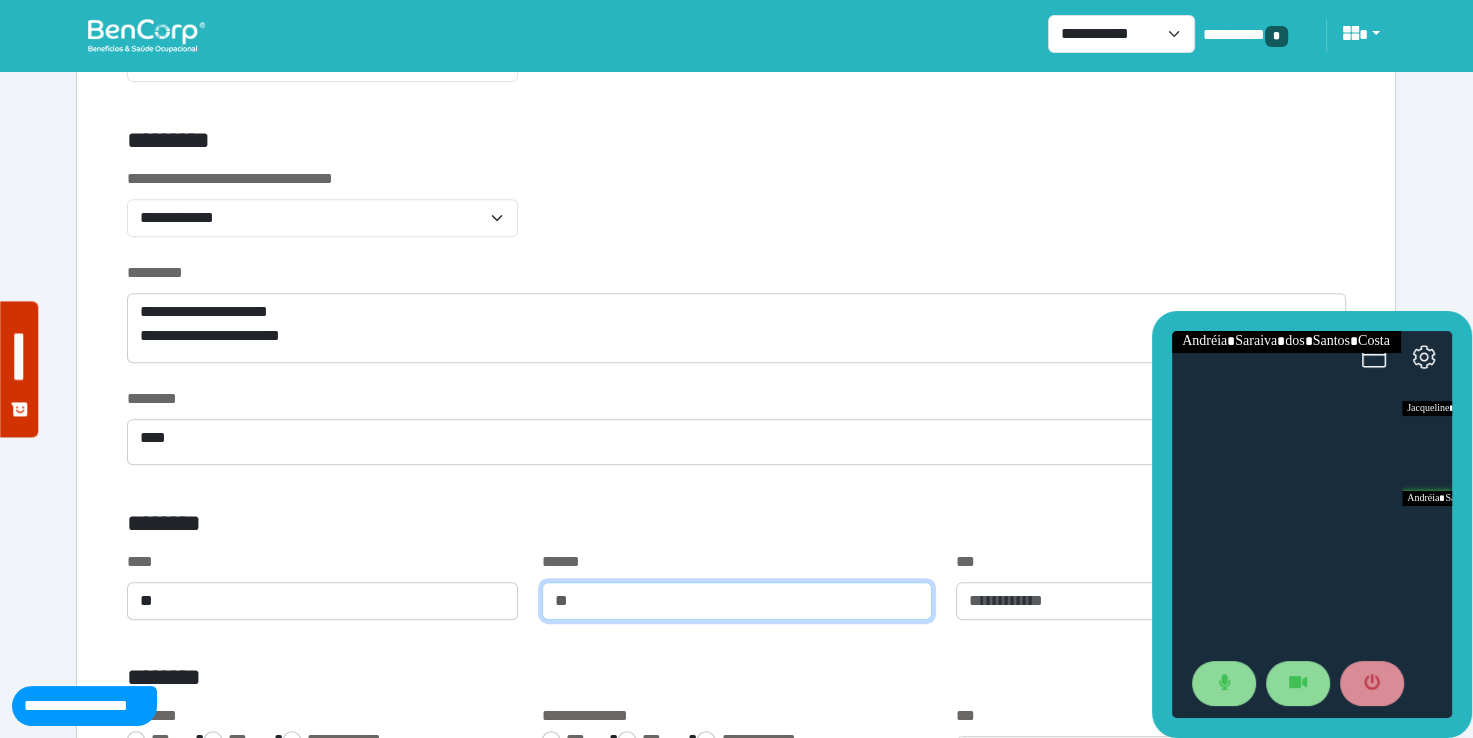 click at bounding box center [737, 601] 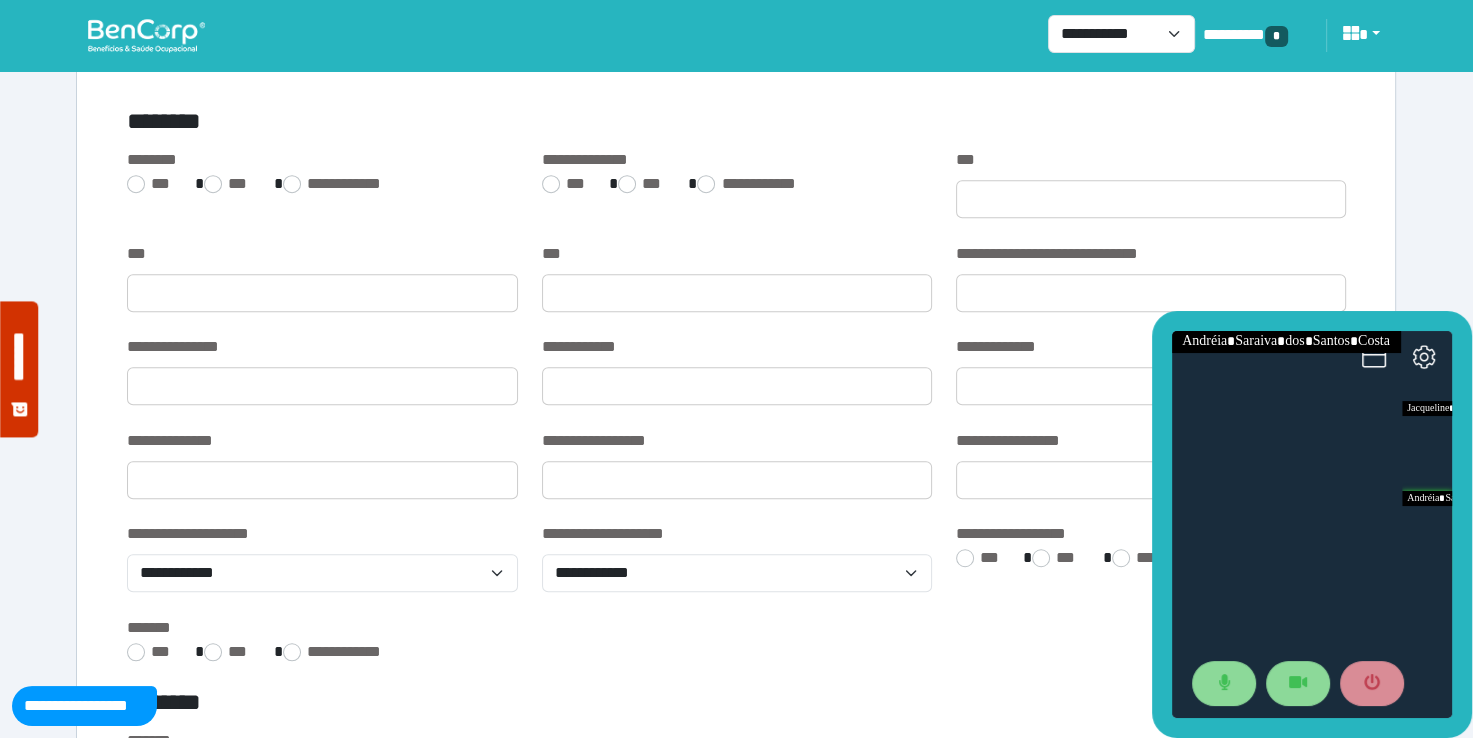 scroll, scrollTop: 1314, scrollLeft: 0, axis: vertical 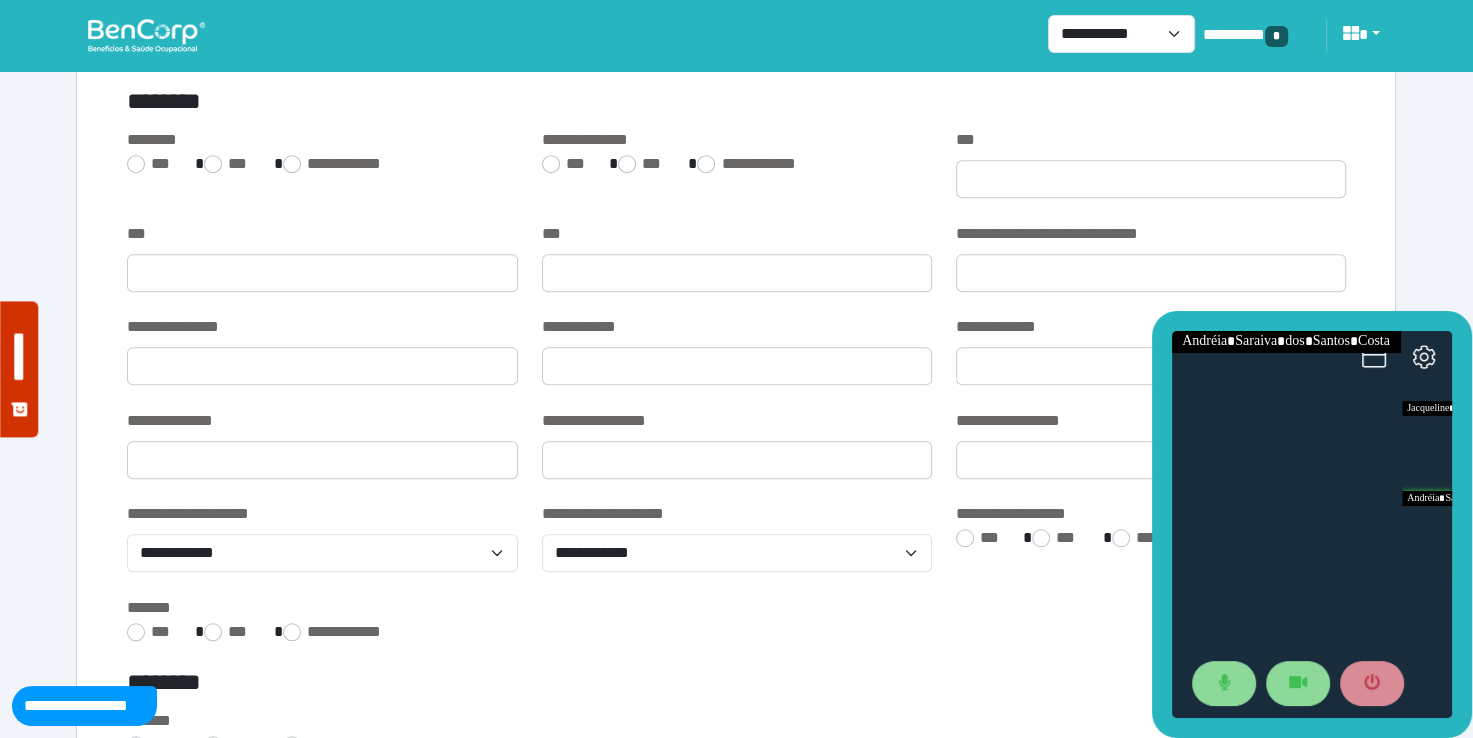 type on "***" 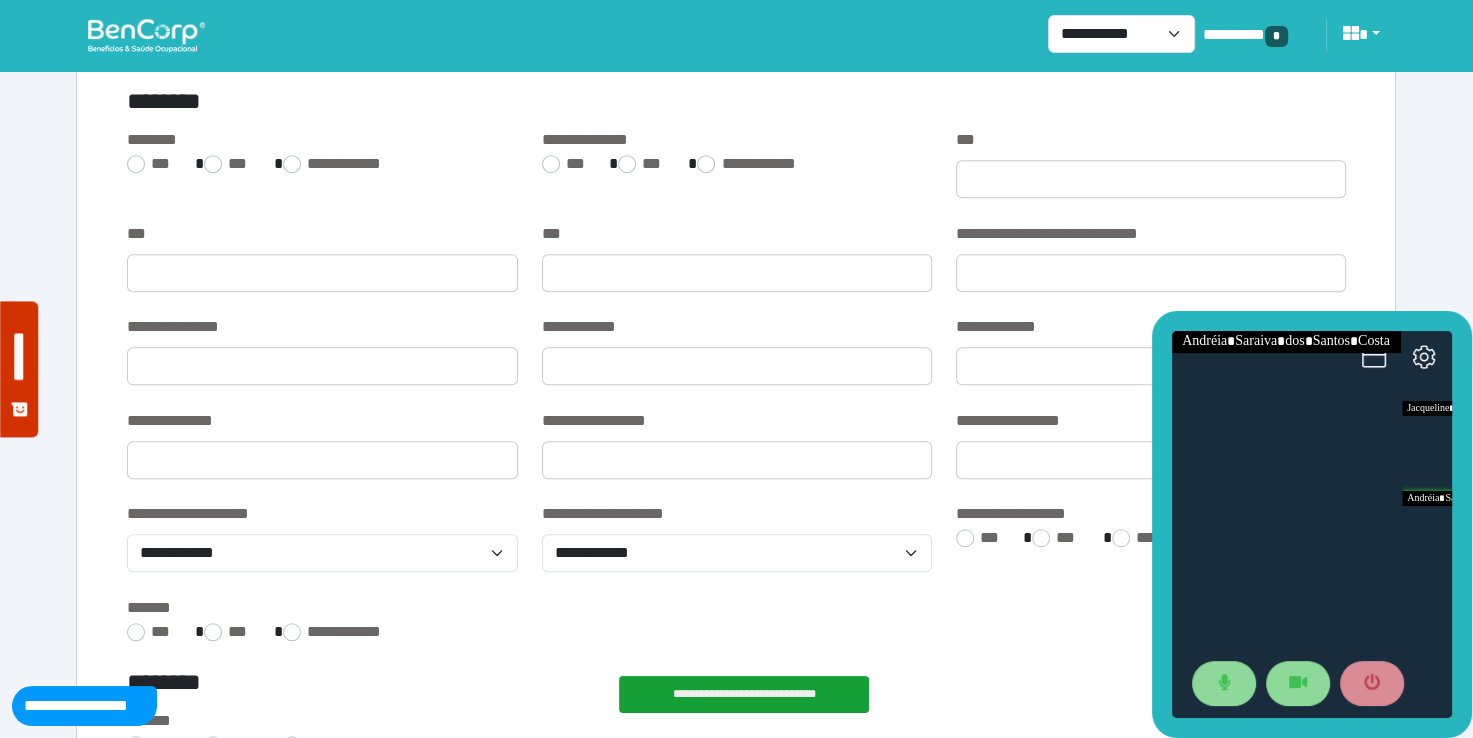 click on "**********" at bounding box center [322, 166] 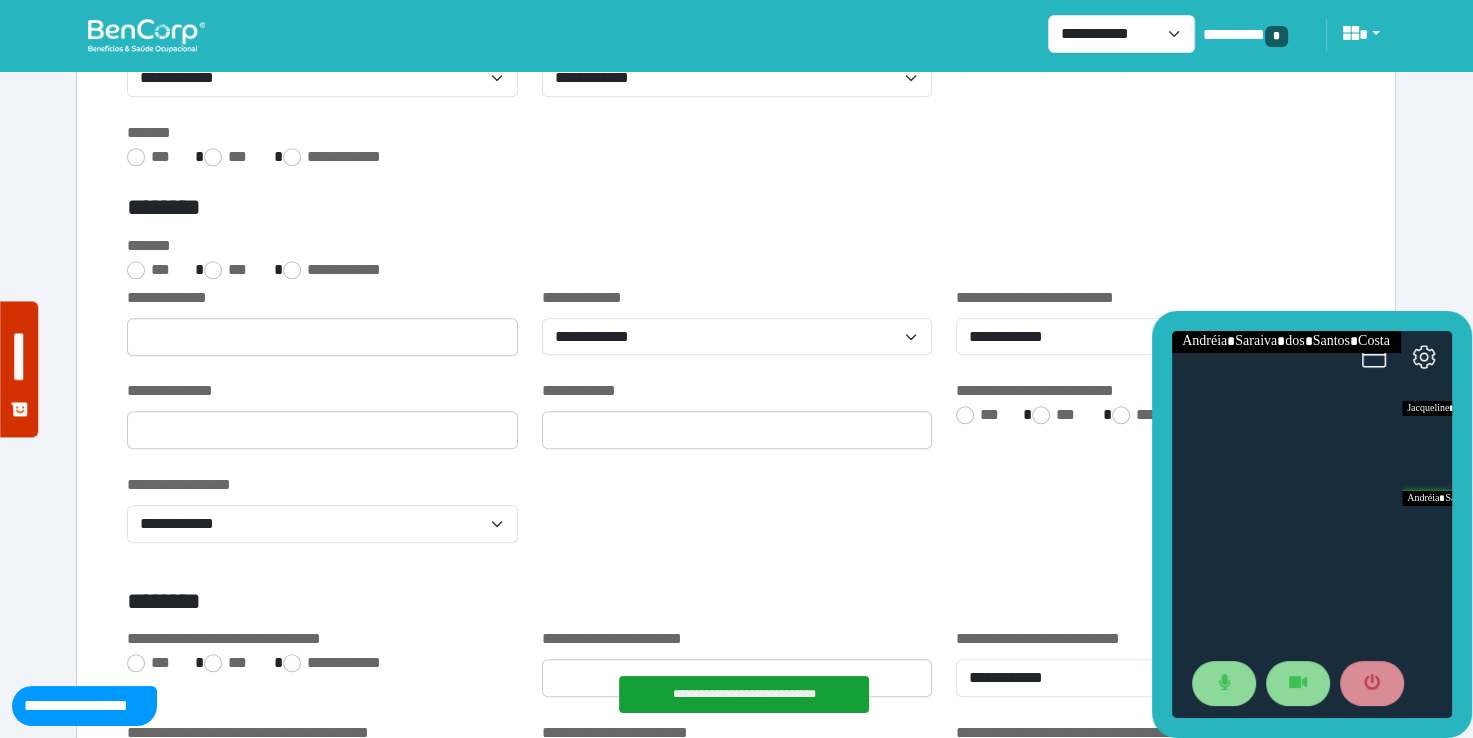 scroll, scrollTop: 1849, scrollLeft: 0, axis: vertical 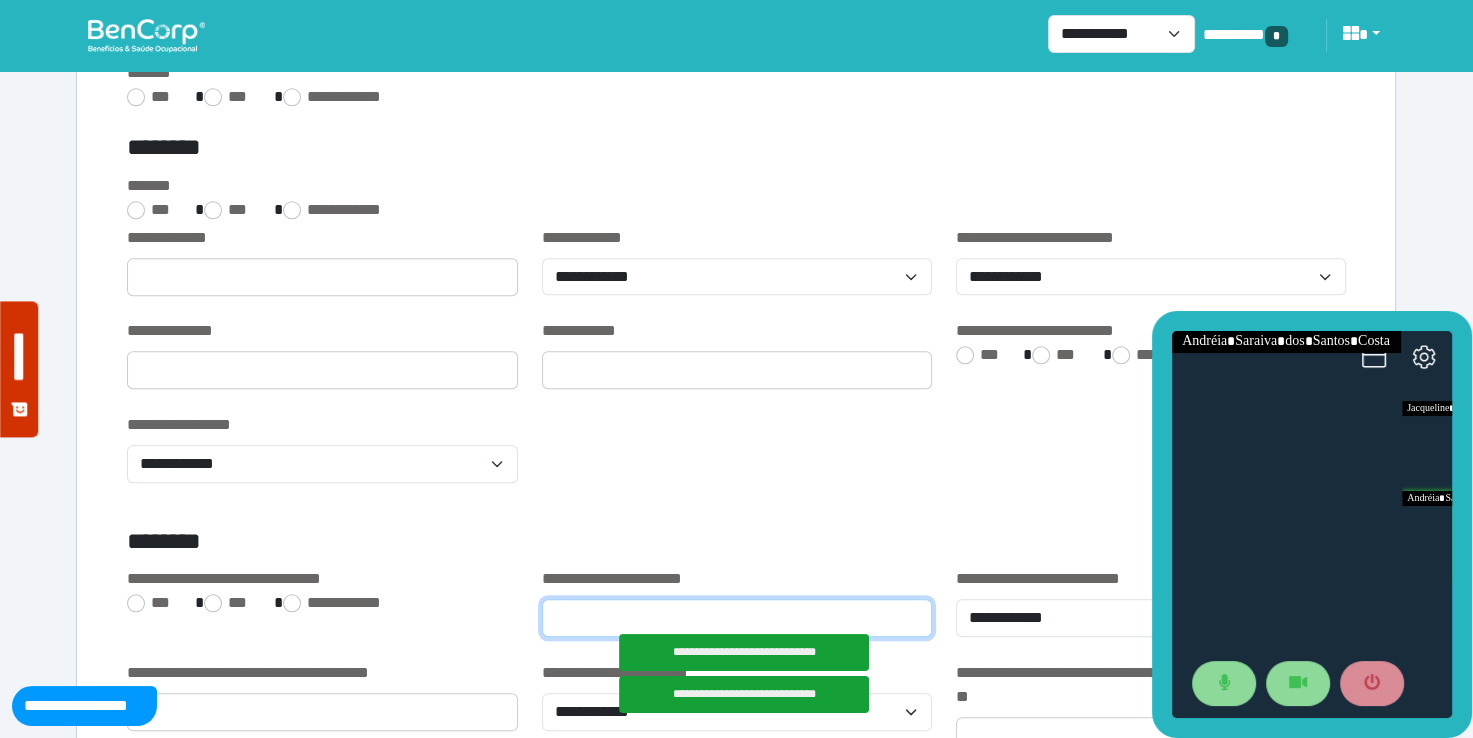 click at bounding box center [737, 618] 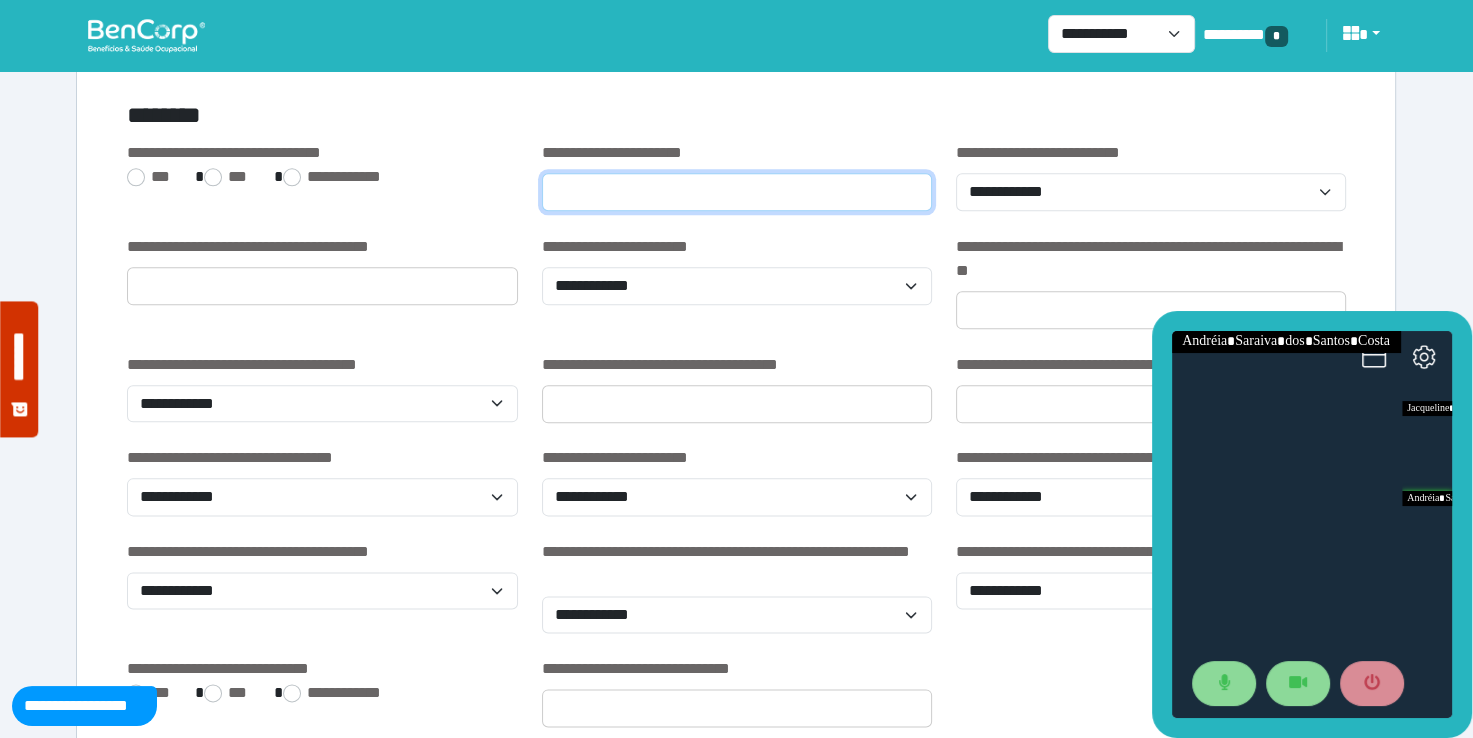 scroll, scrollTop: 2295, scrollLeft: 0, axis: vertical 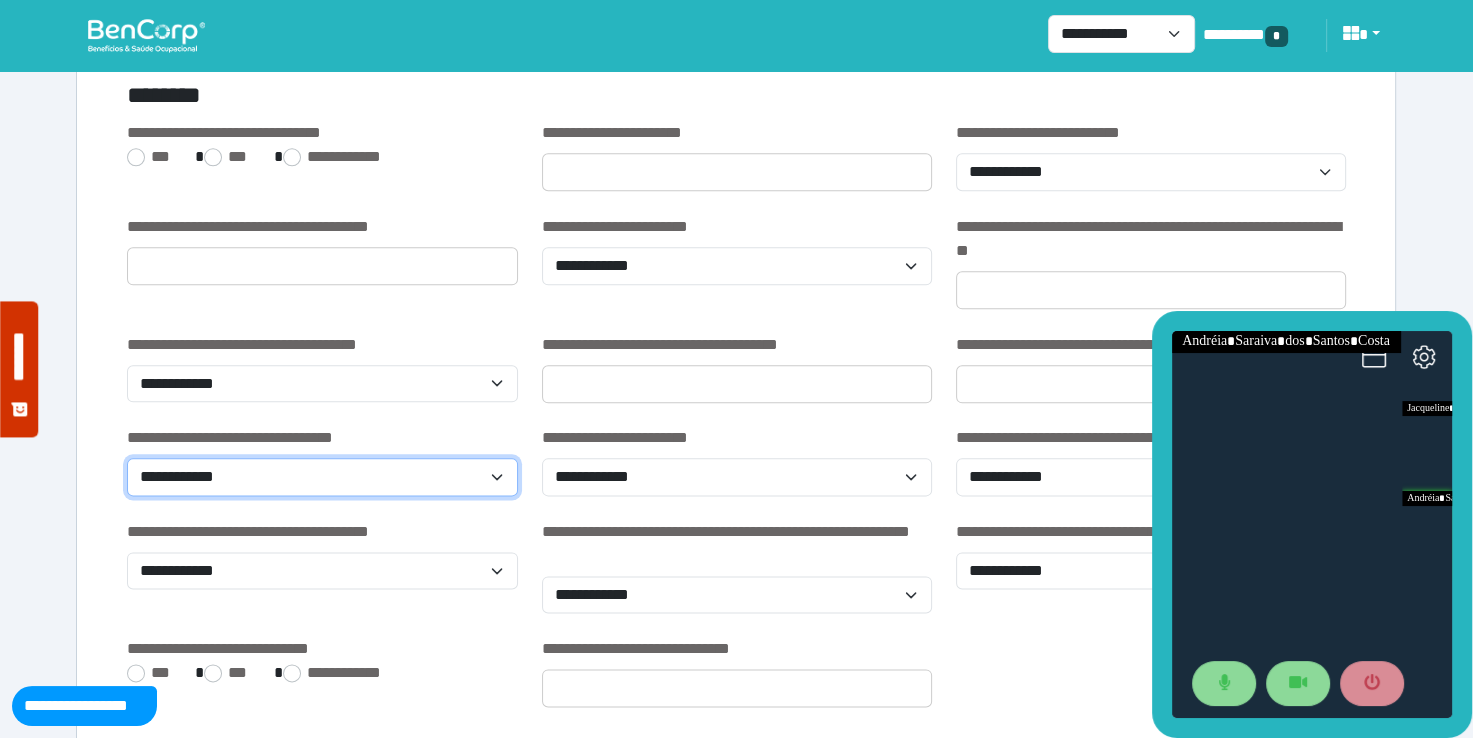 click on "**********" at bounding box center (322, 477) 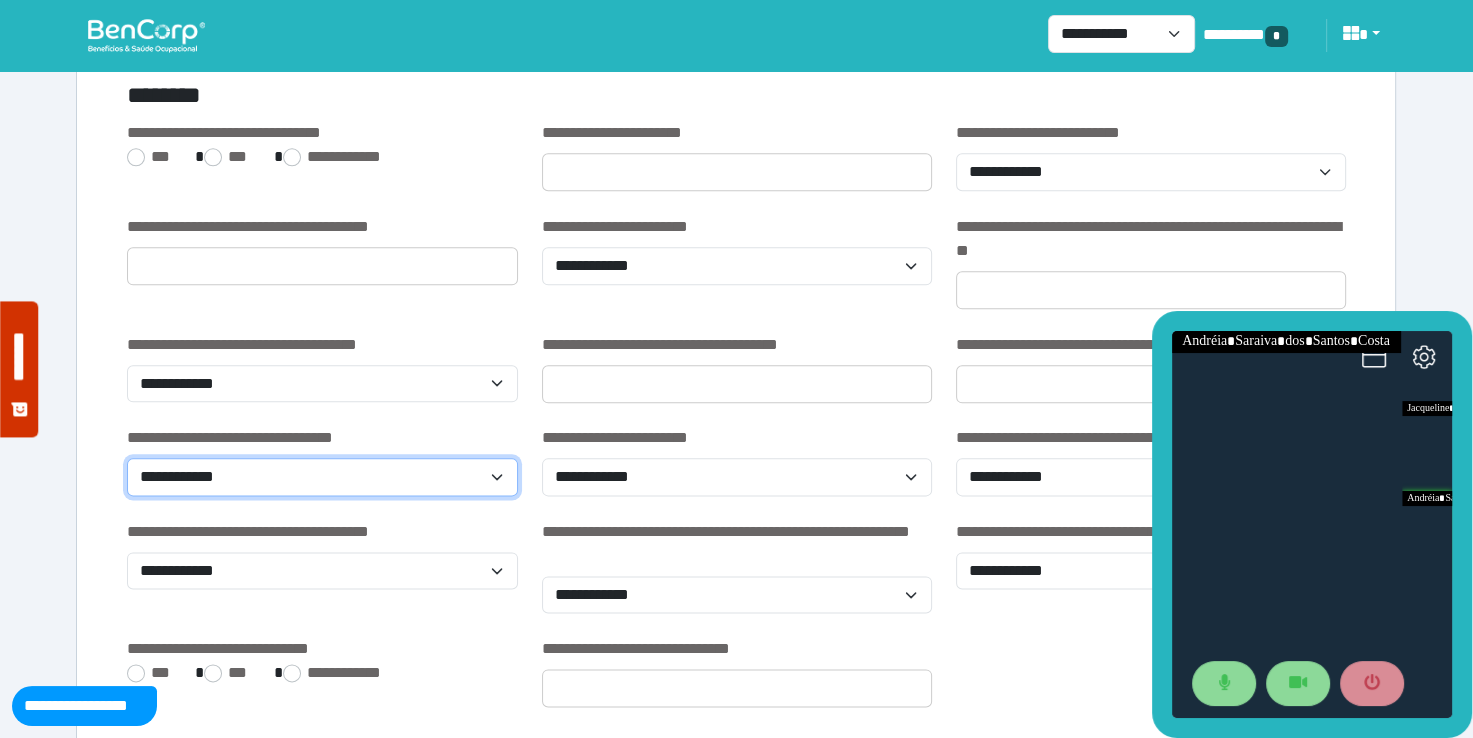 select on "*" 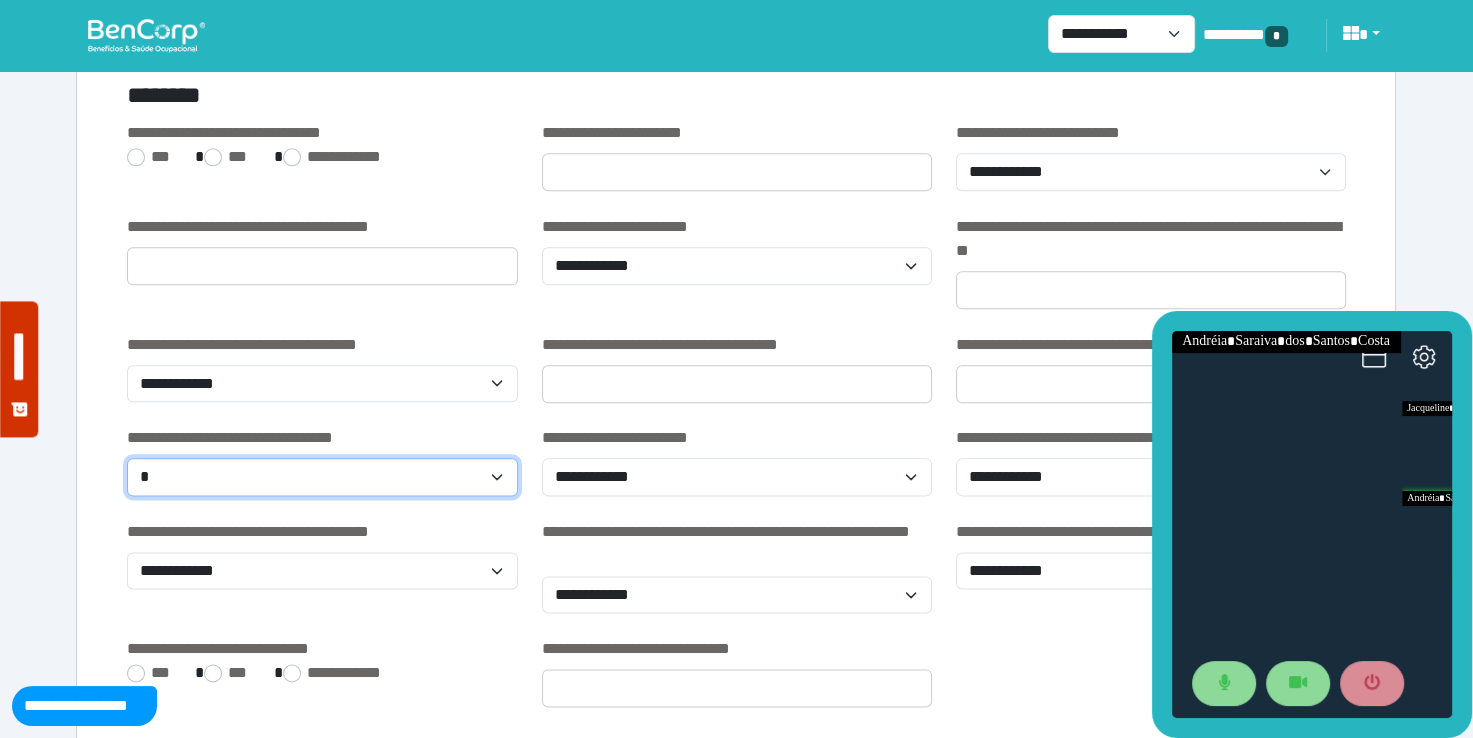 click on "**********" at bounding box center (322, 477) 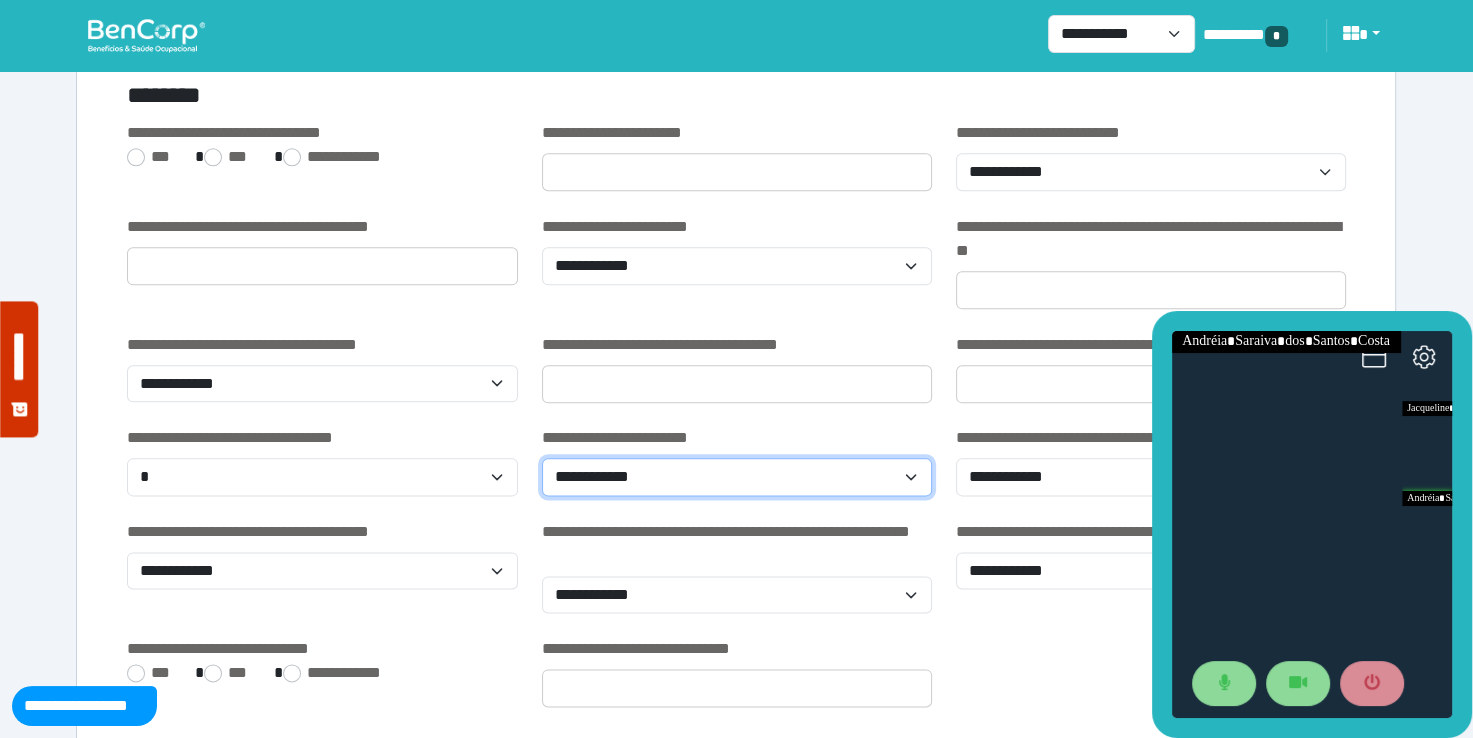 click on "**********" at bounding box center [737, 477] 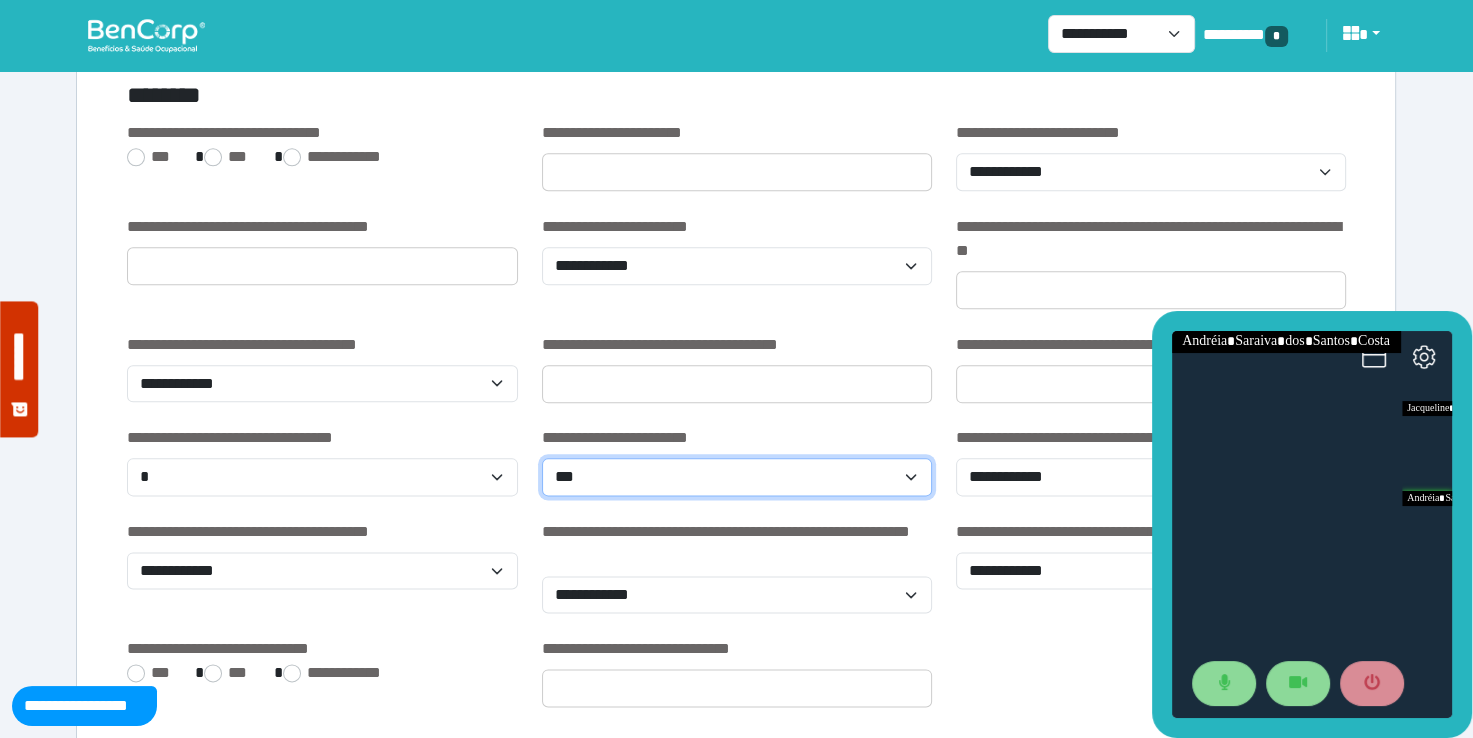click on "**********" at bounding box center (737, 477) 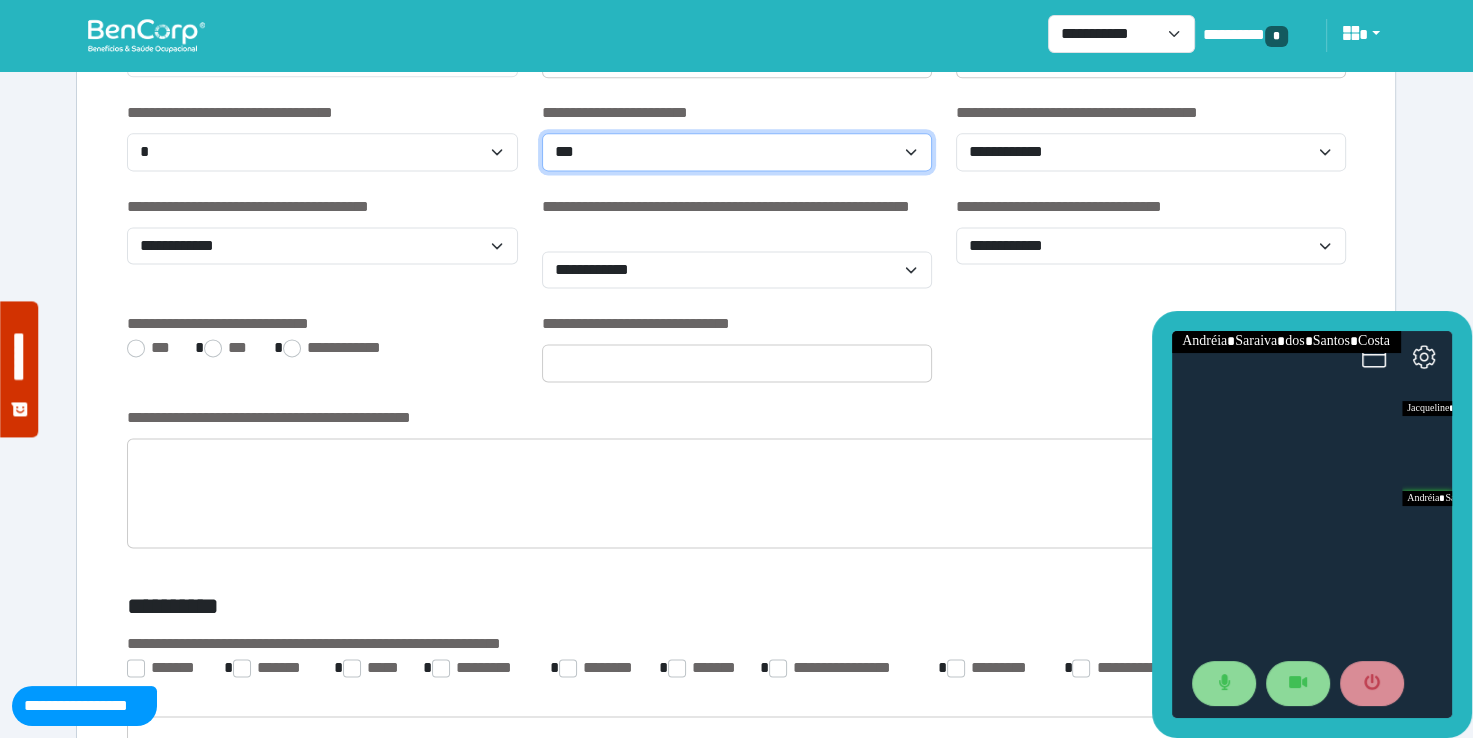 scroll, scrollTop: 2630, scrollLeft: 0, axis: vertical 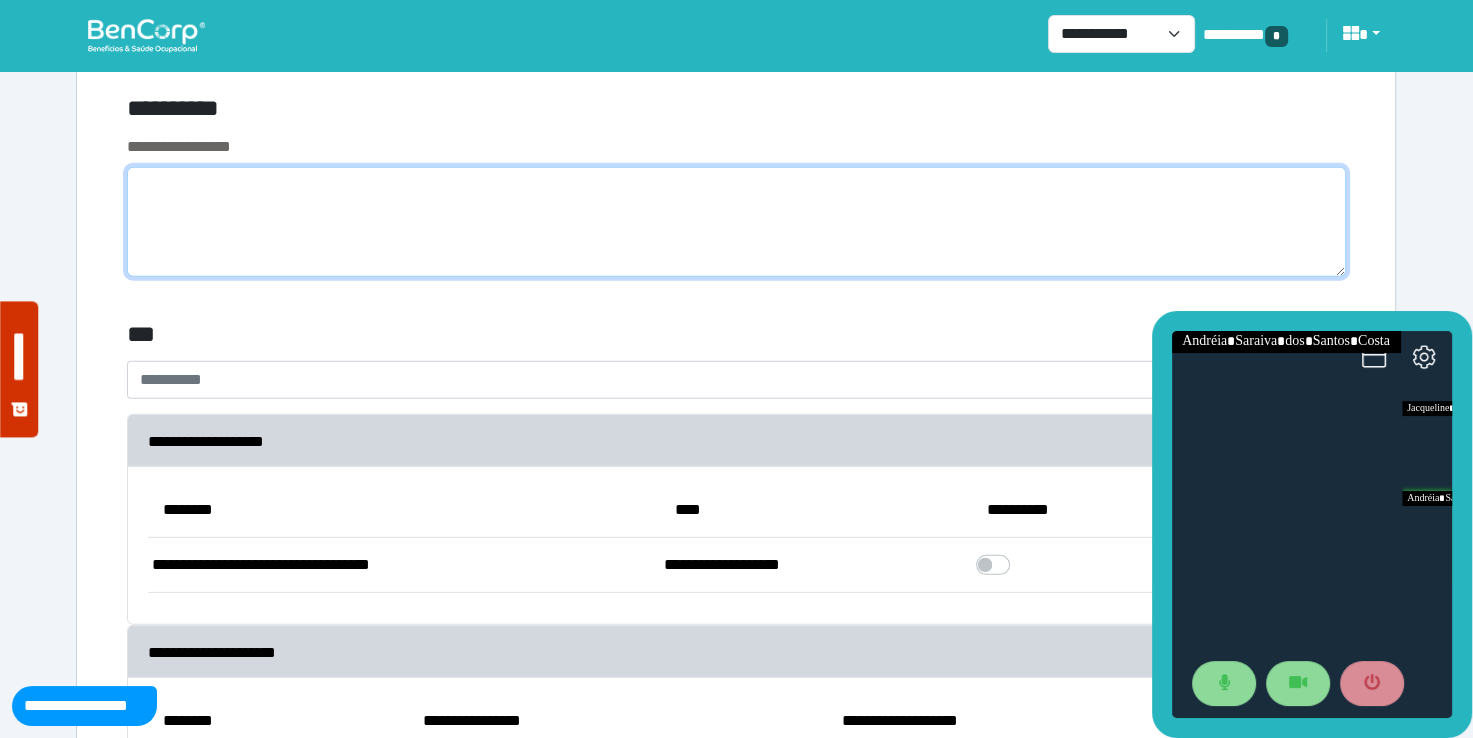 click at bounding box center [736, 222] 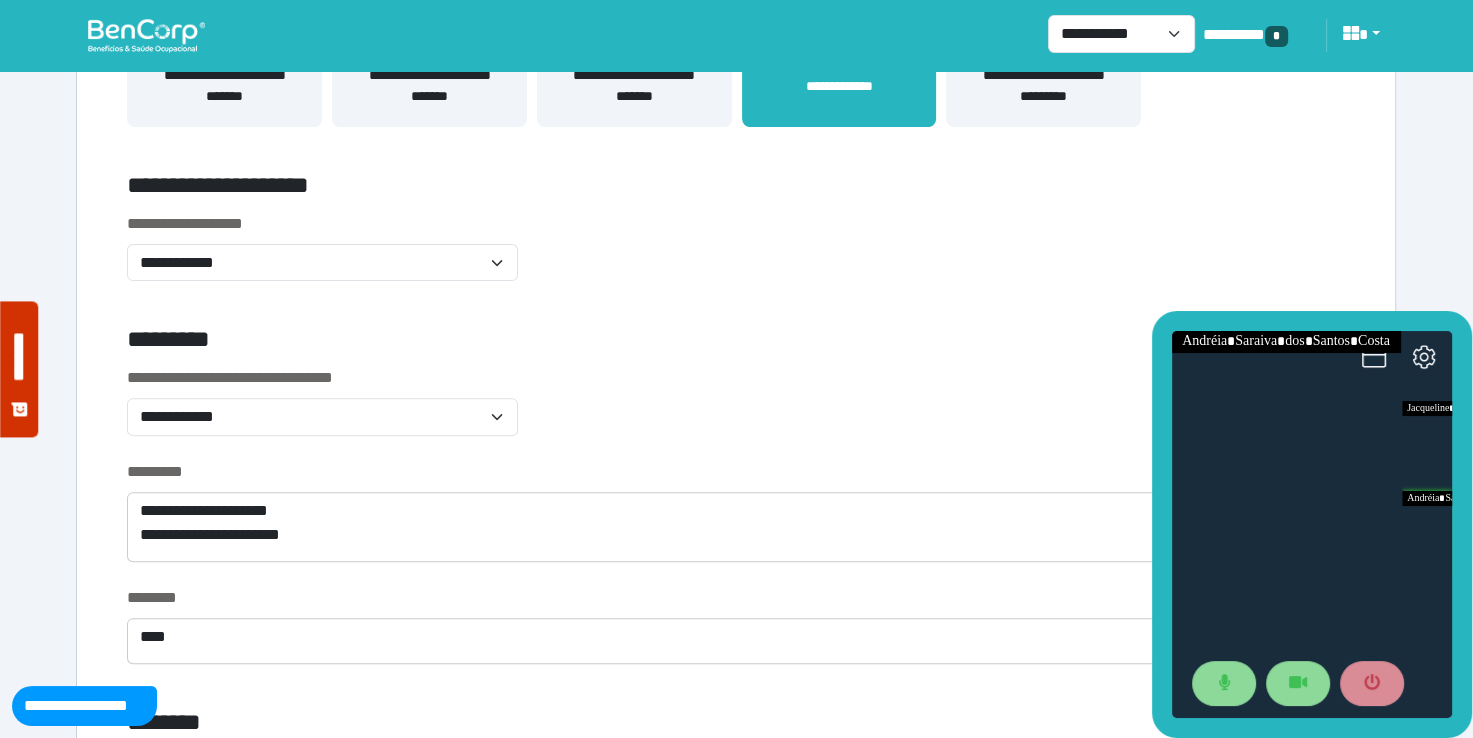 scroll, scrollTop: 0, scrollLeft: 0, axis: both 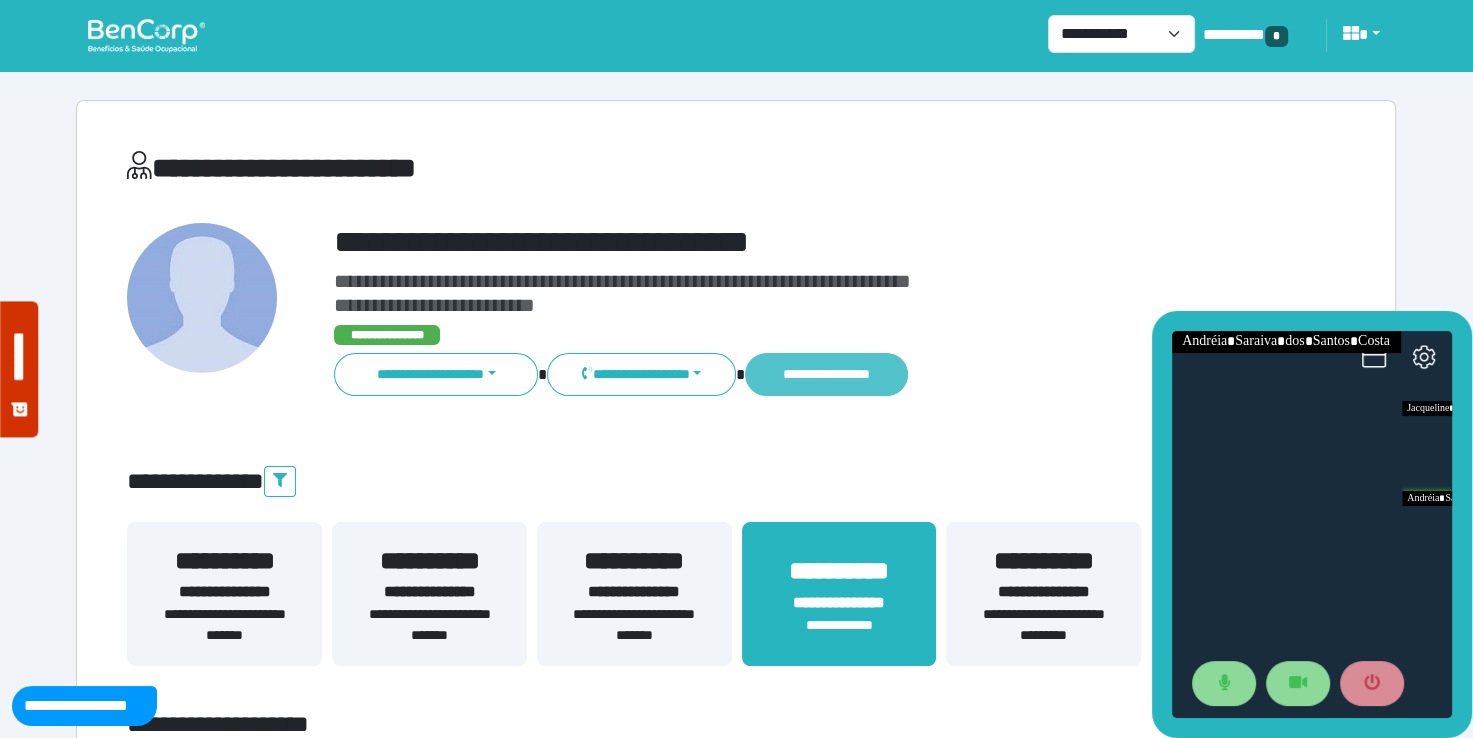 type on "**********" 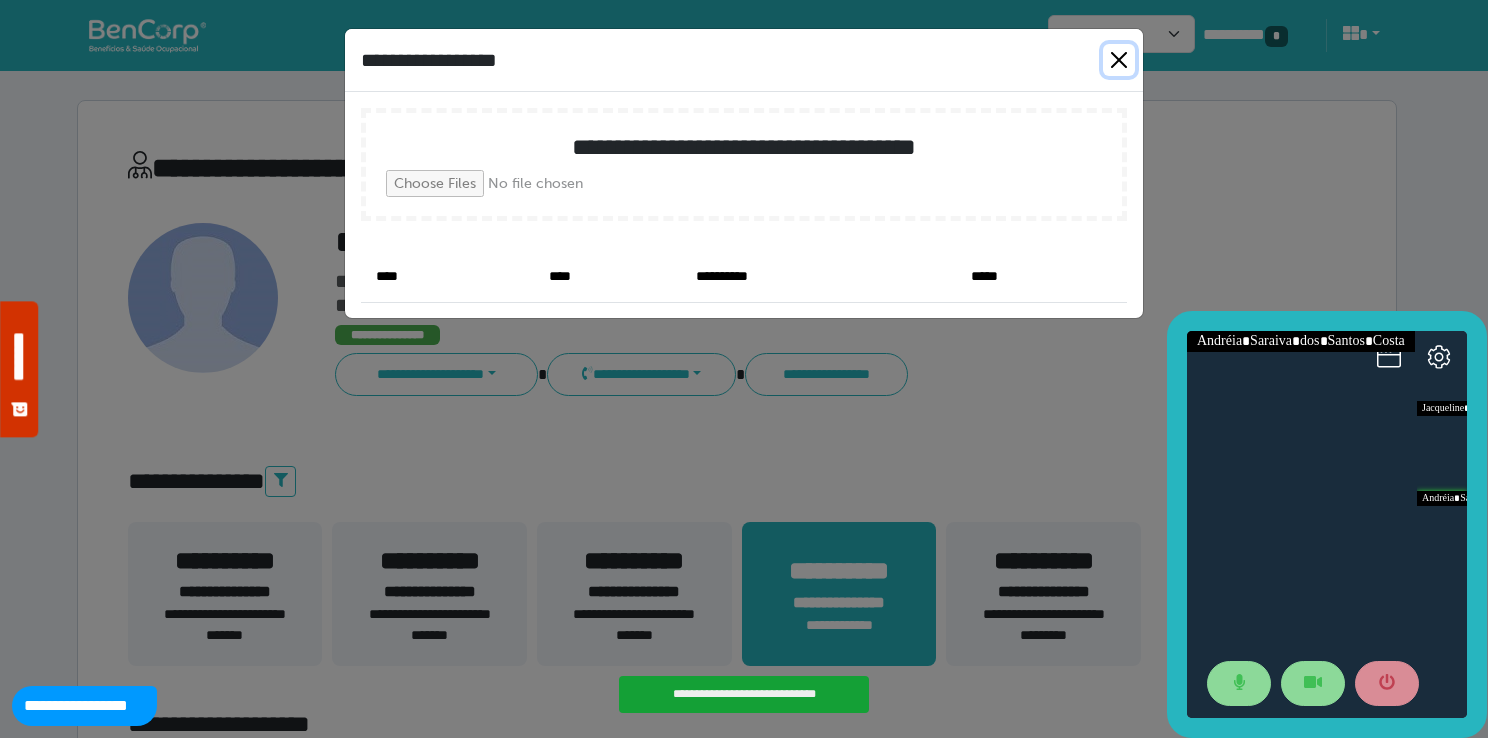 click at bounding box center (1119, 60) 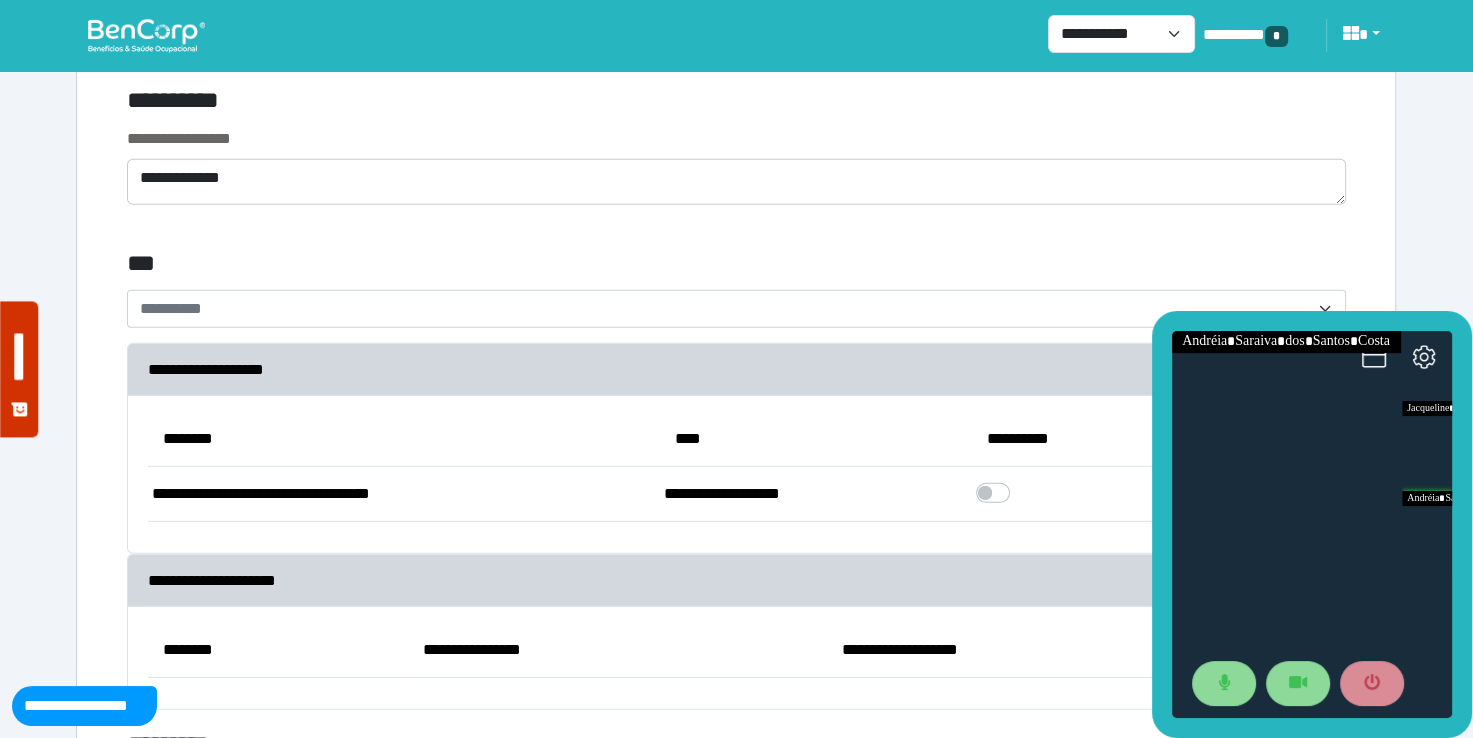 scroll, scrollTop: 5645, scrollLeft: 0, axis: vertical 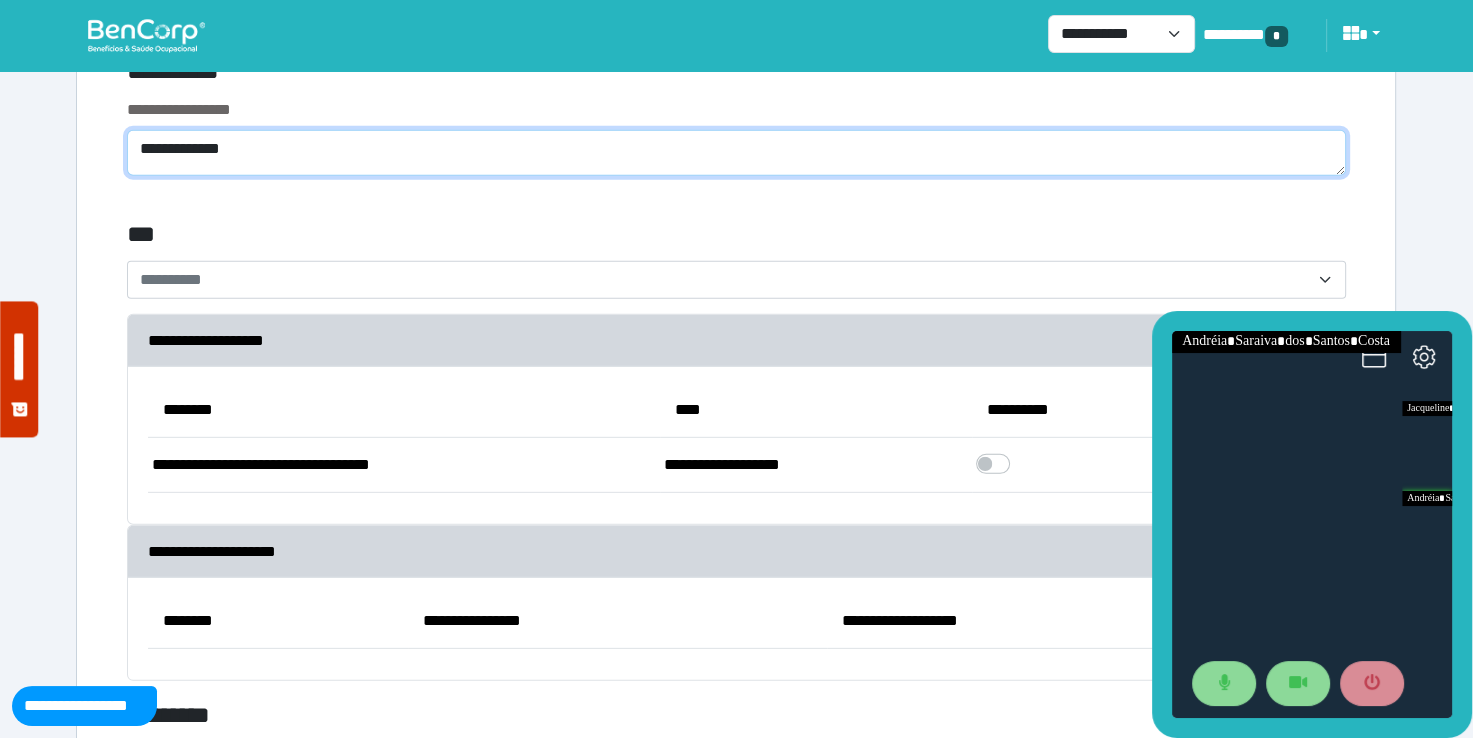 click on "**********" at bounding box center [736, 153] 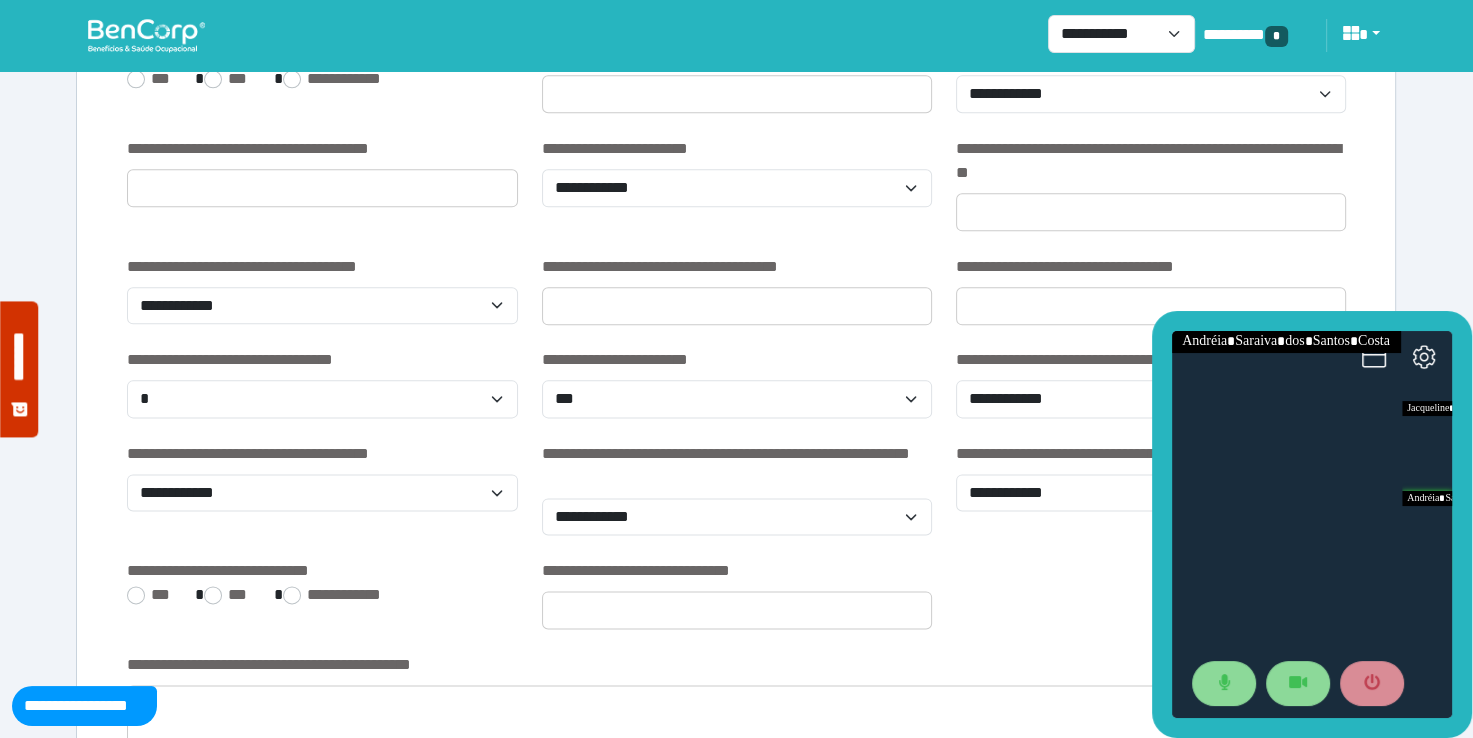 scroll, scrollTop: 2403, scrollLeft: 0, axis: vertical 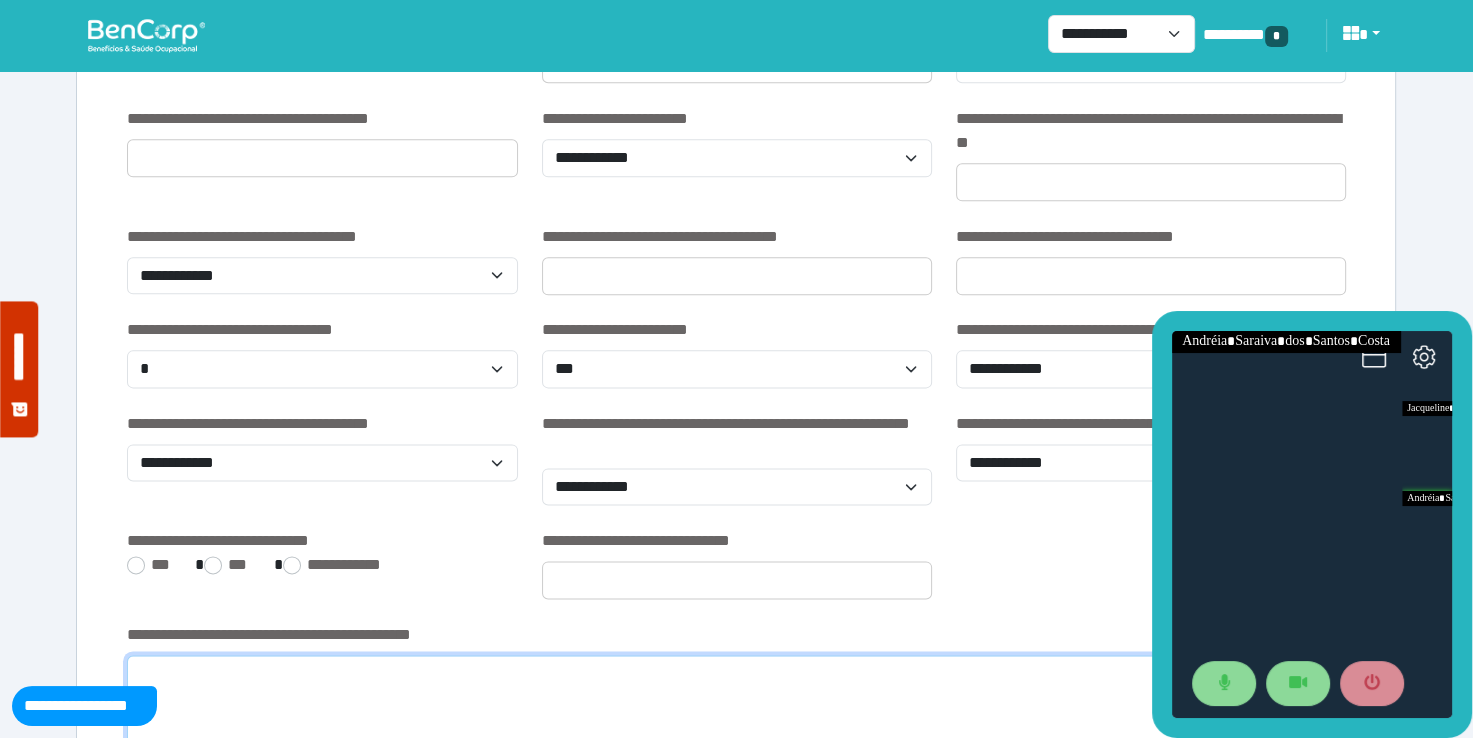 click at bounding box center [736, 710] 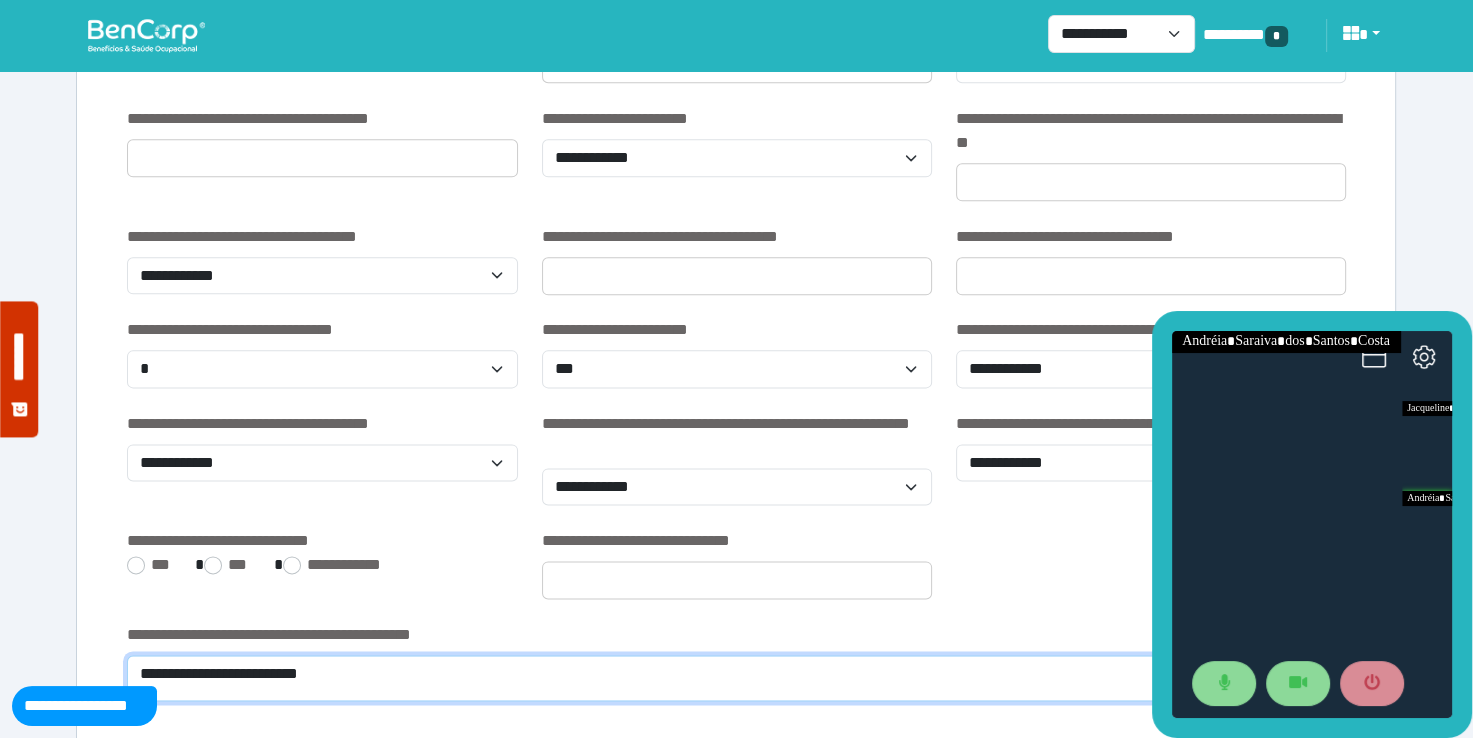 type on "**********" 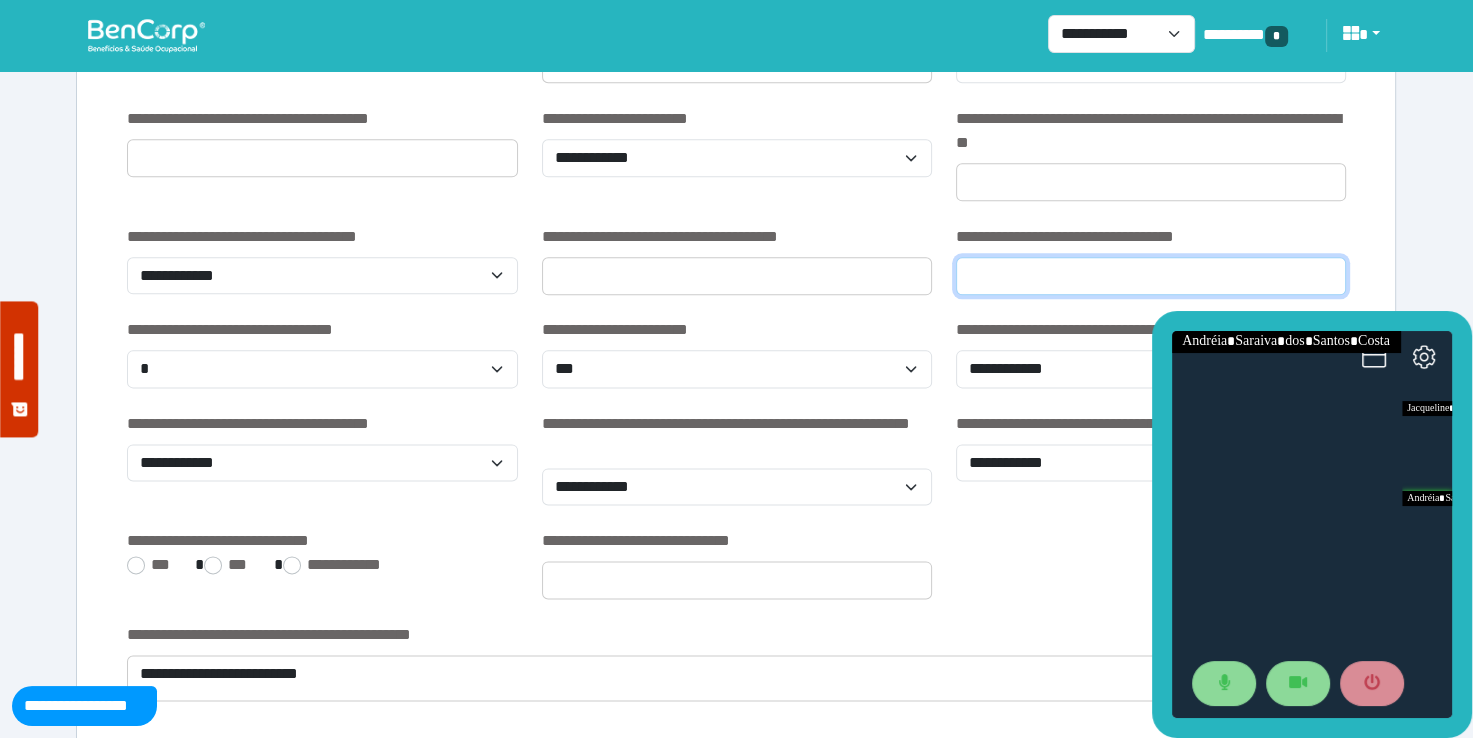 click at bounding box center [1151, 276] 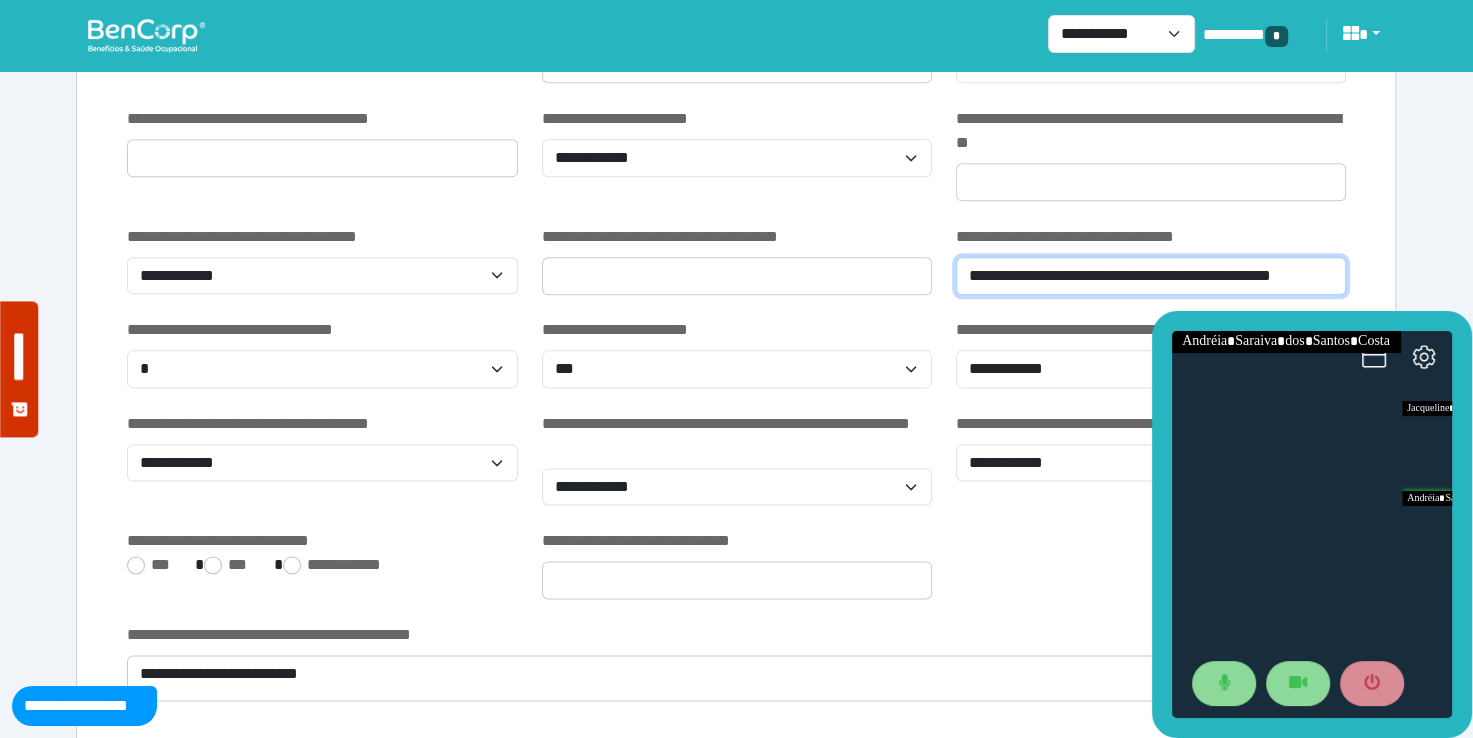 scroll, scrollTop: 0, scrollLeft: 9, axis: horizontal 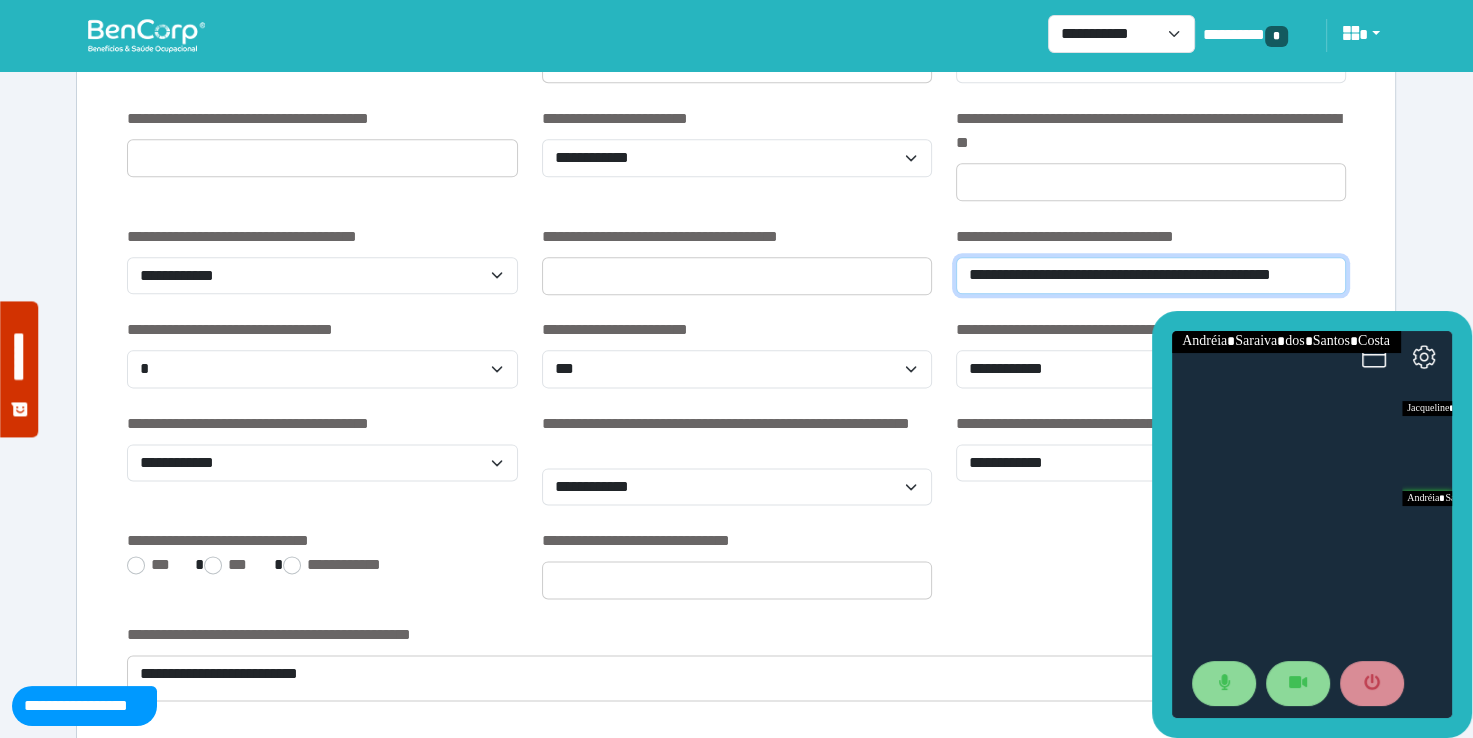 type on "**********" 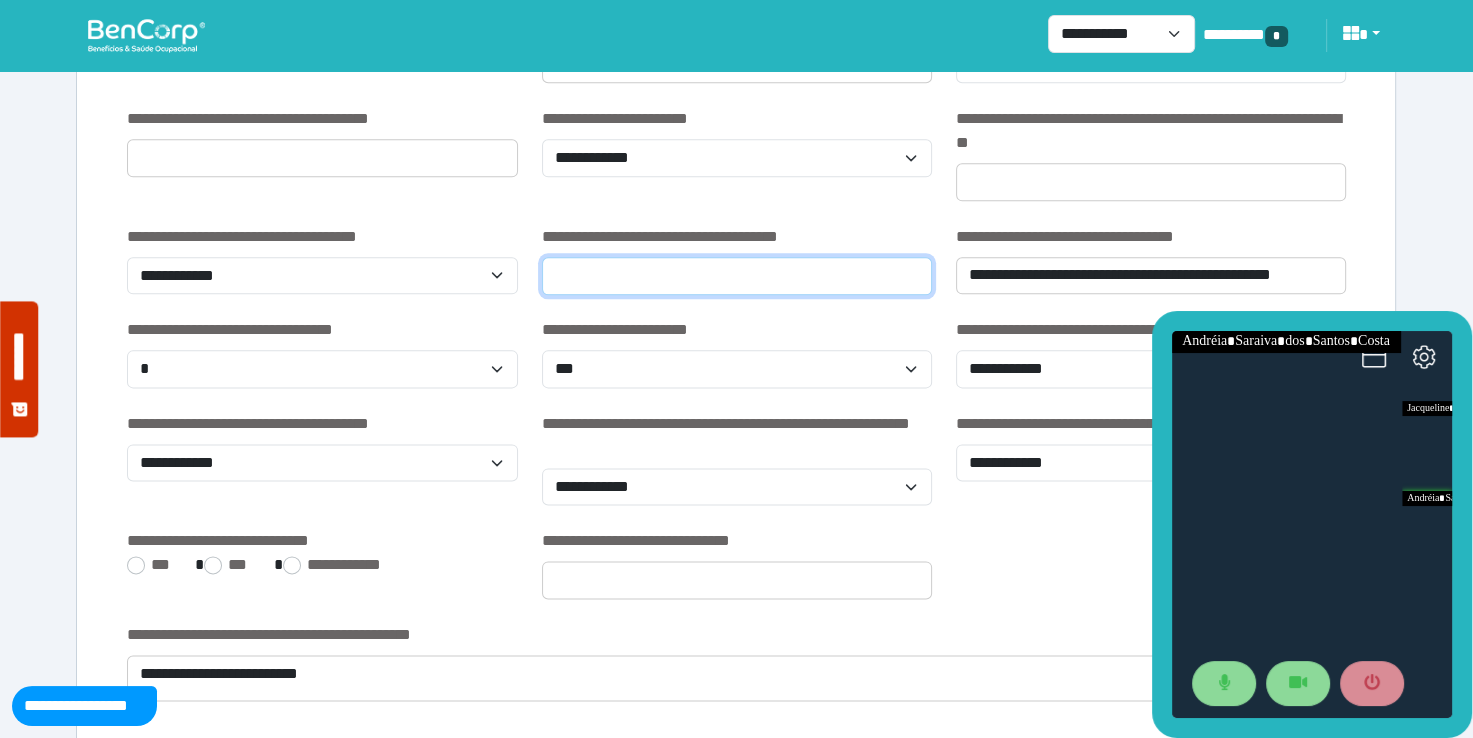 scroll, scrollTop: 0, scrollLeft: 0, axis: both 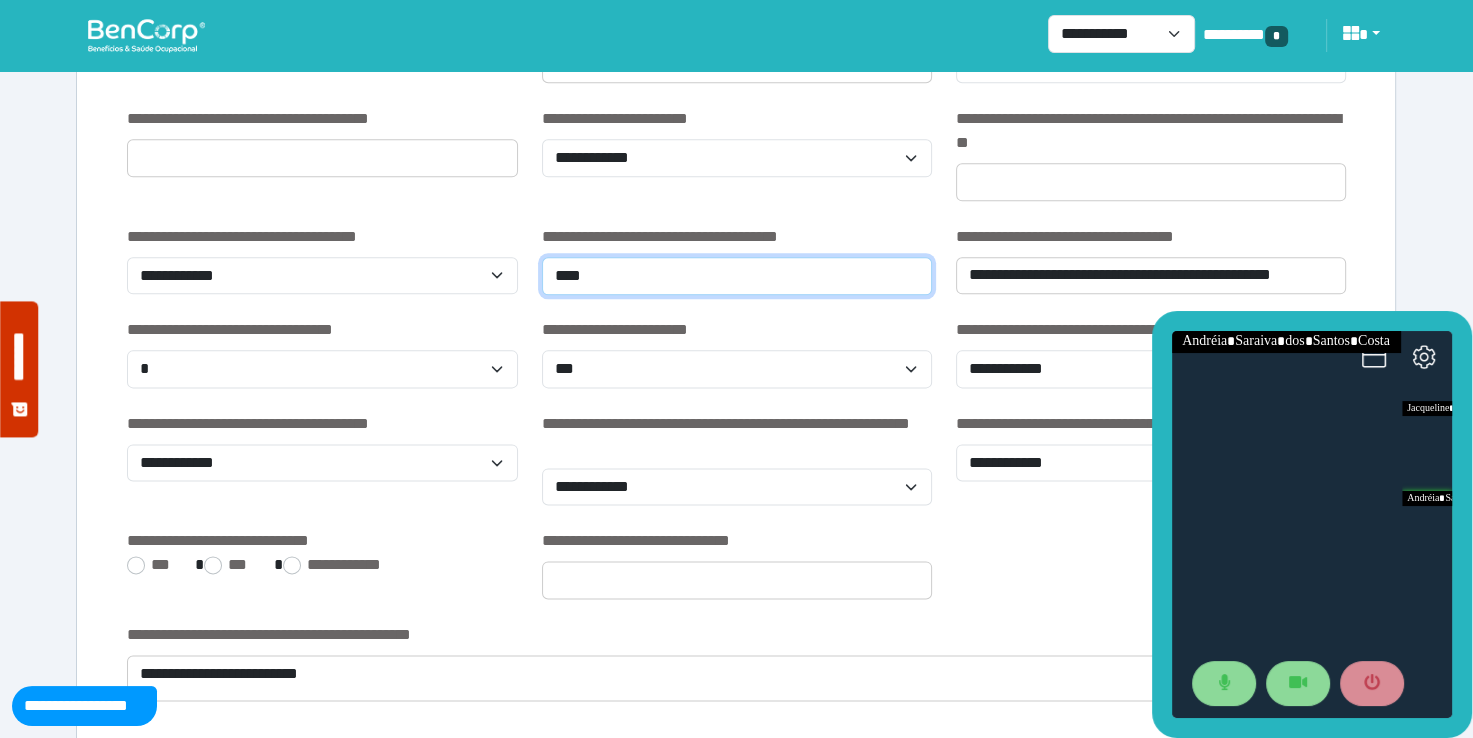 type on "****" 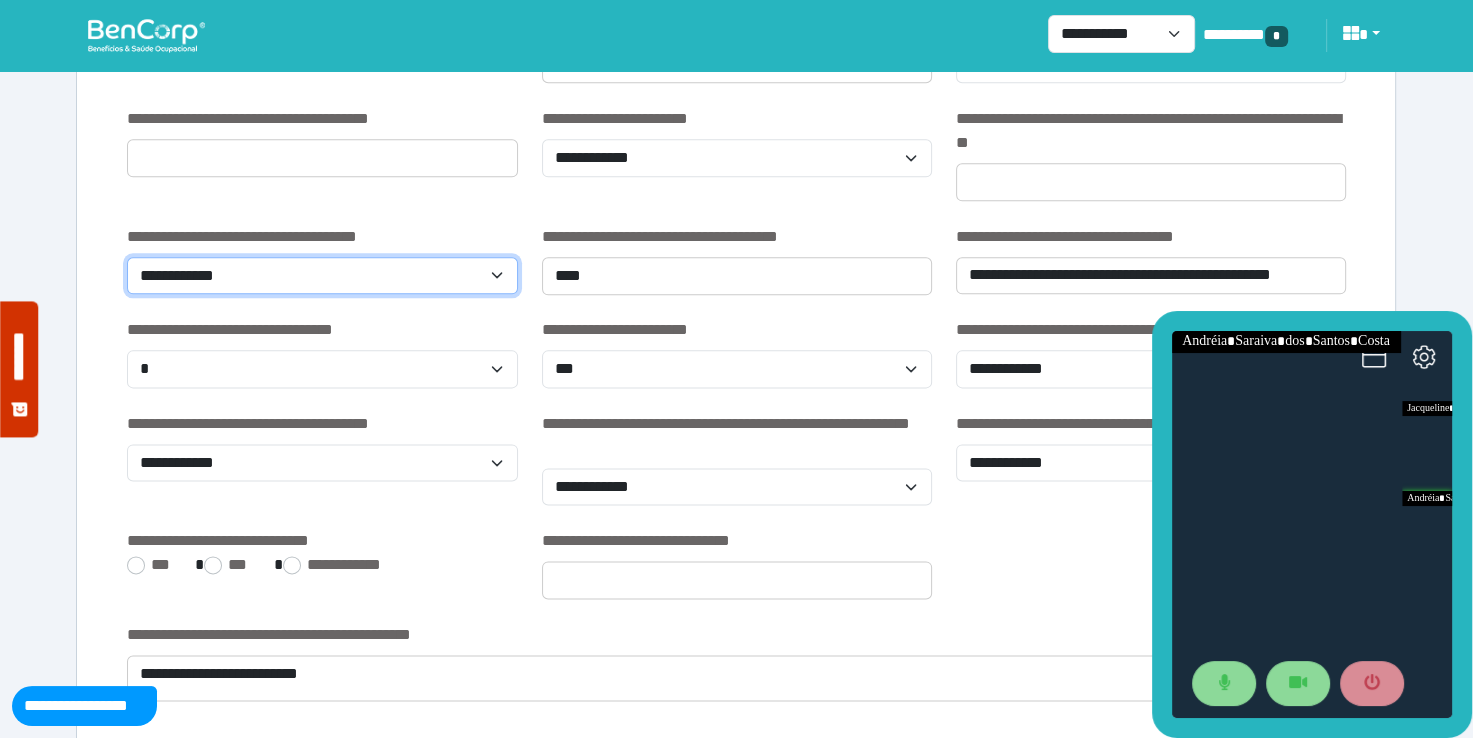 click on "**********" at bounding box center (322, 276) 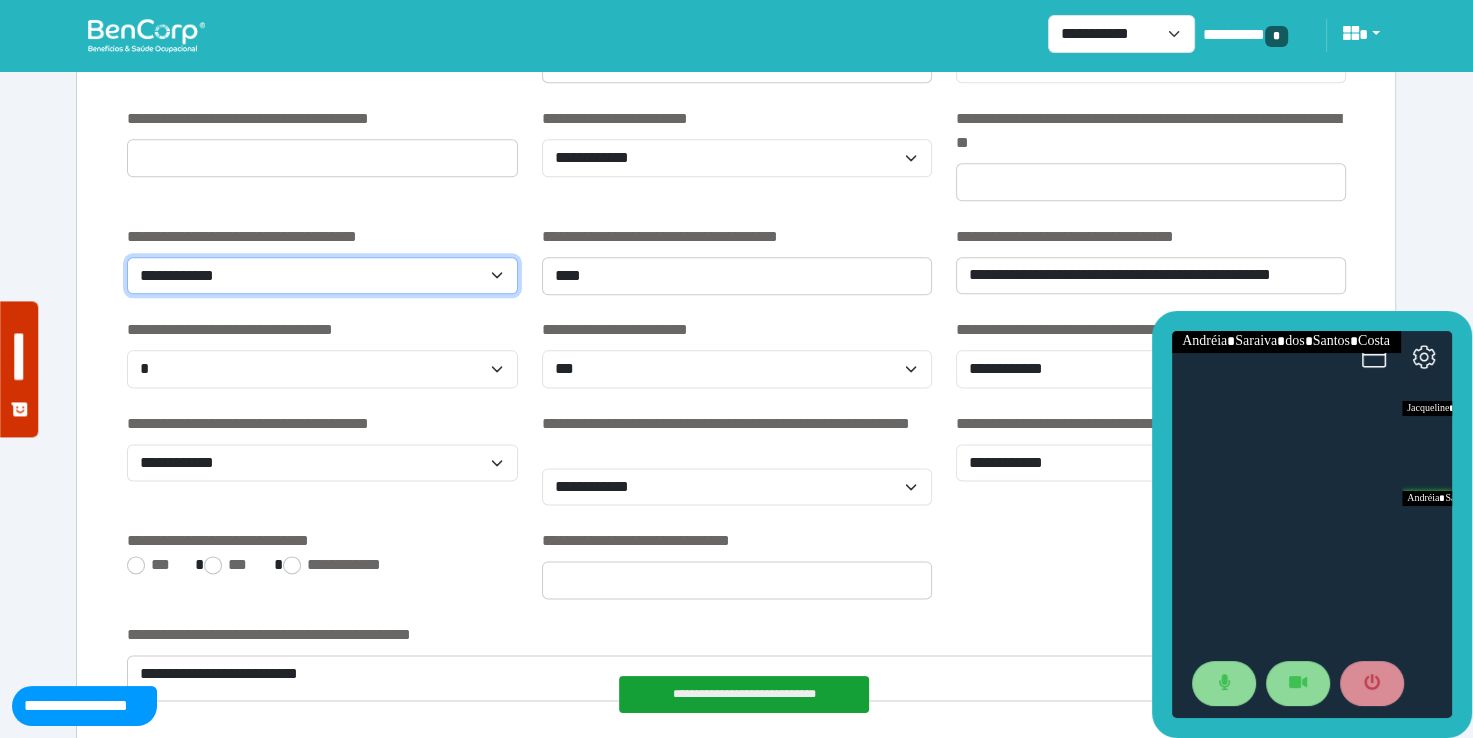select on "***" 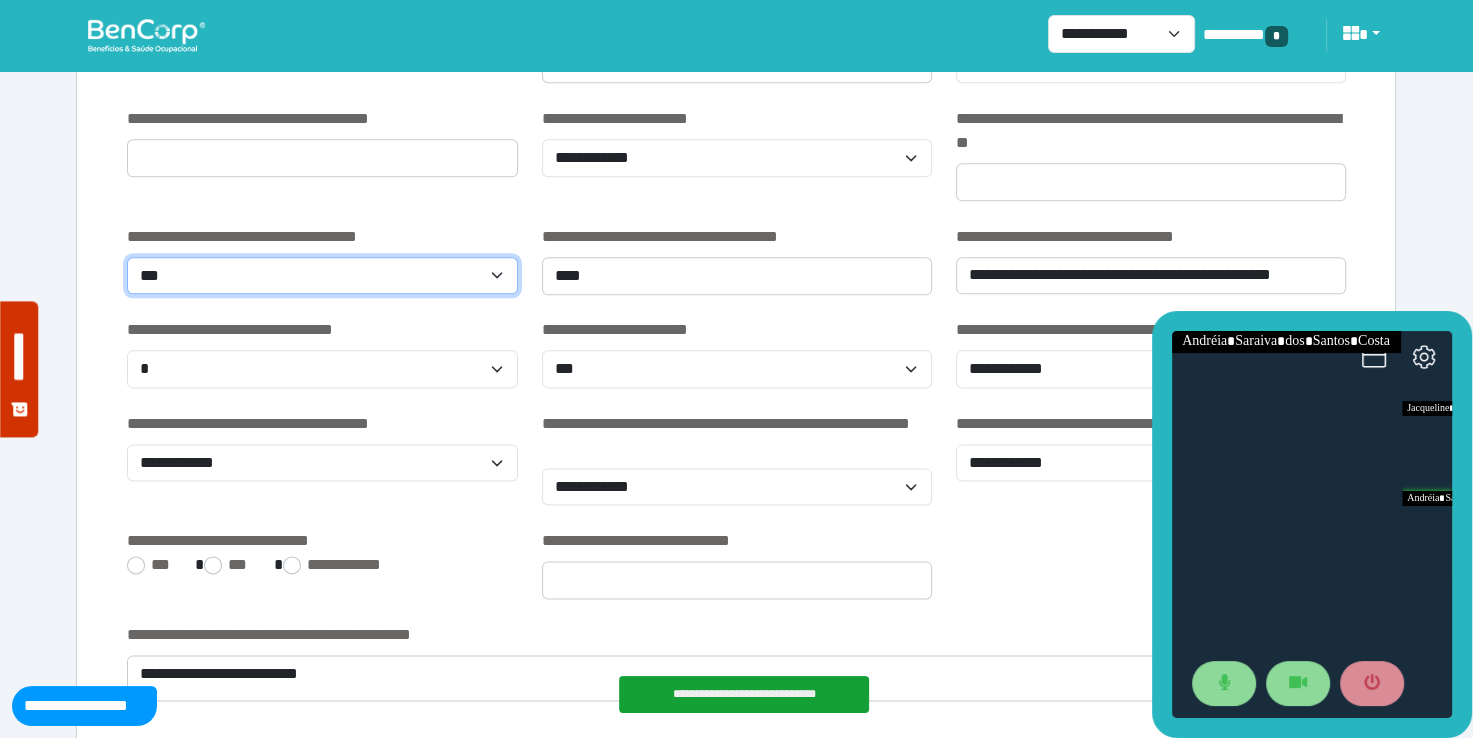 click on "**********" at bounding box center (322, 276) 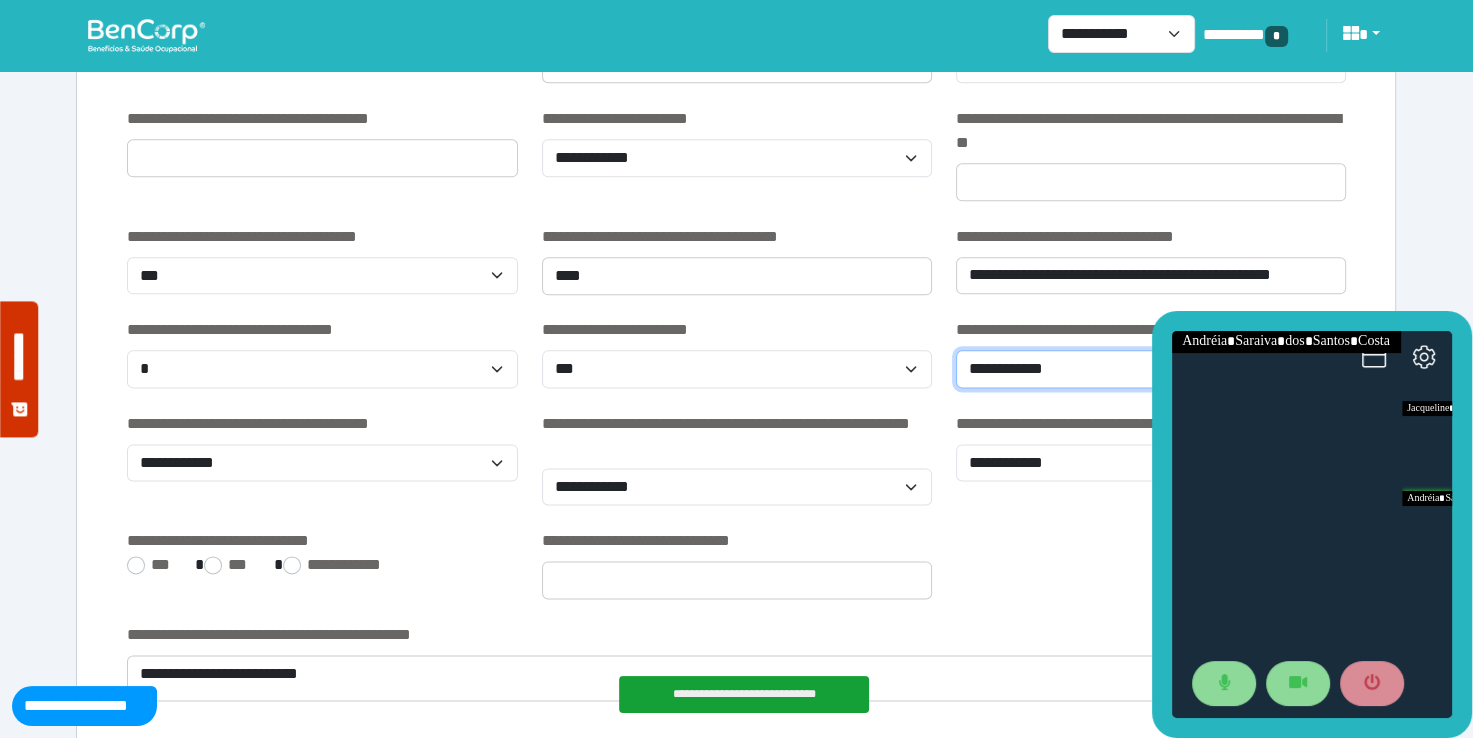 click on "**********" at bounding box center [1151, 369] 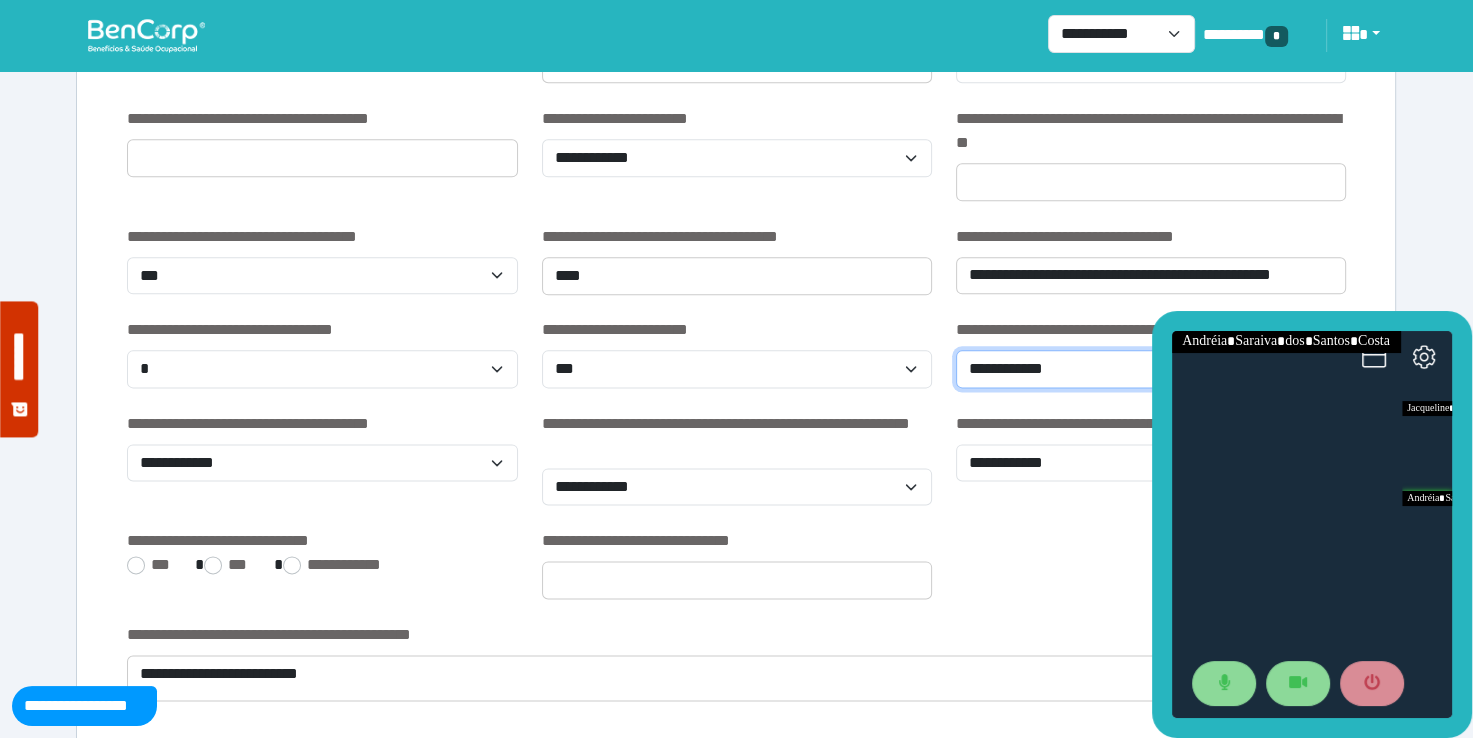 click on "**********" at bounding box center [1151, 369] 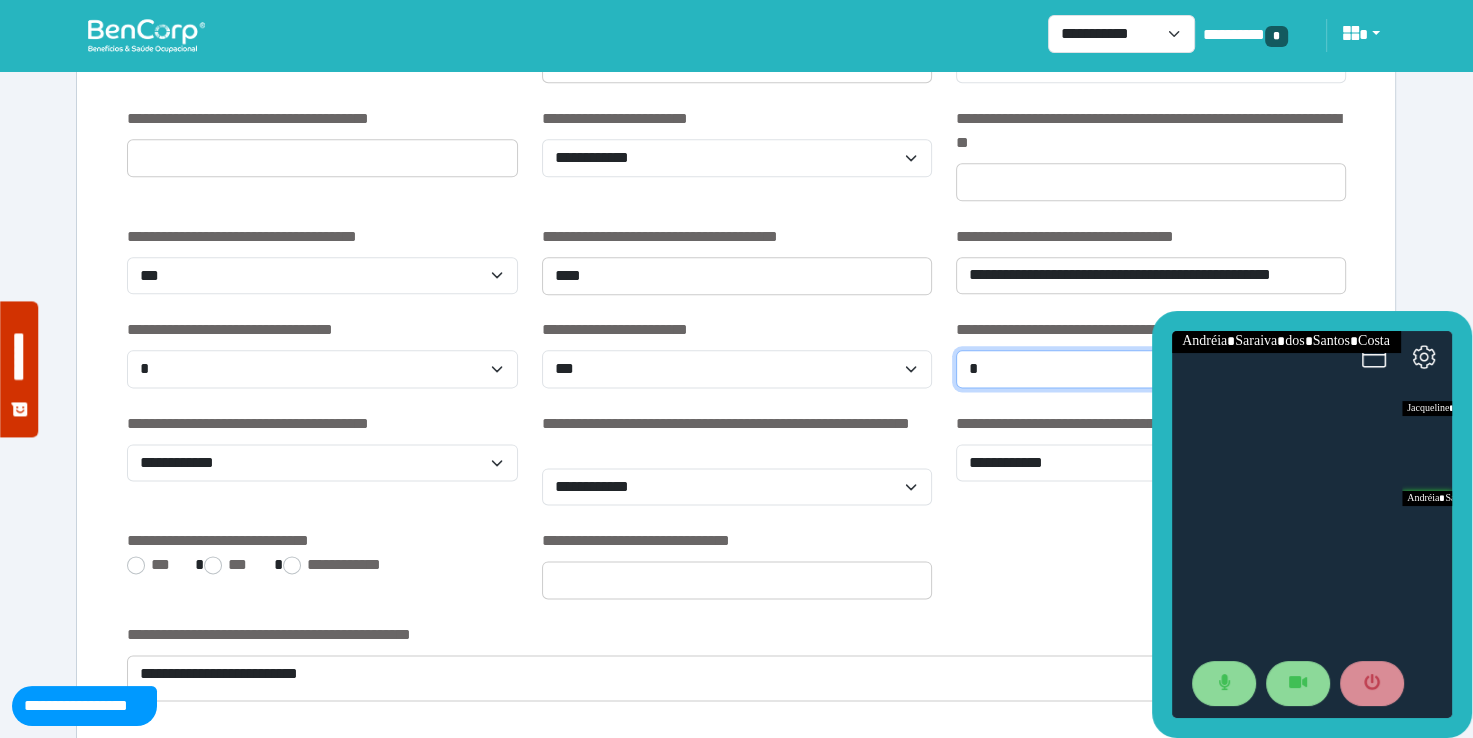 click on "**********" at bounding box center [1151, 369] 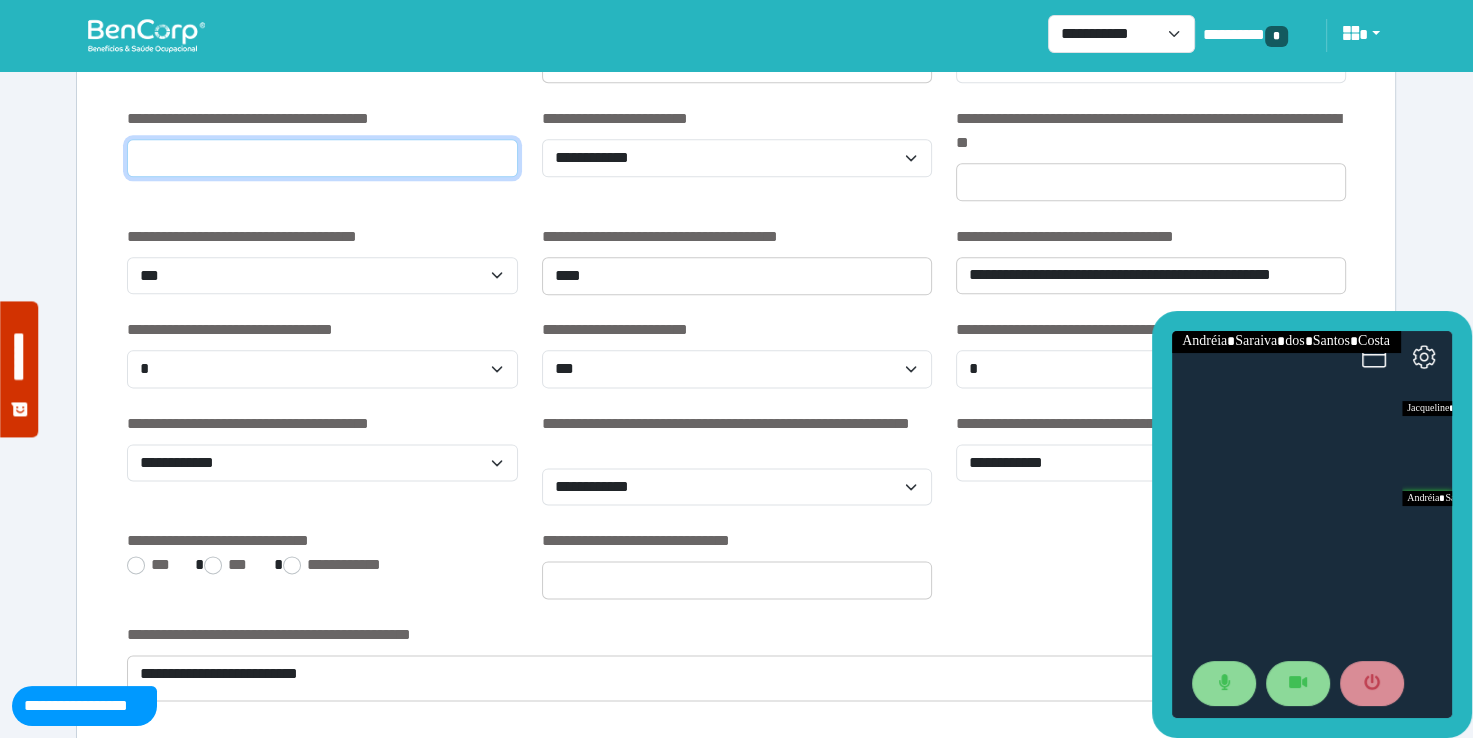 click at bounding box center [322, 158] 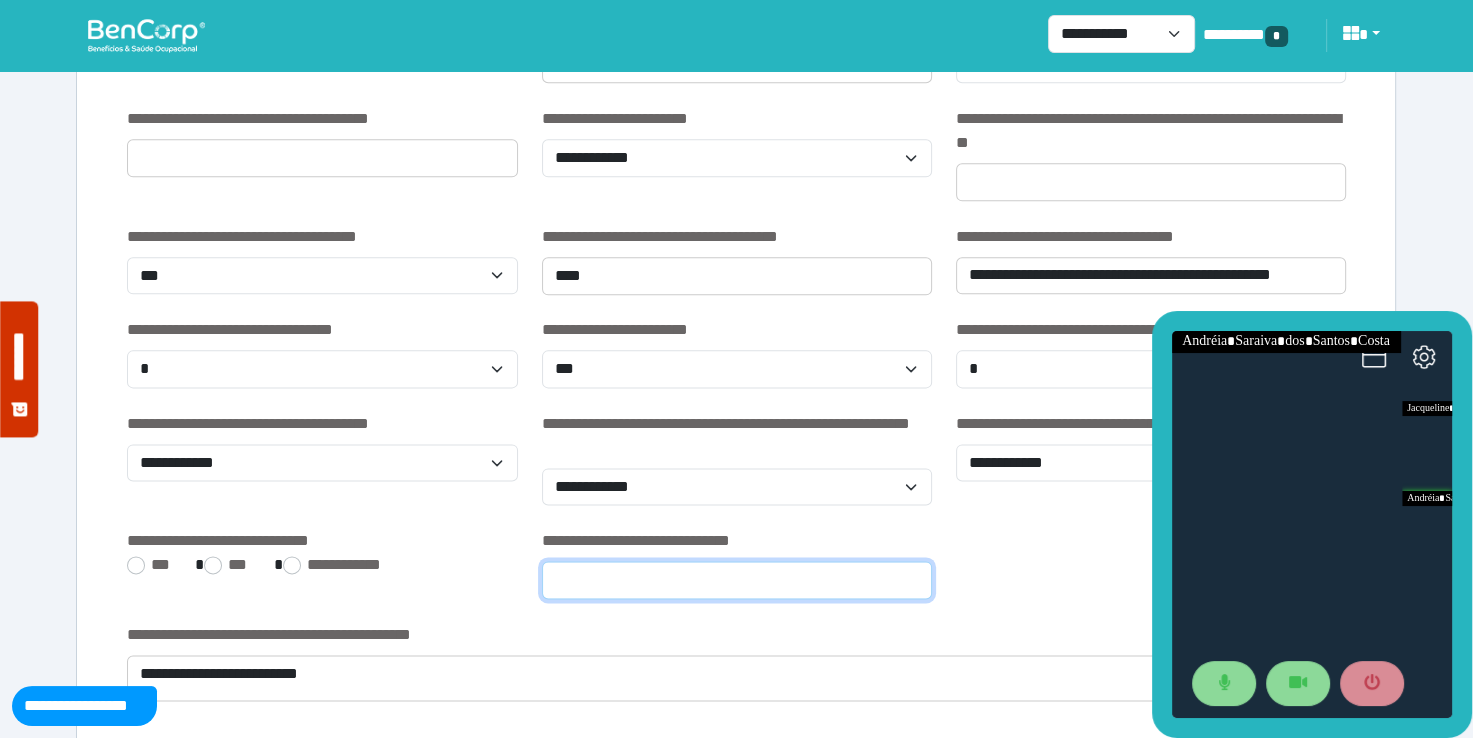 click at bounding box center (737, 580) 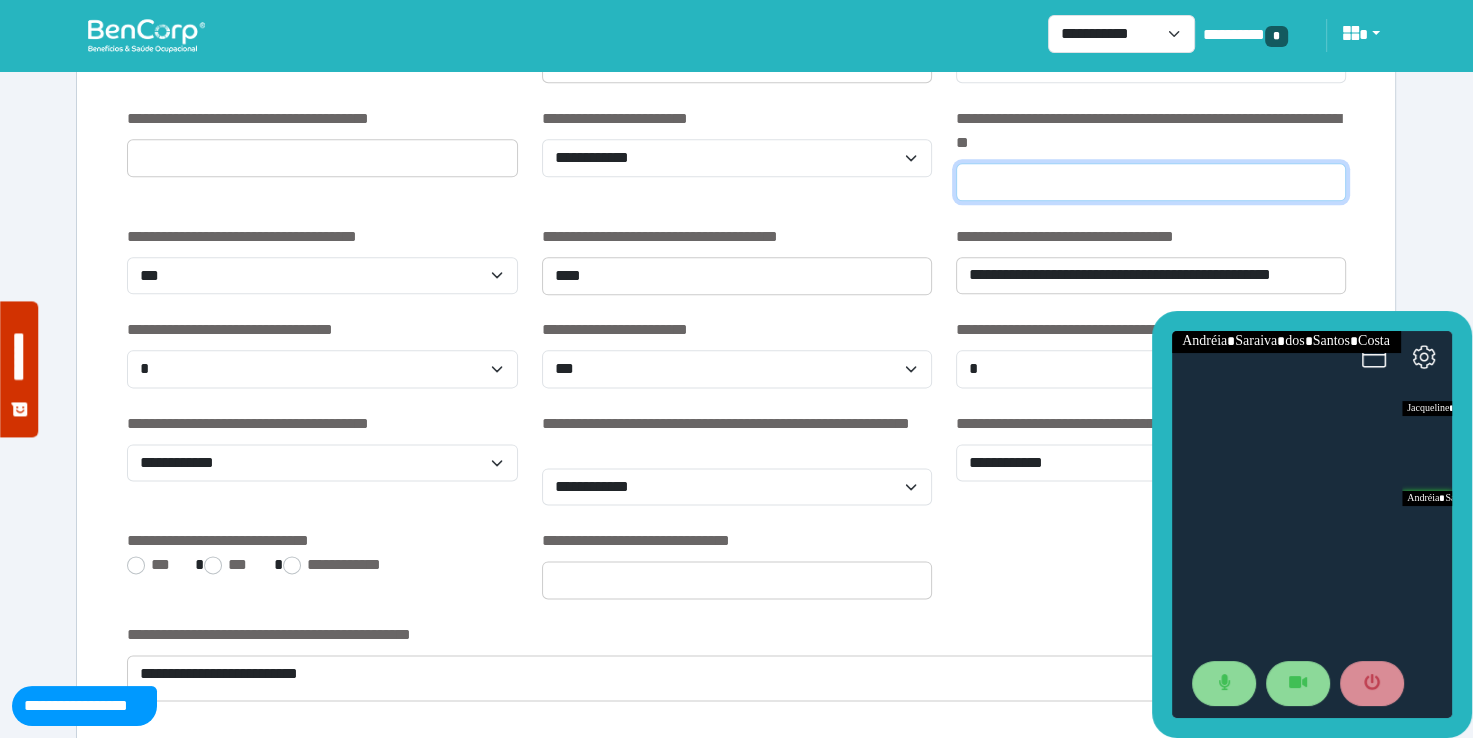 click at bounding box center [1151, 182] 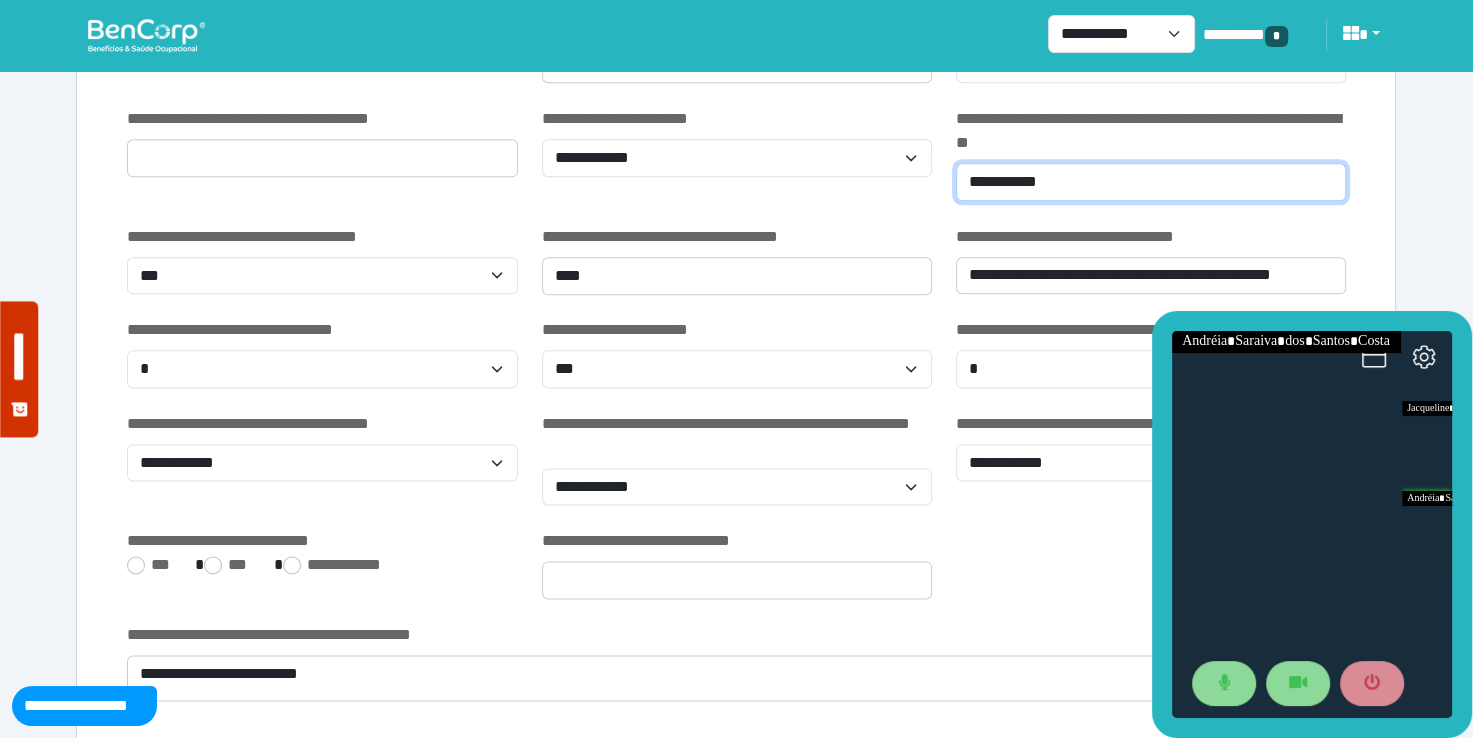 type on "**********" 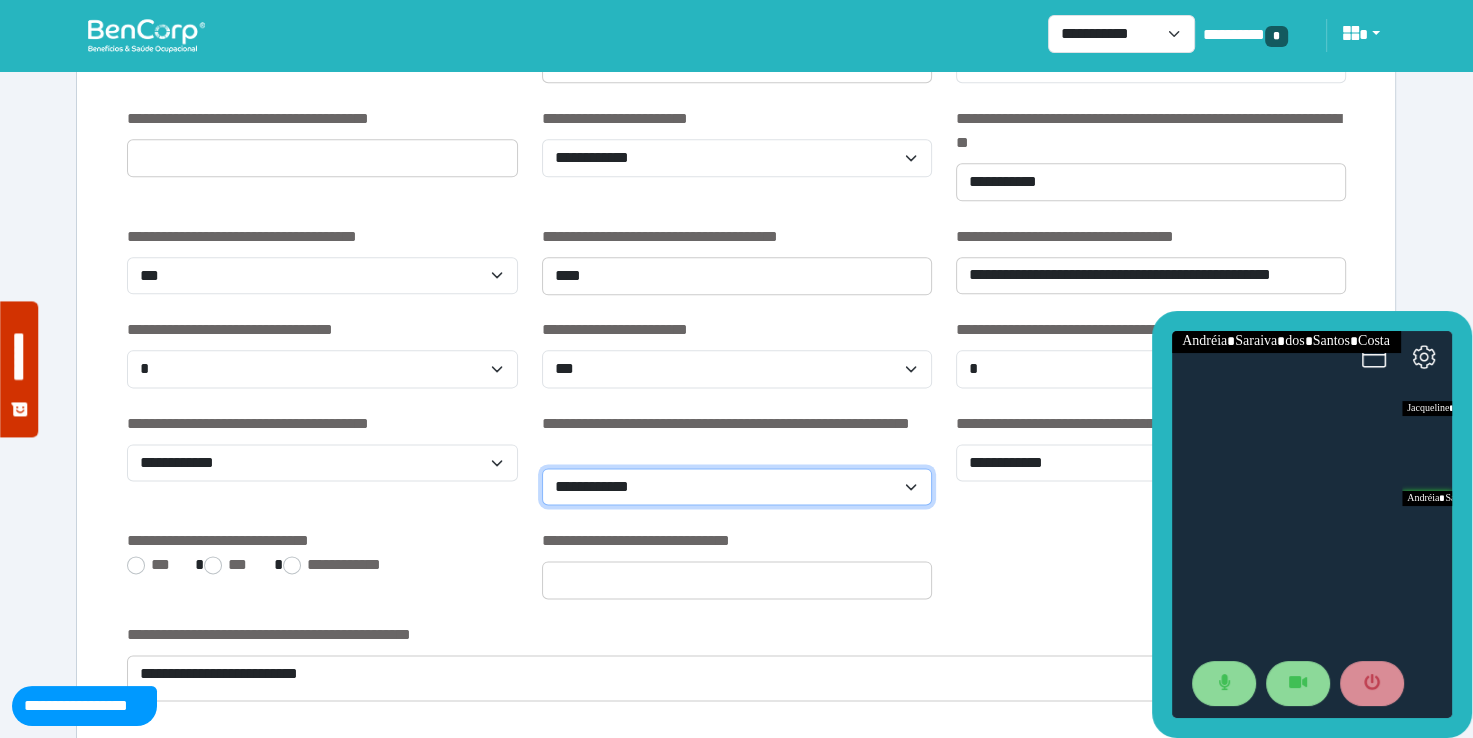 click on "**********" at bounding box center (737, 487) 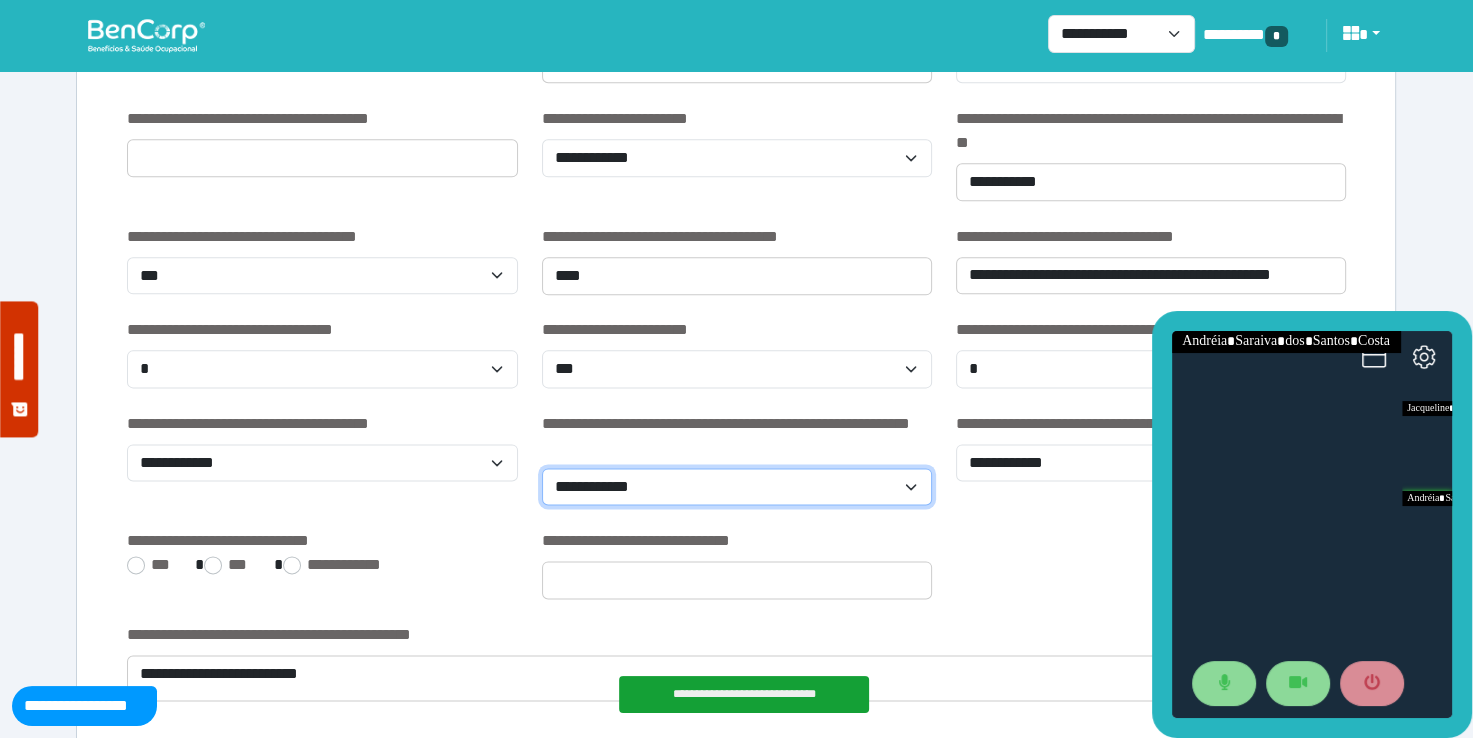 select on "**" 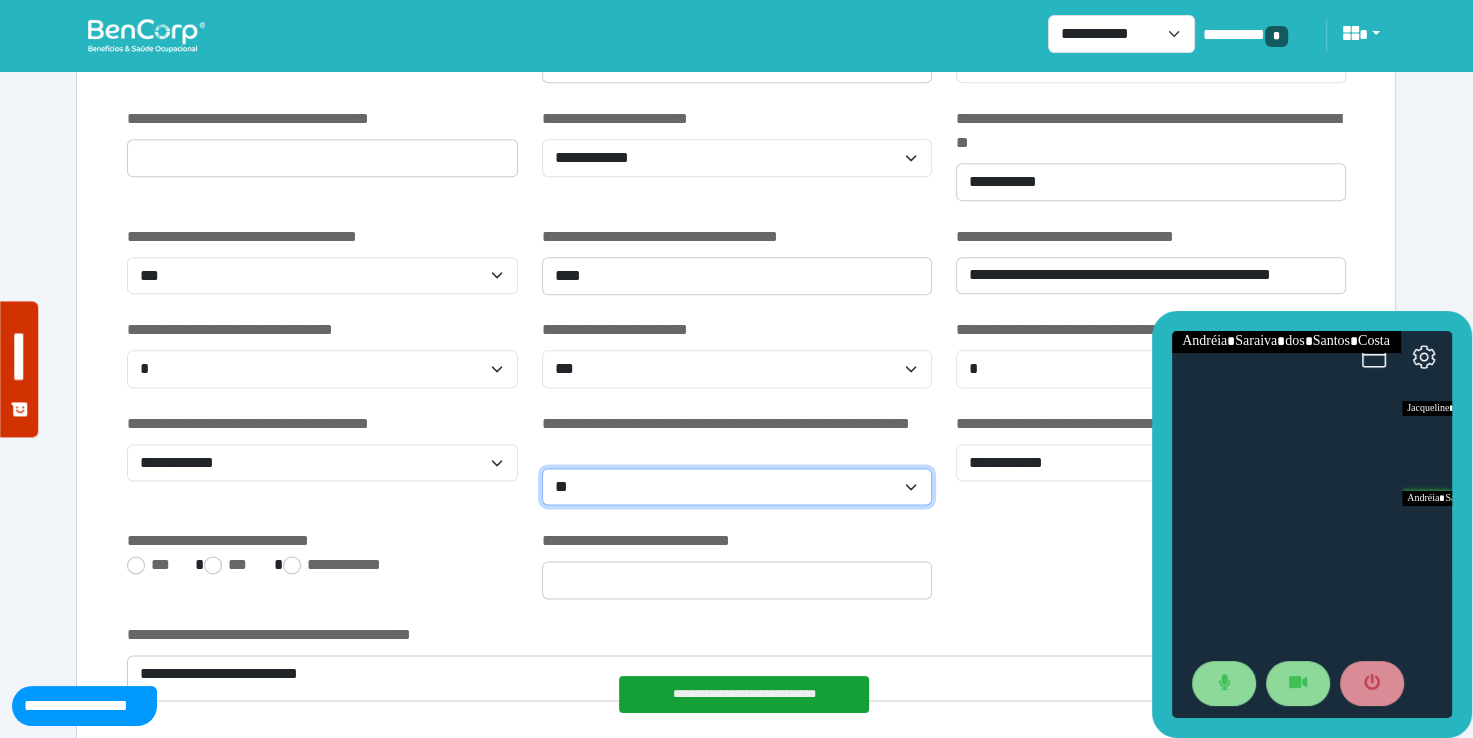 click on "**********" at bounding box center [737, 487] 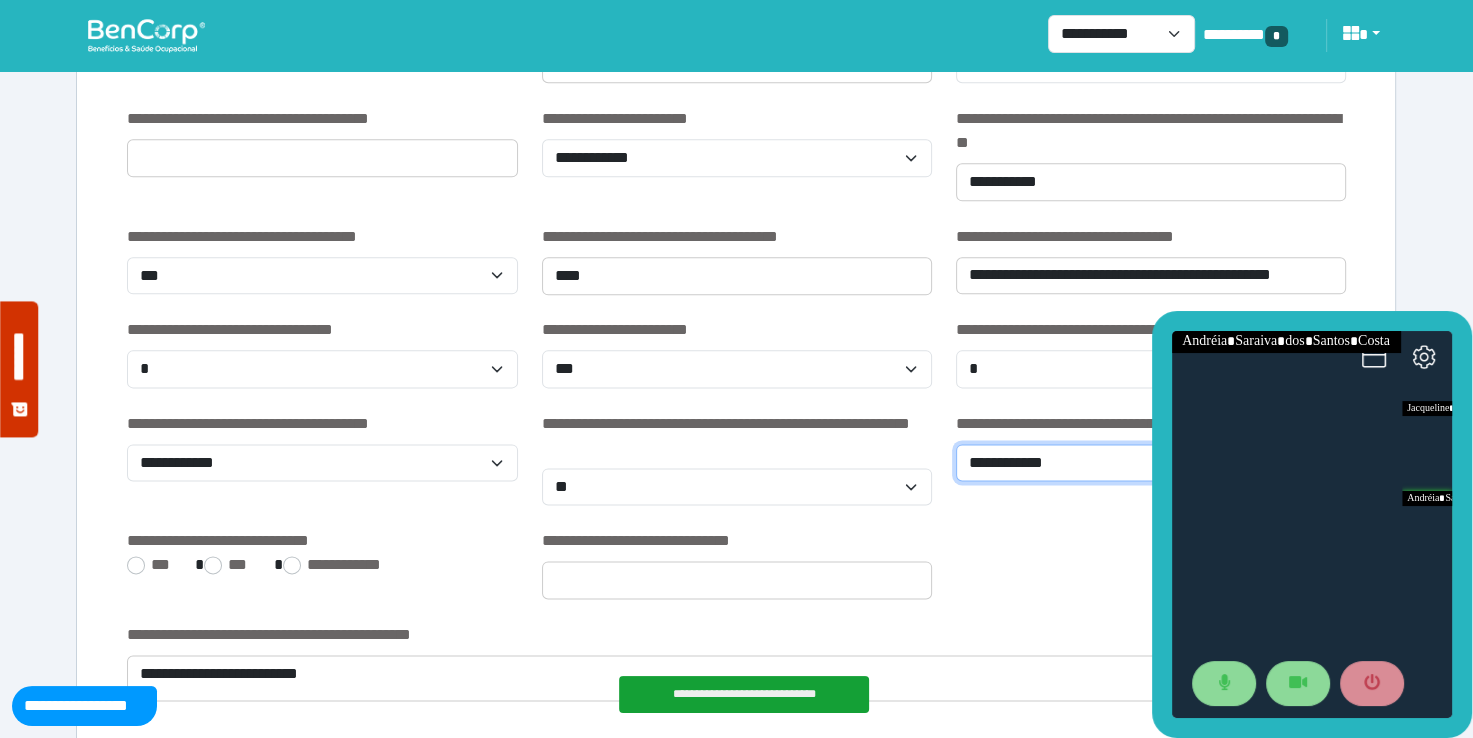 click on "**********" at bounding box center [1151, 463] 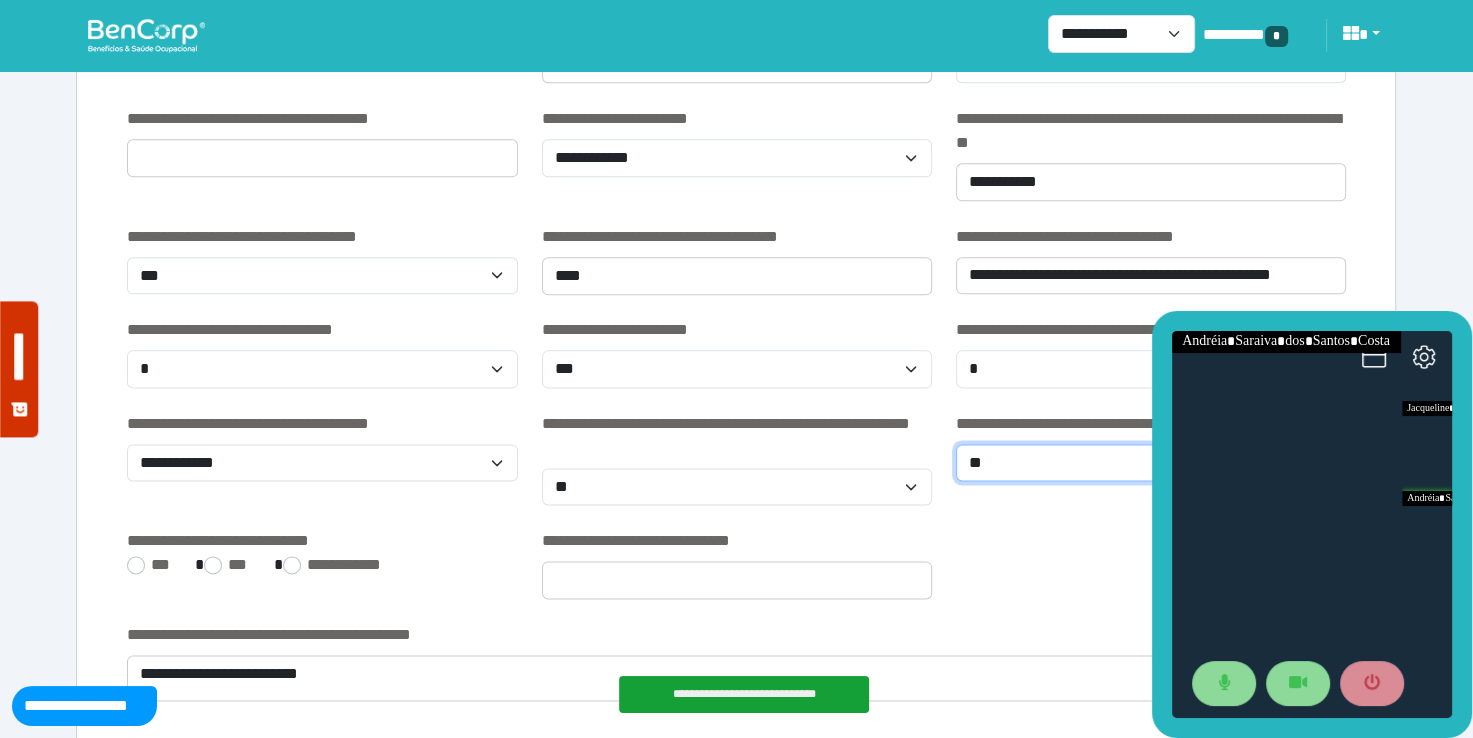 click on "**********" at bounding box center [1151, 463] 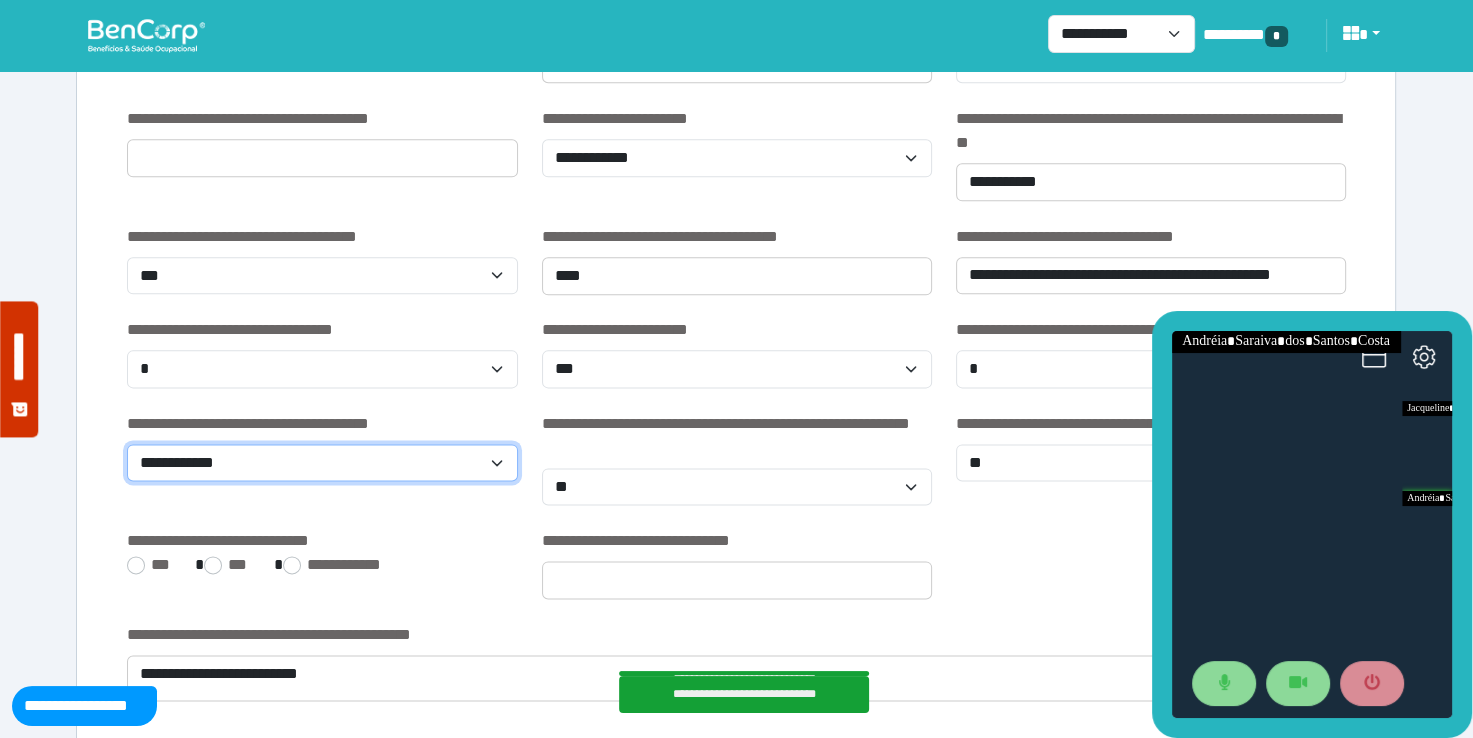 click on "**********" at bounding box center [322, 463] 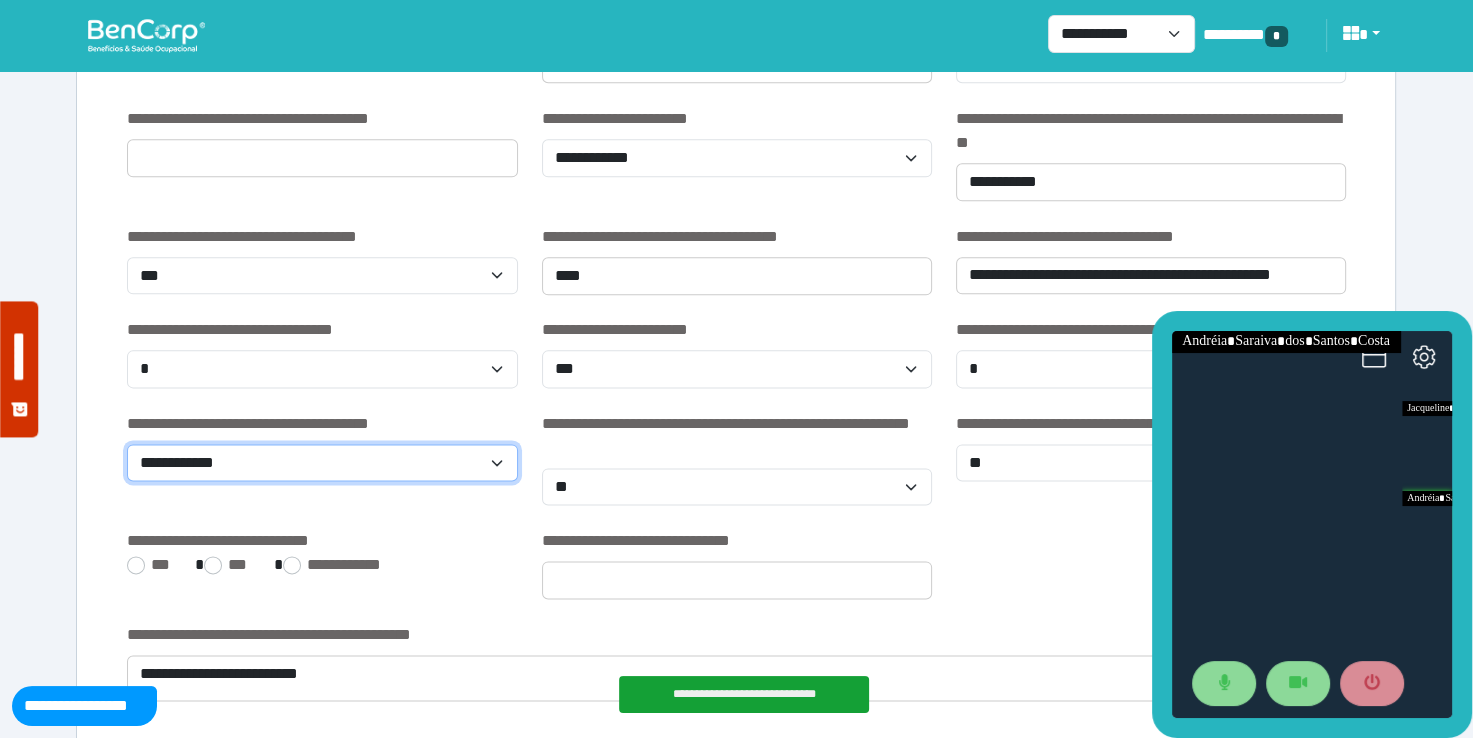 select on "*" 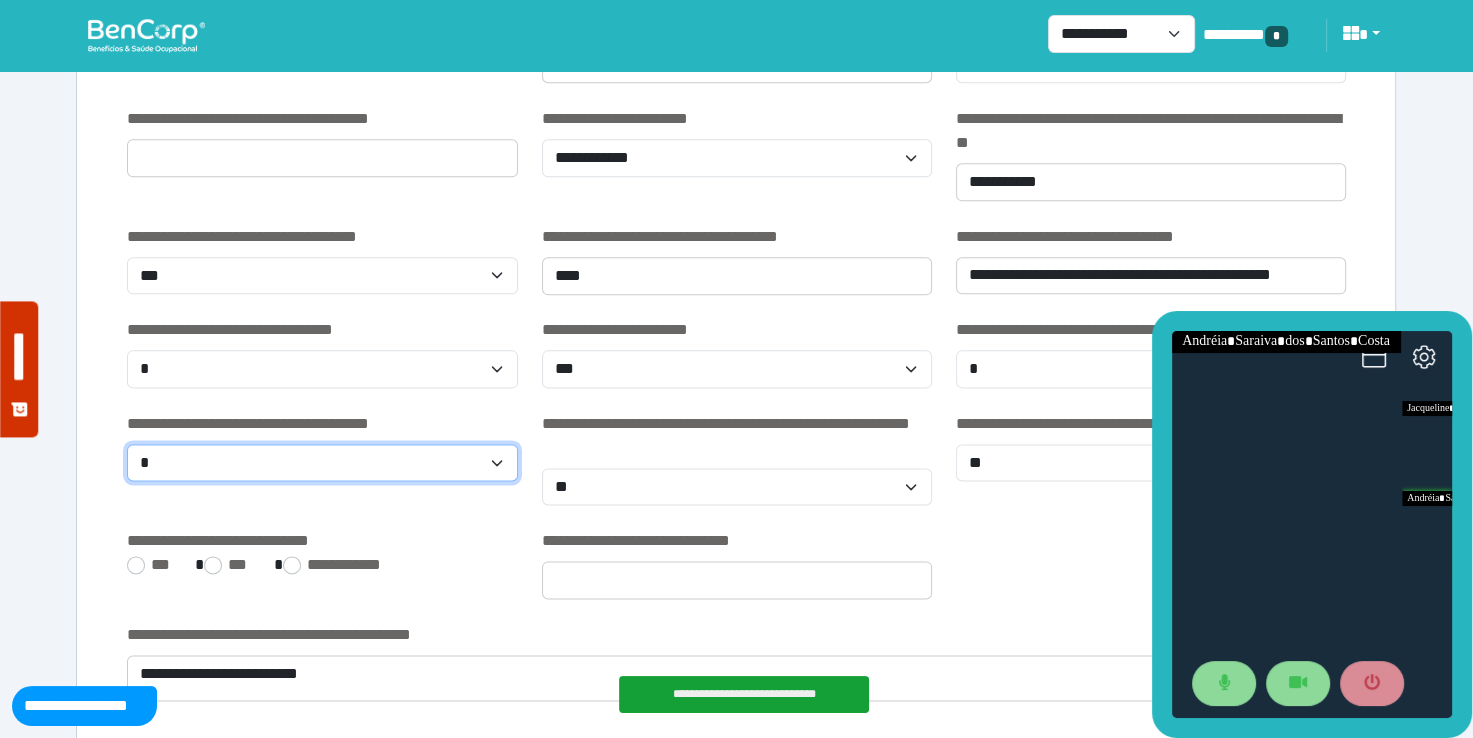 click on "**********" at bounding box center [322, 463] 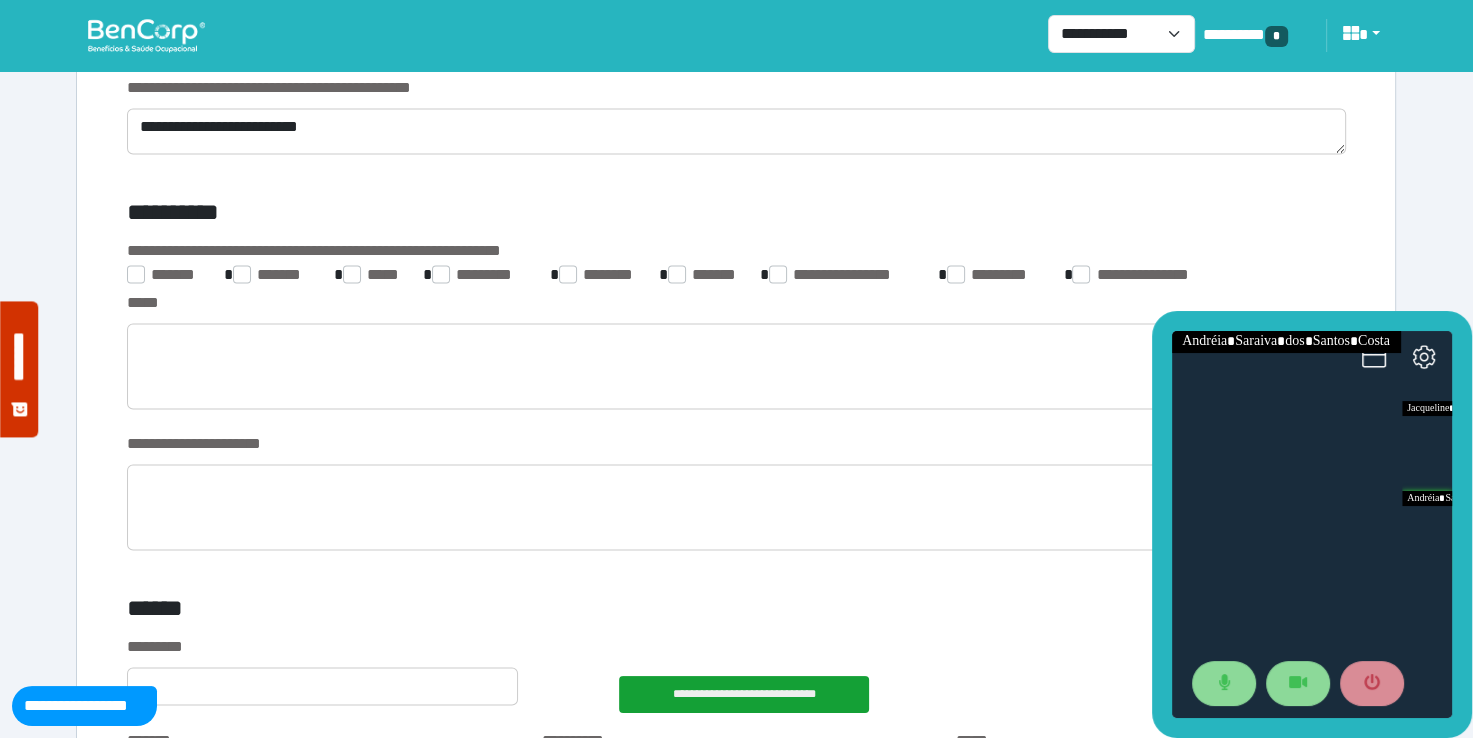 scroll, scrollTop: 2980, scrollLeft: 0, axis: vertical 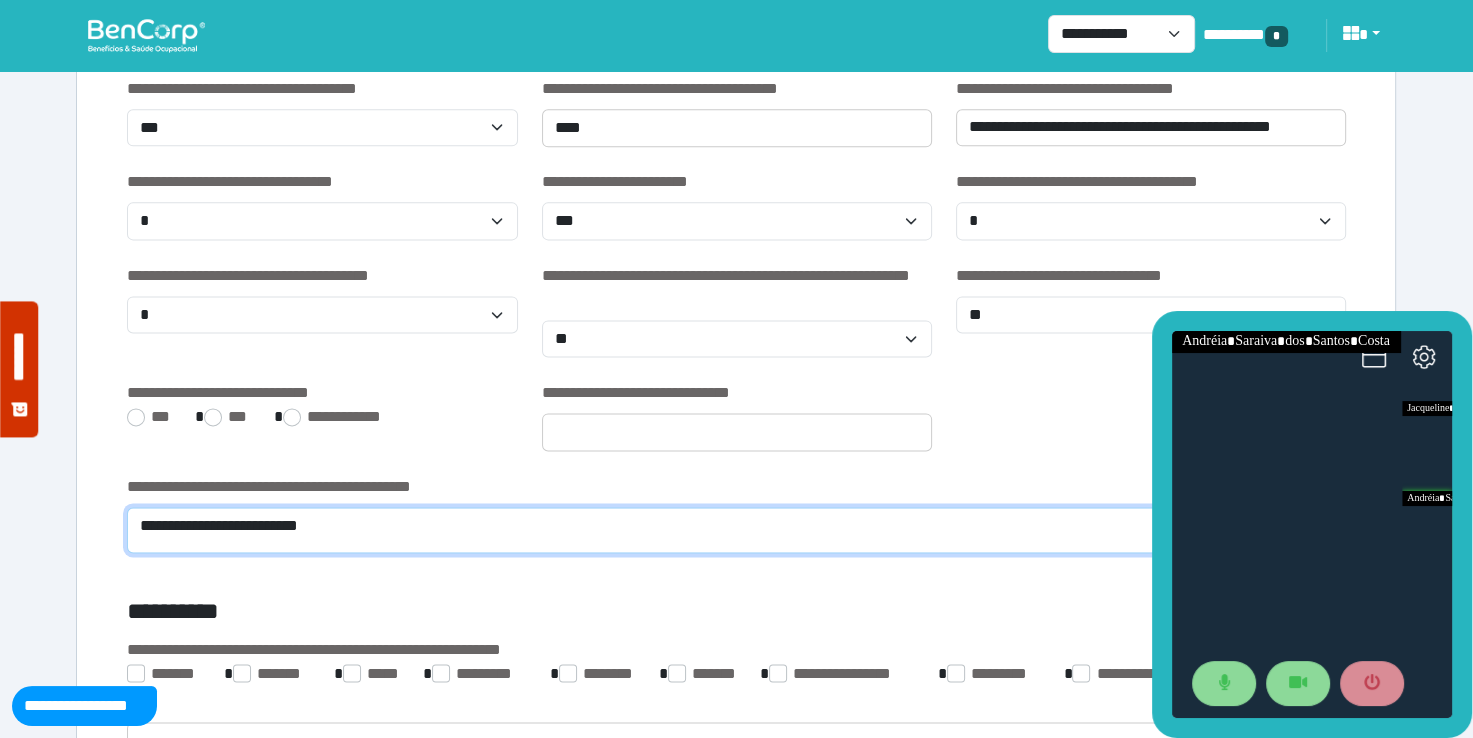 click on "**********" at bounding box center (736, 530) 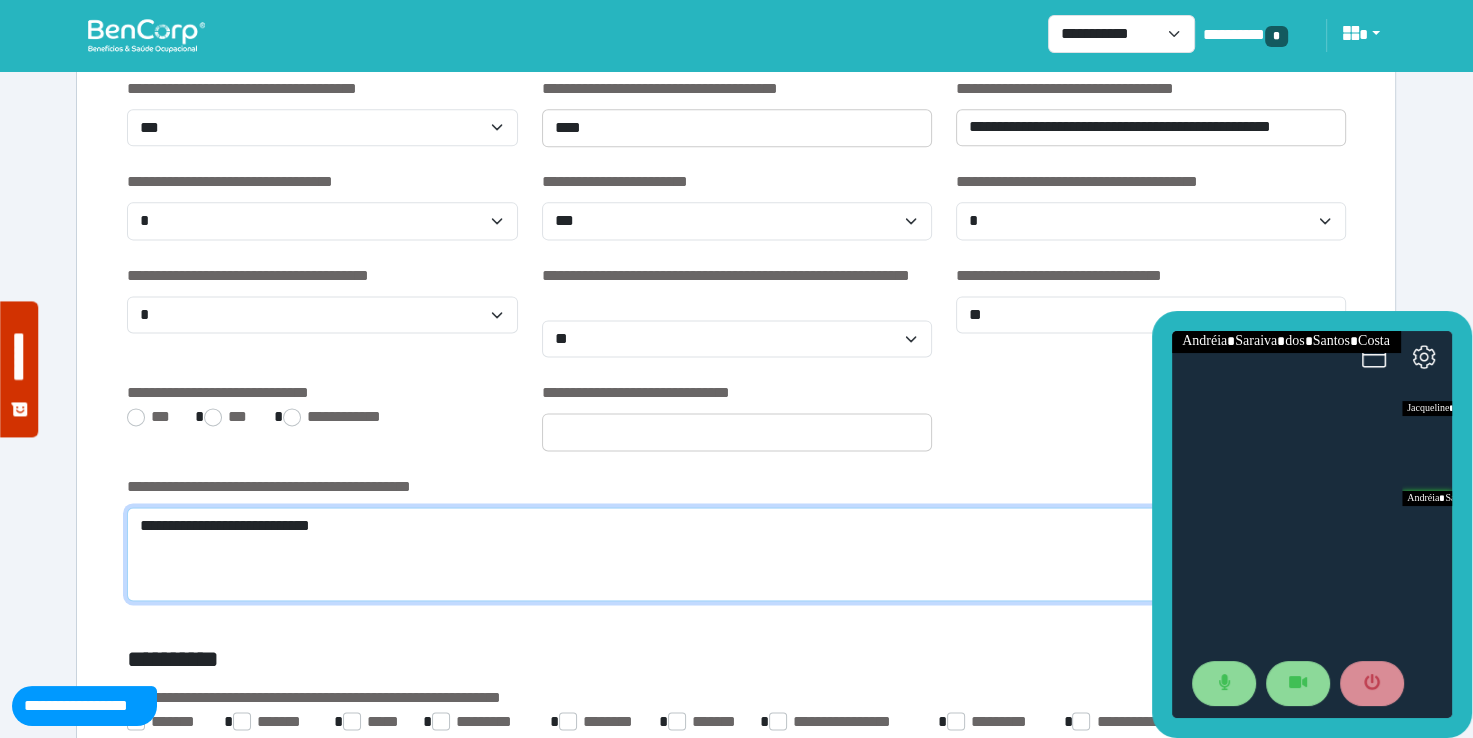 scroll, scrollTop: 0, scrollLeft: 0, axis: both 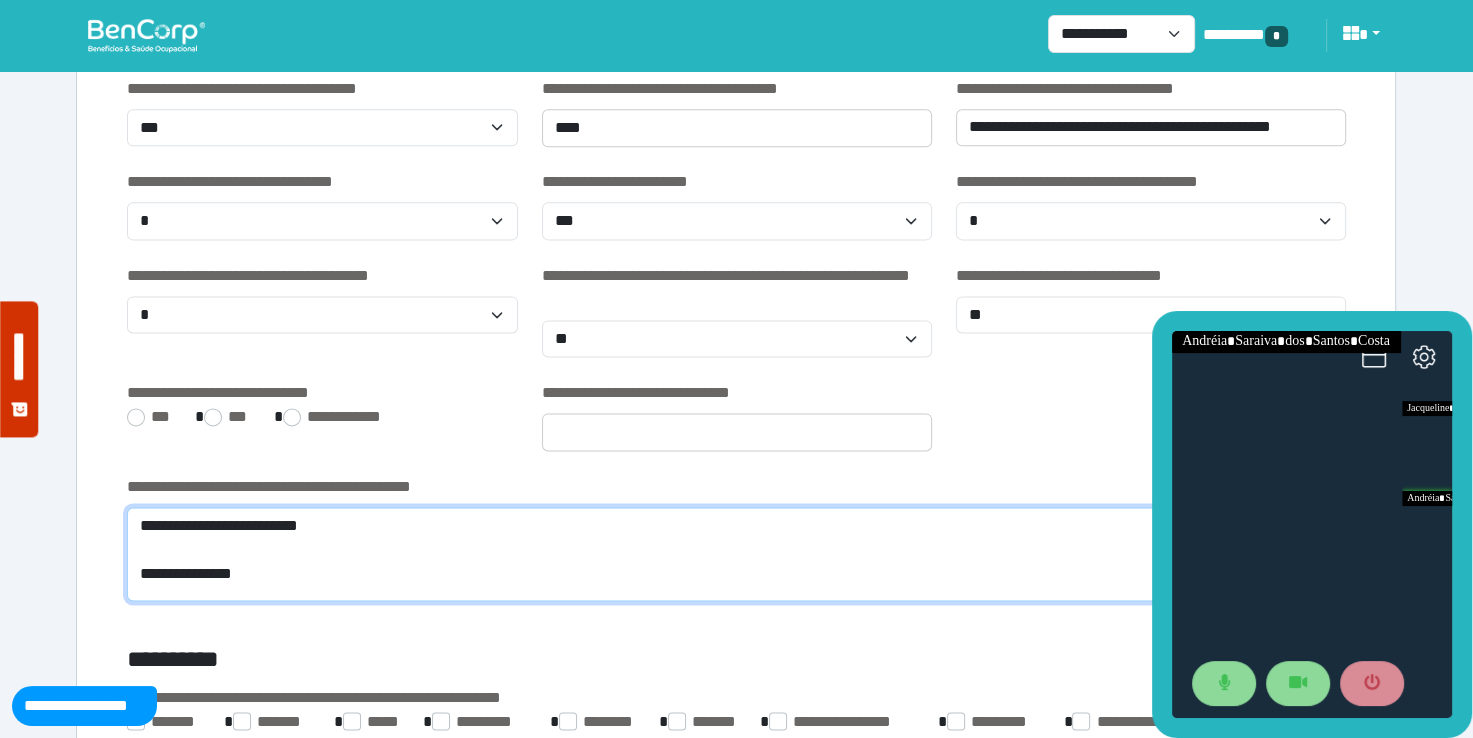 click on "**********" at bounding box center [736, 554] 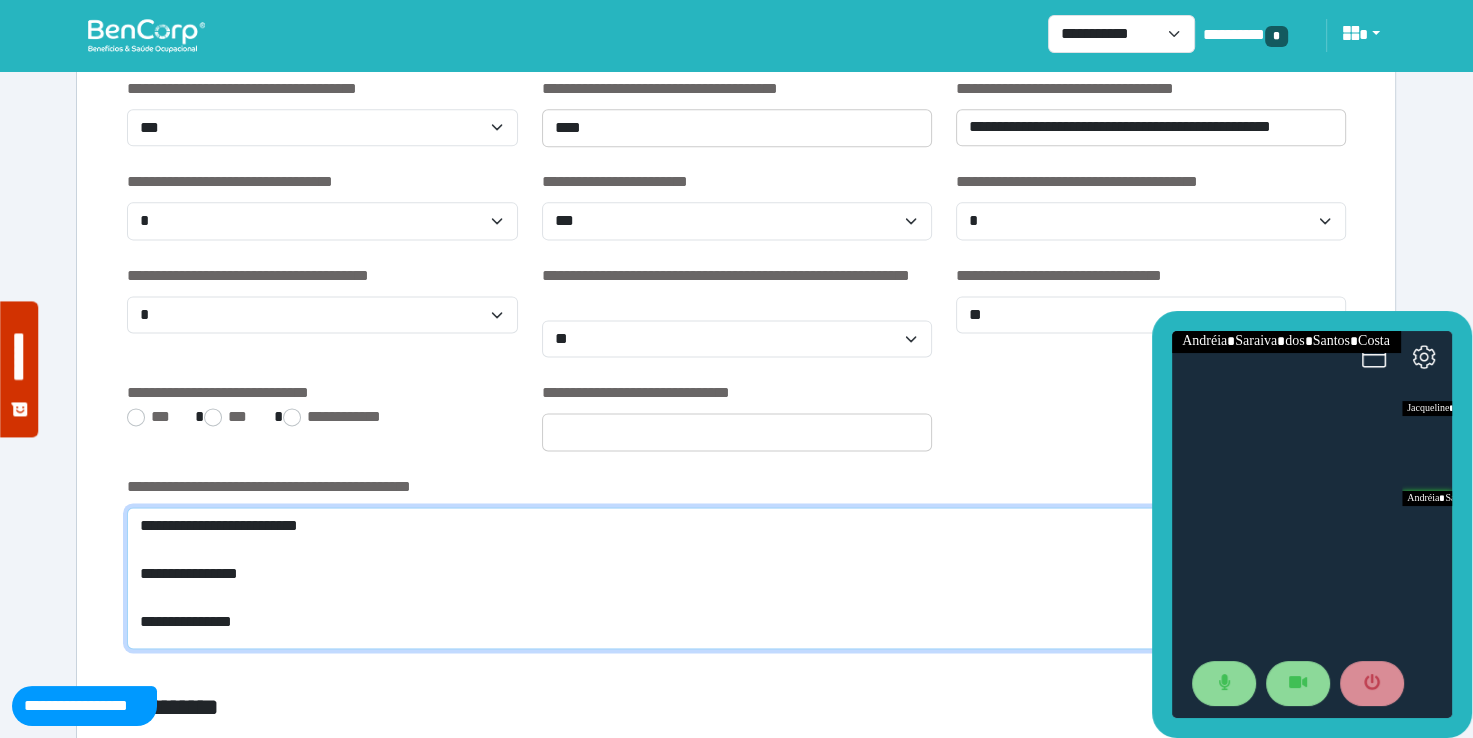 click on "**********" at bounding box center [736, 578] 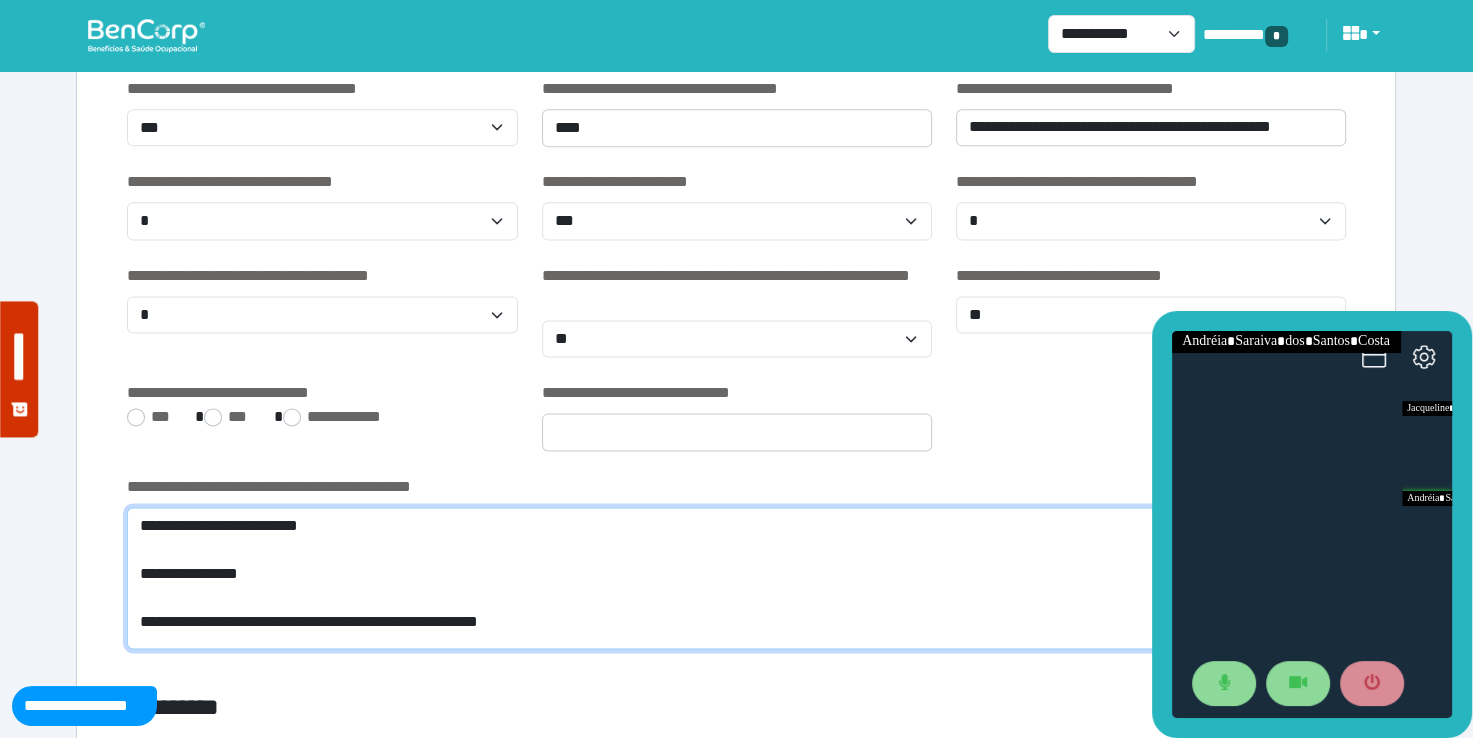 scroll, scrollTop: 0, scrollLeft: 0, axis: both 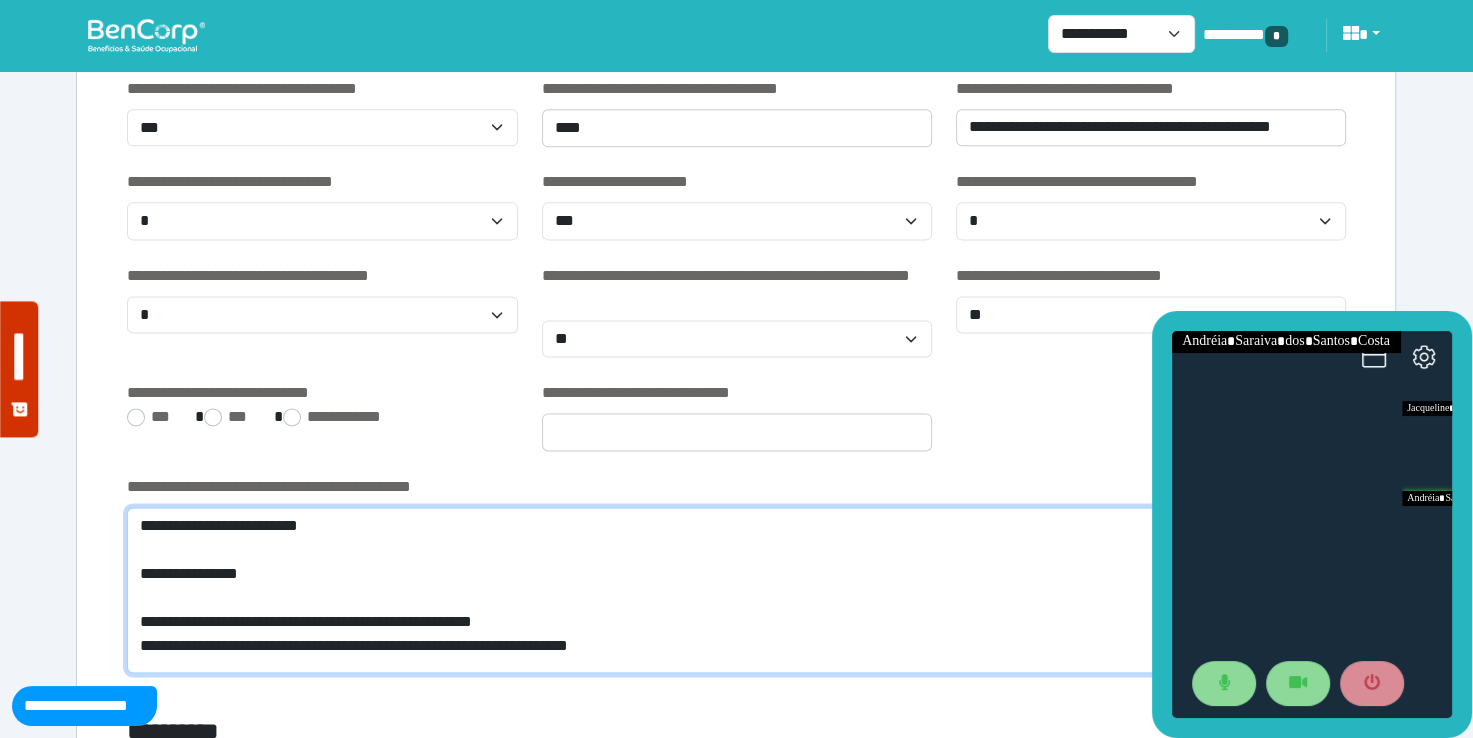 click on "**********" at bounding box center [736, 590] 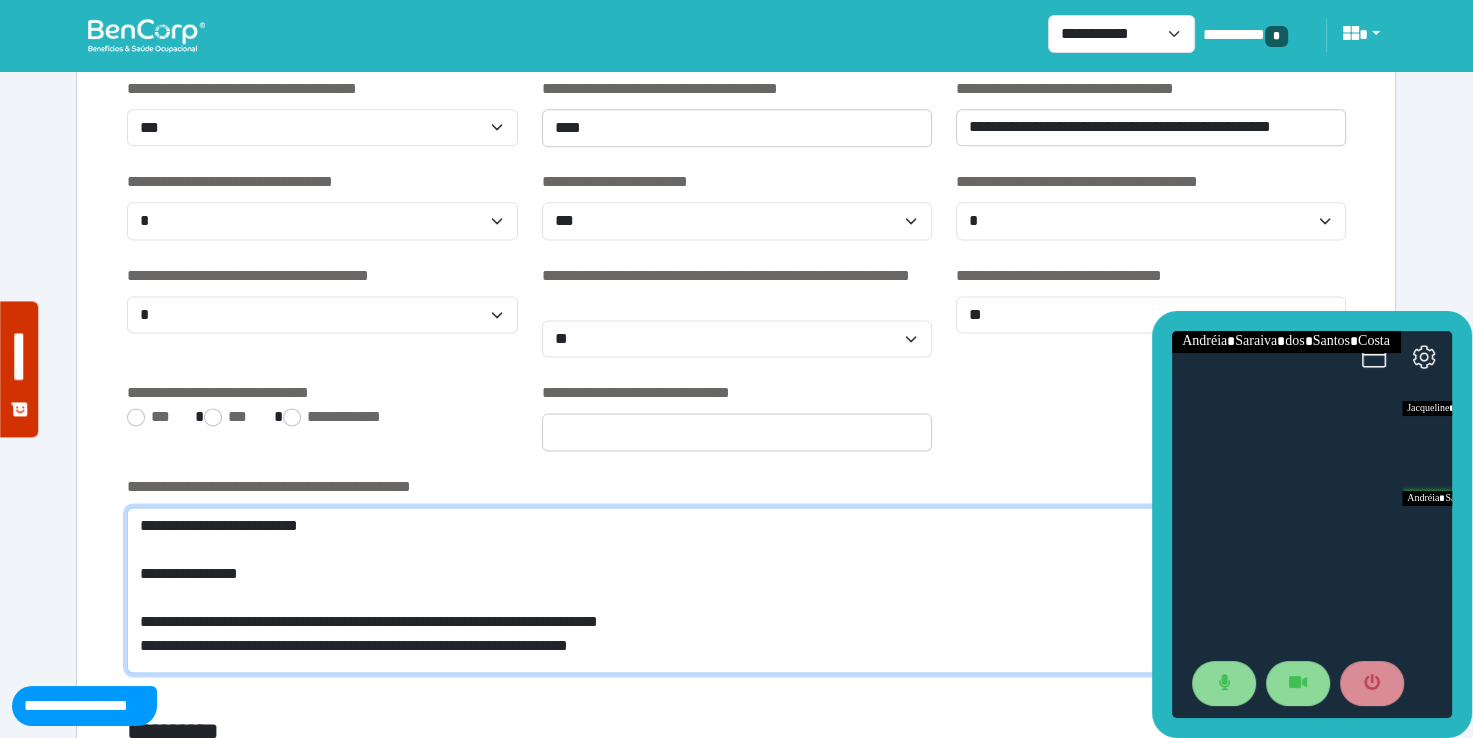 click on "**********" at bounding box center (736, 590) 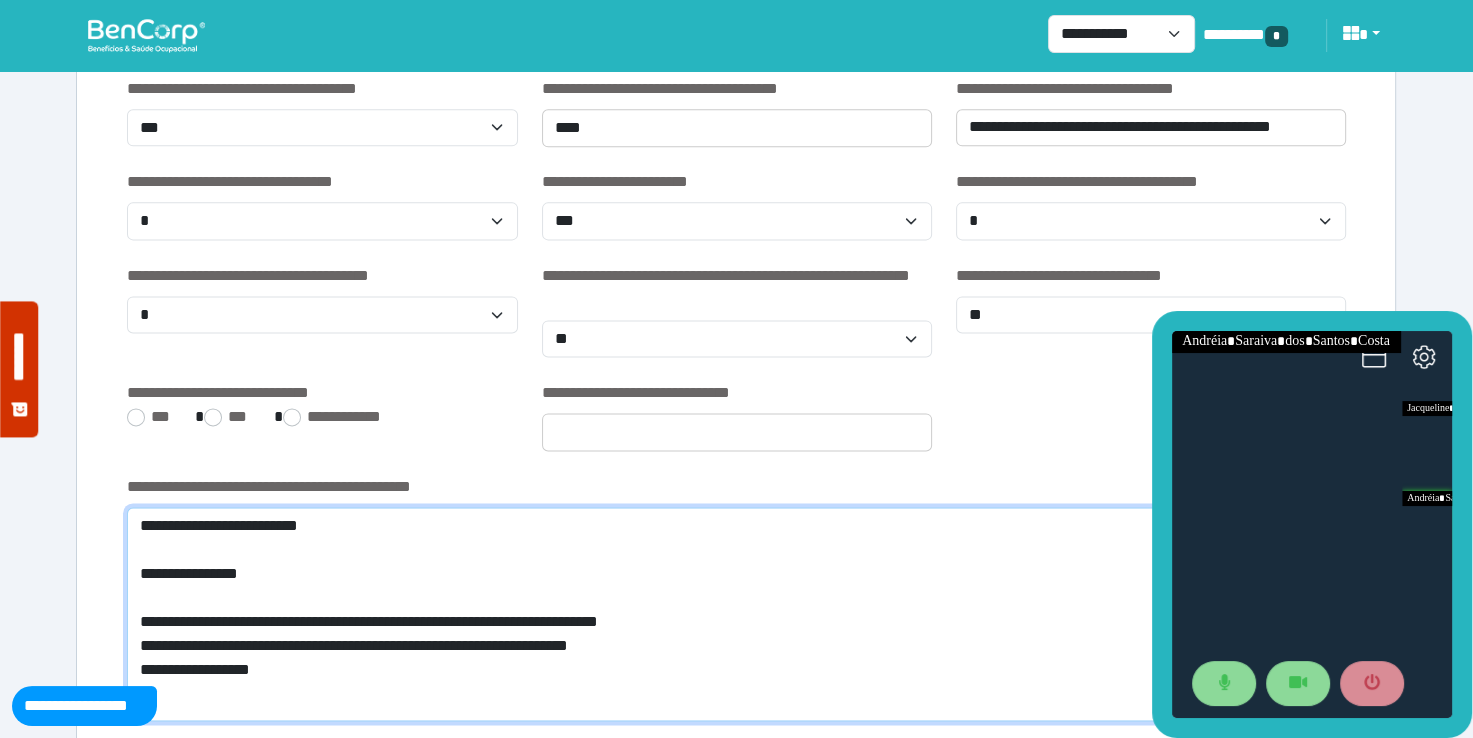 scroll, scrollTop: 0, scrollLeft: 0, axis: both 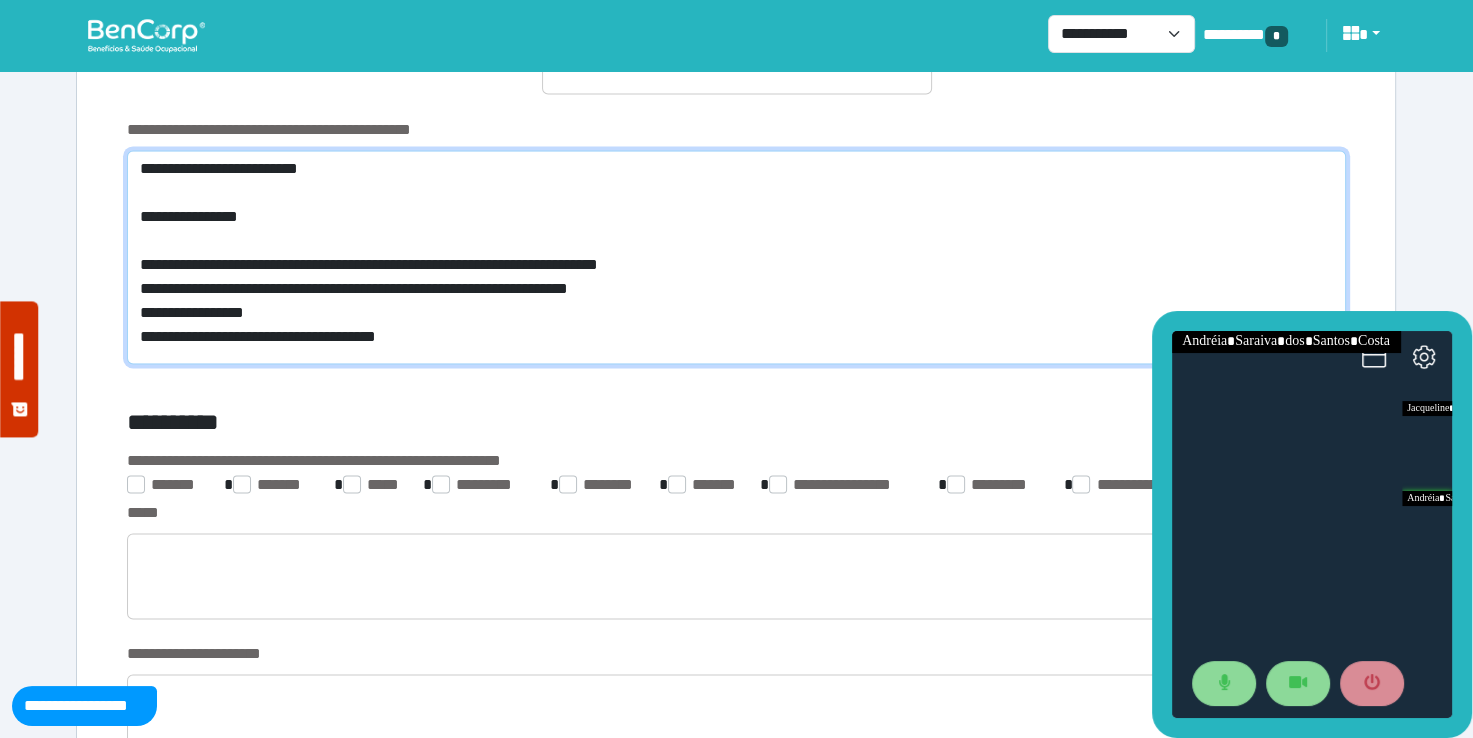 click on "**********" at bounding box center (736, 257) 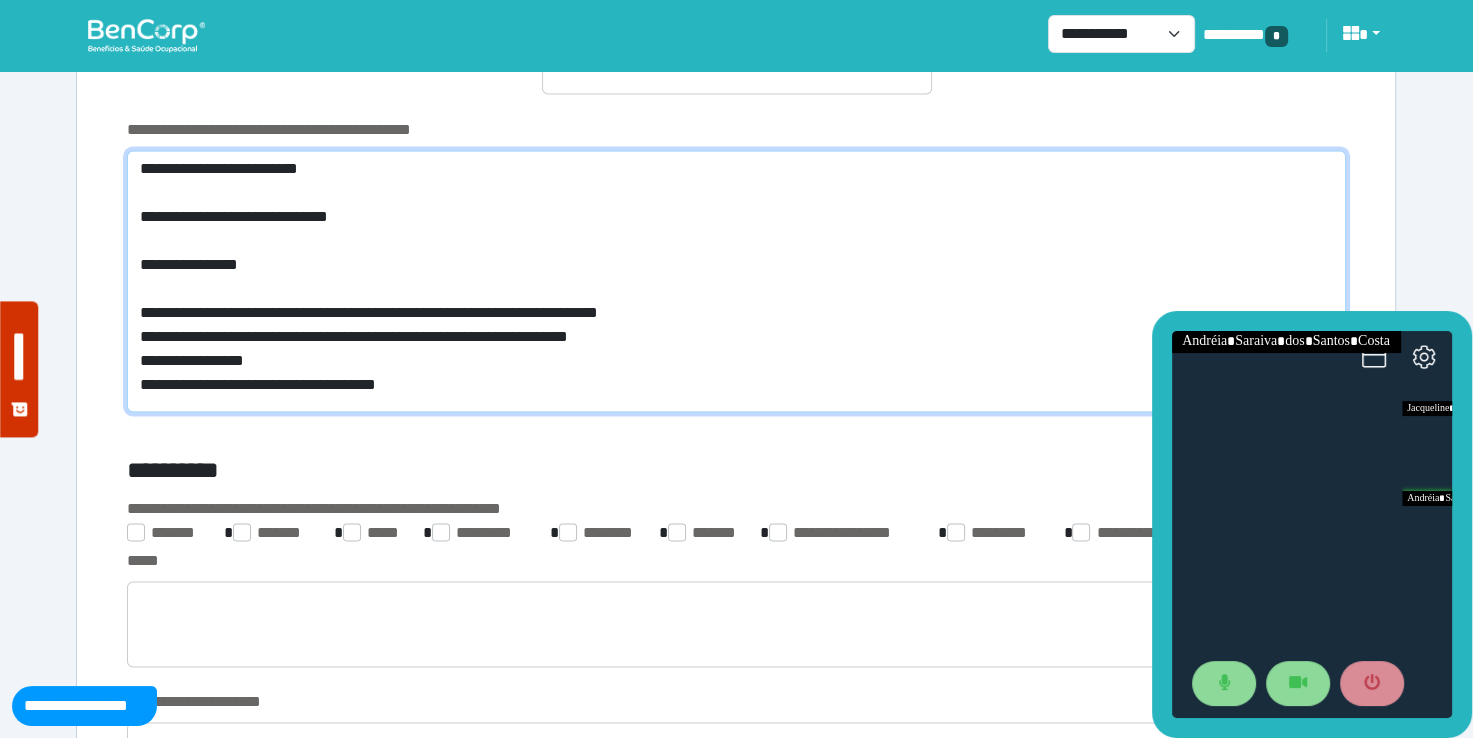 click on "**********" at bounding box center [736, 281] 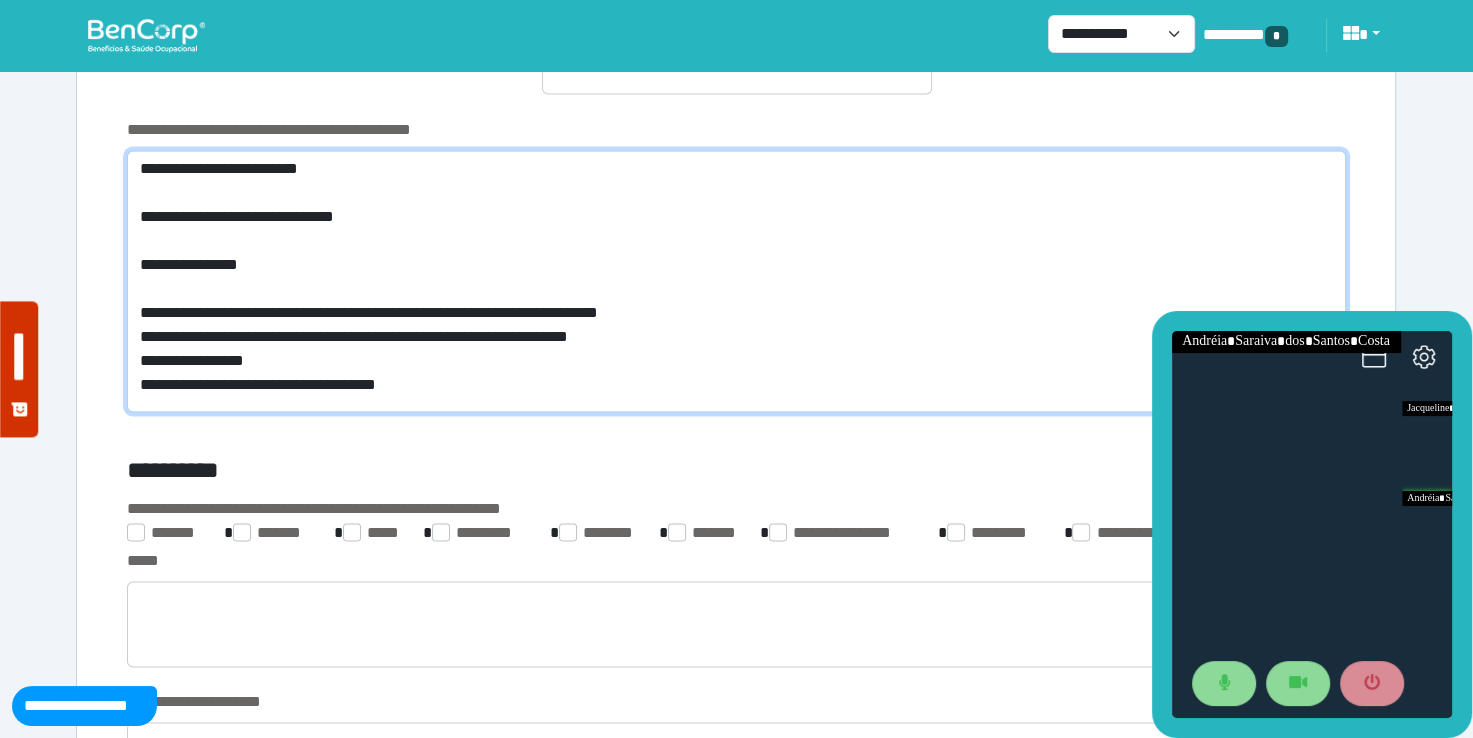 click on "**********" at bounding box center [736, 281] 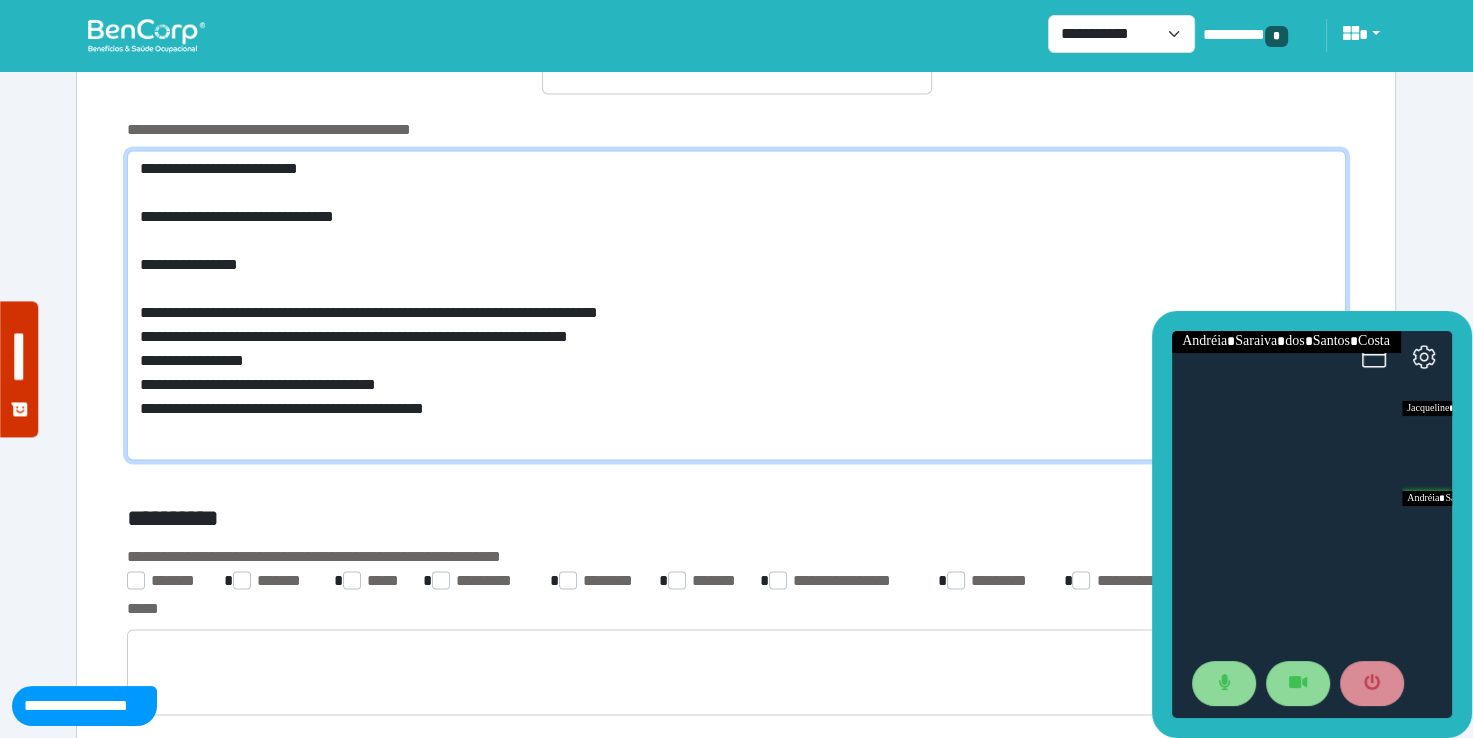scroll, scrollTop: 0, scrollLeft: 0, axis: both 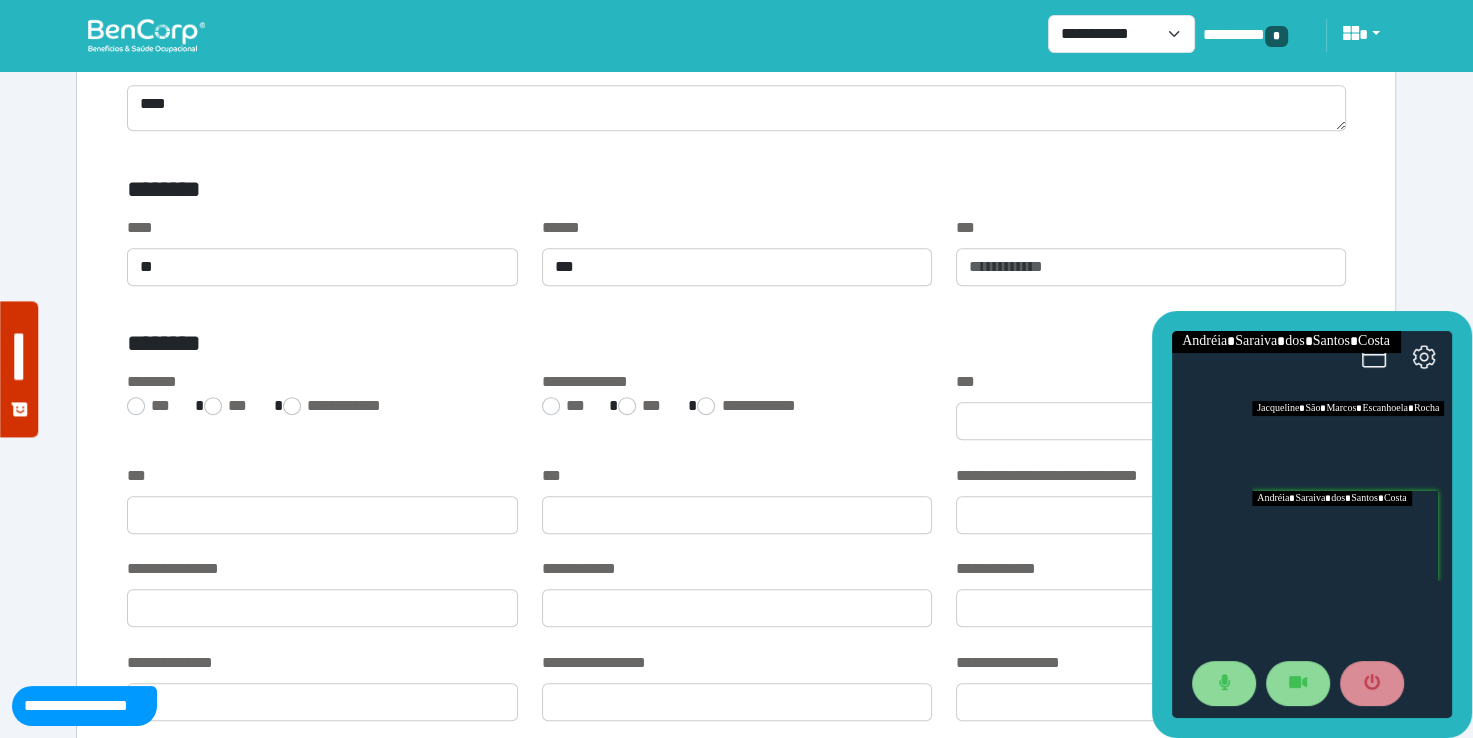 type on "**********" 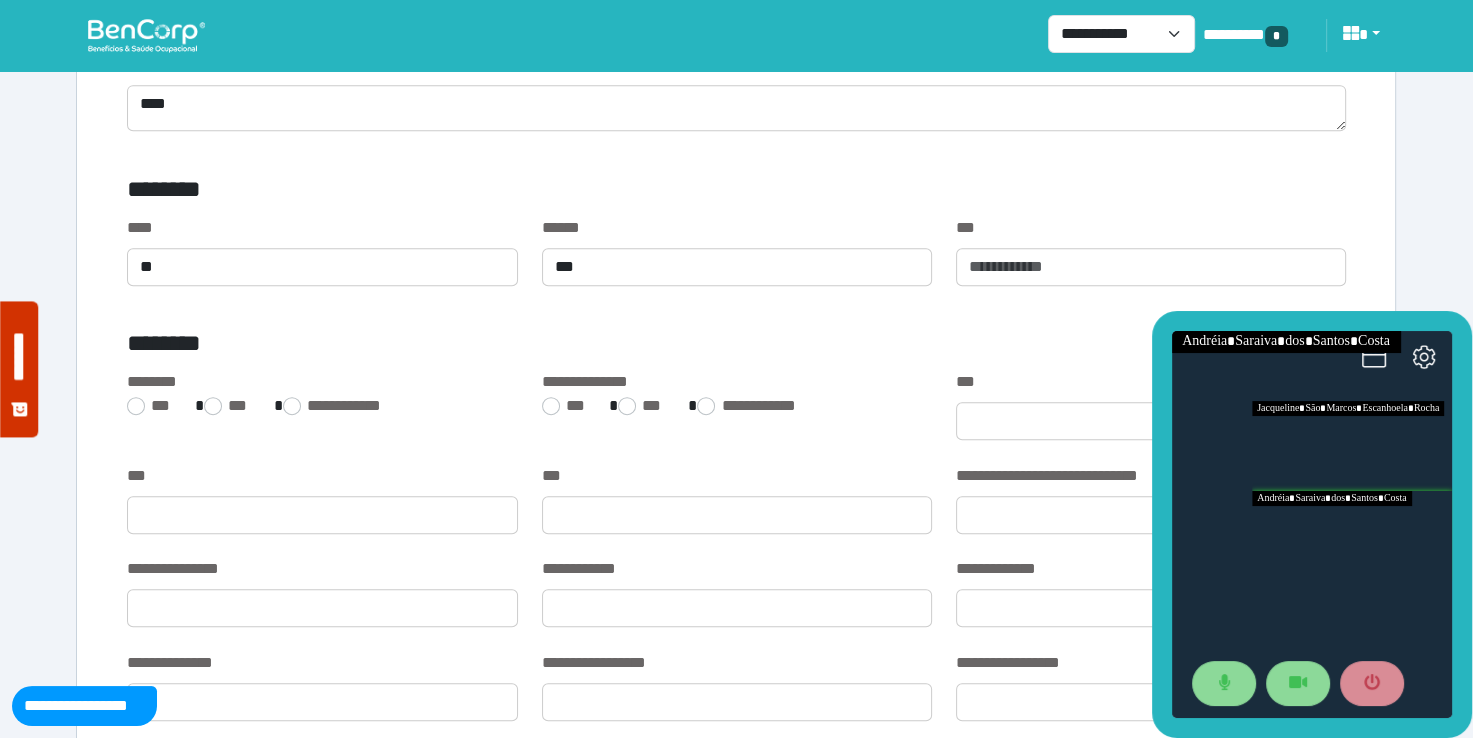 click at bounding box center (1352, 446) 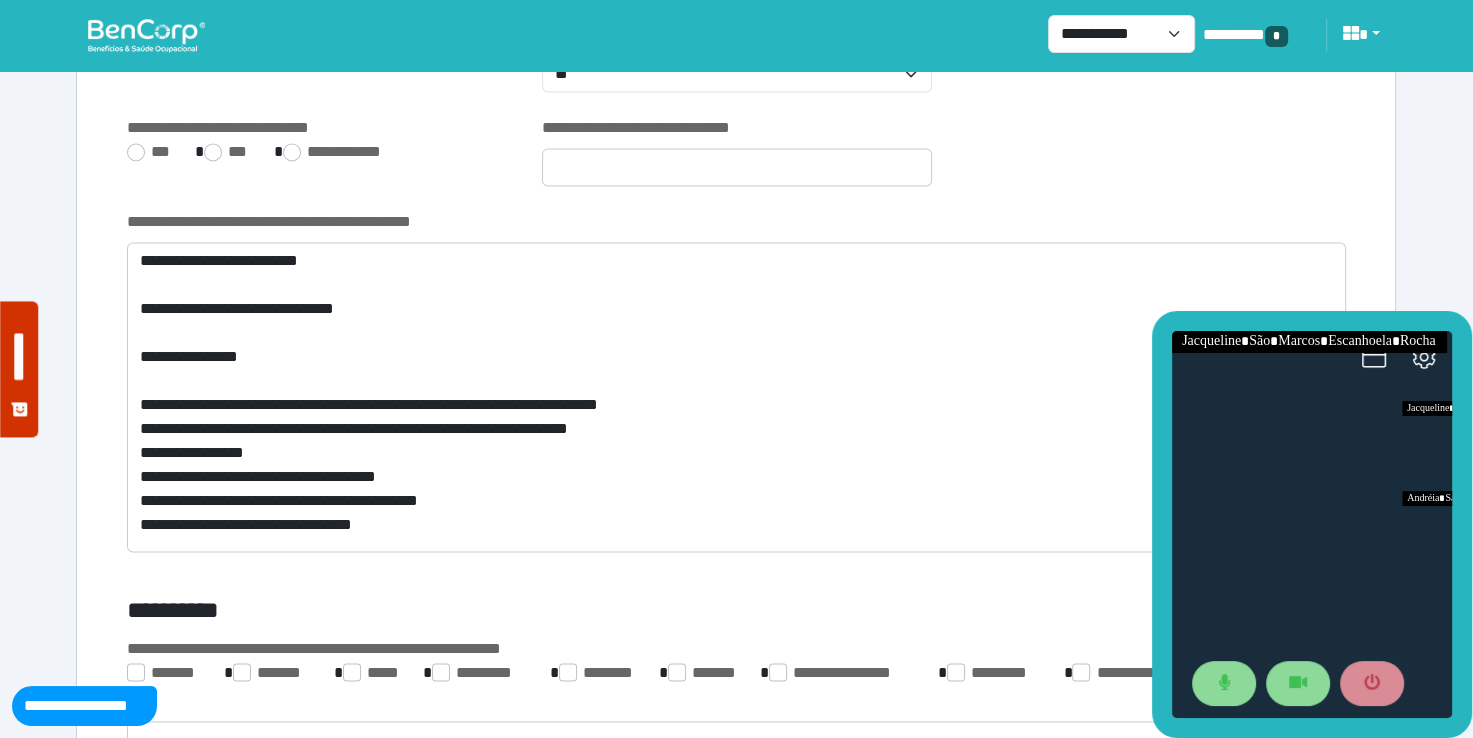 scroll, scrollTop: 2806, scrollLeft: 0, axis: vertical 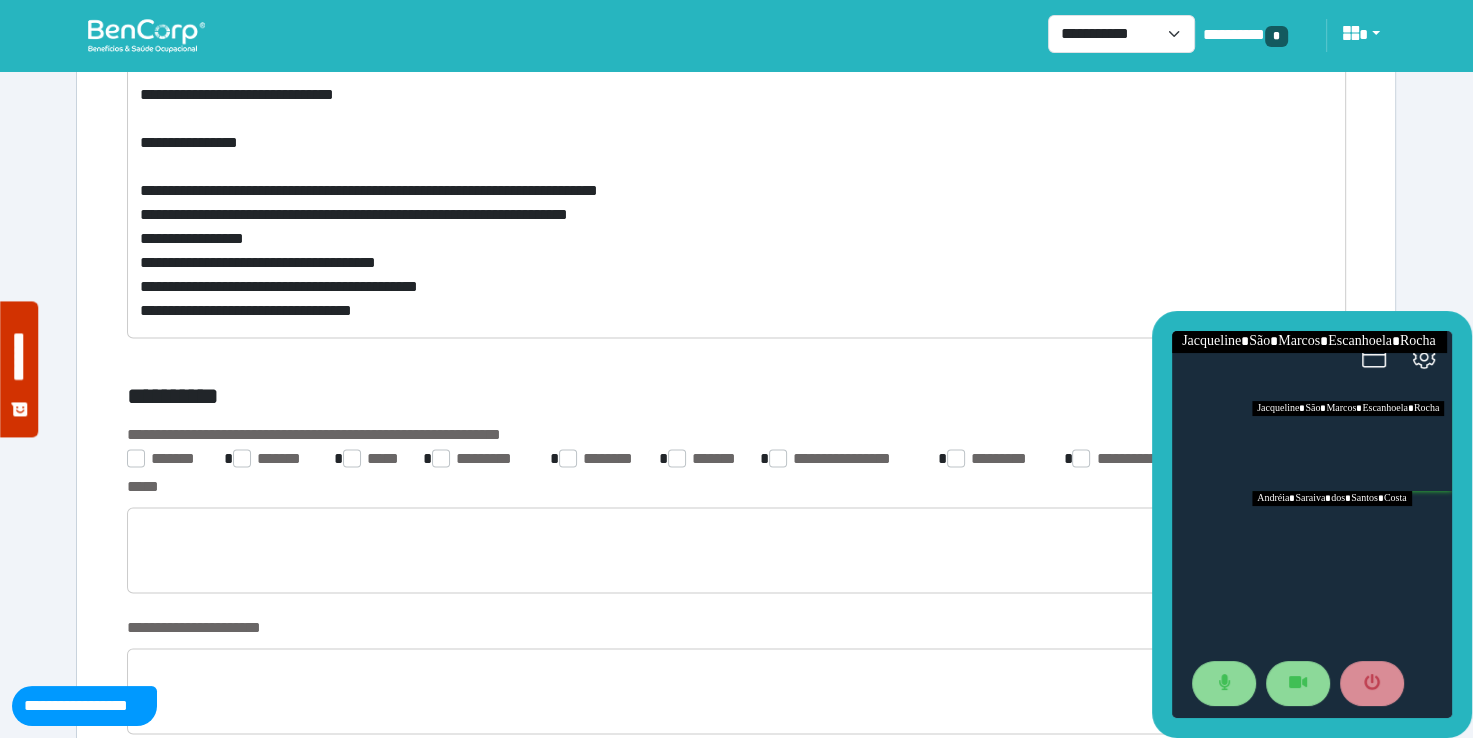 click at bounding box center [1352, 536] 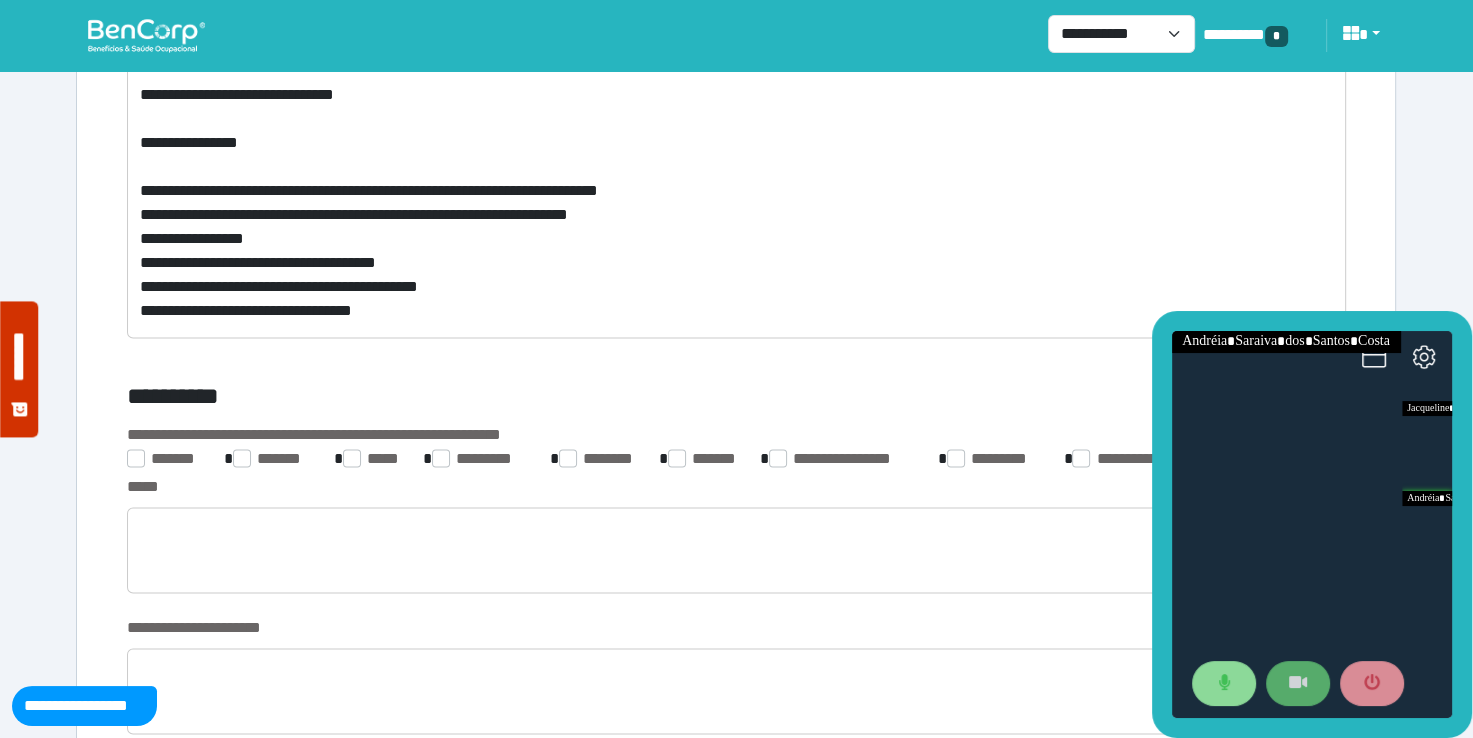 click 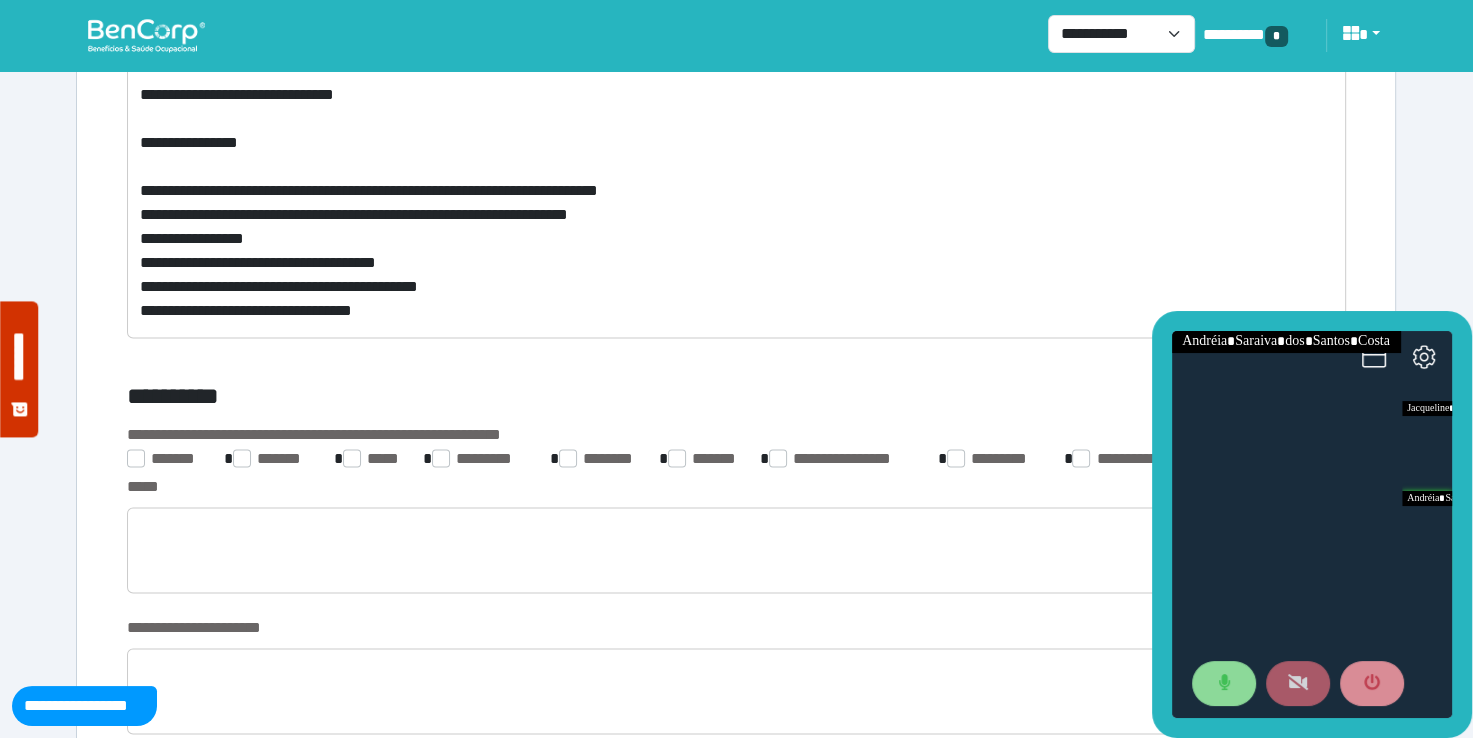 click 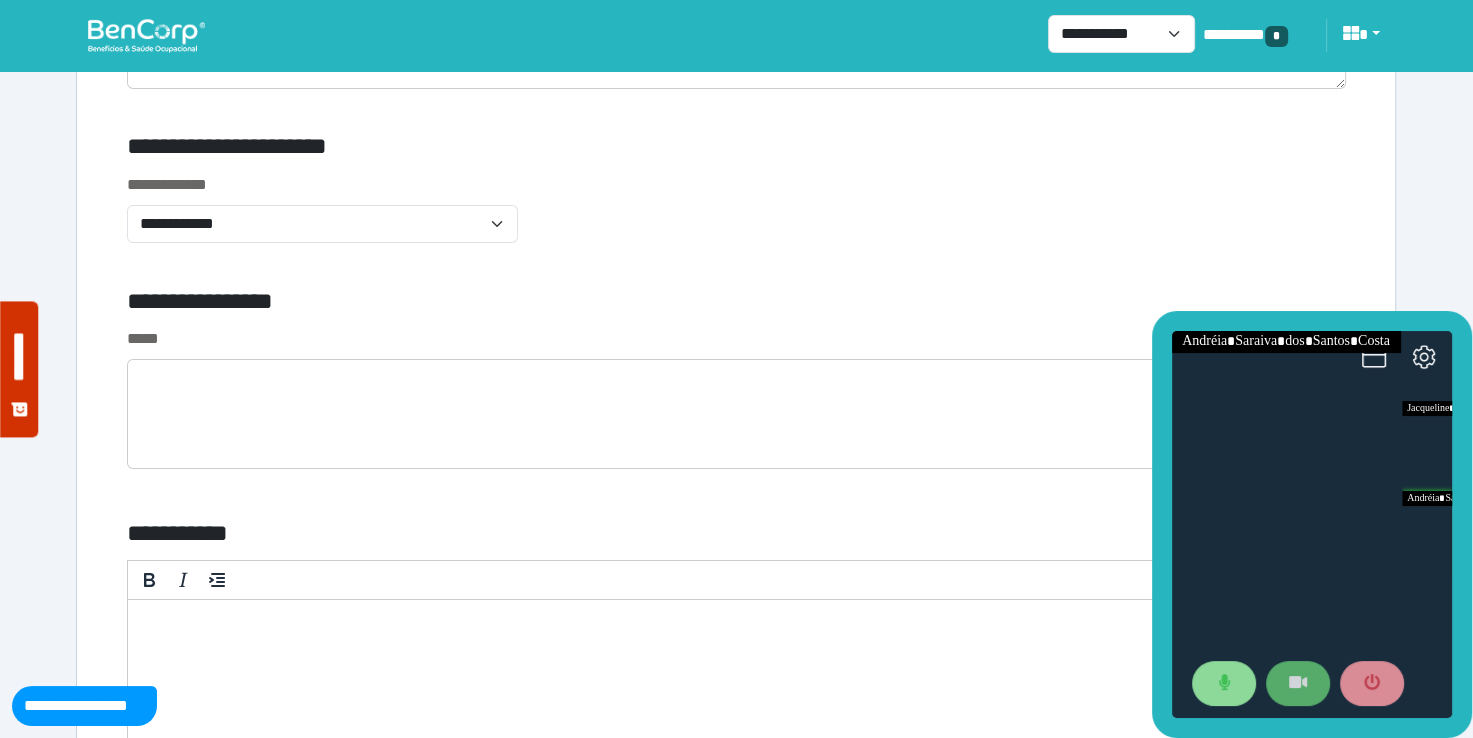 scroll, scrollTop: 6839, scrollLeft: 0, axis: vertical 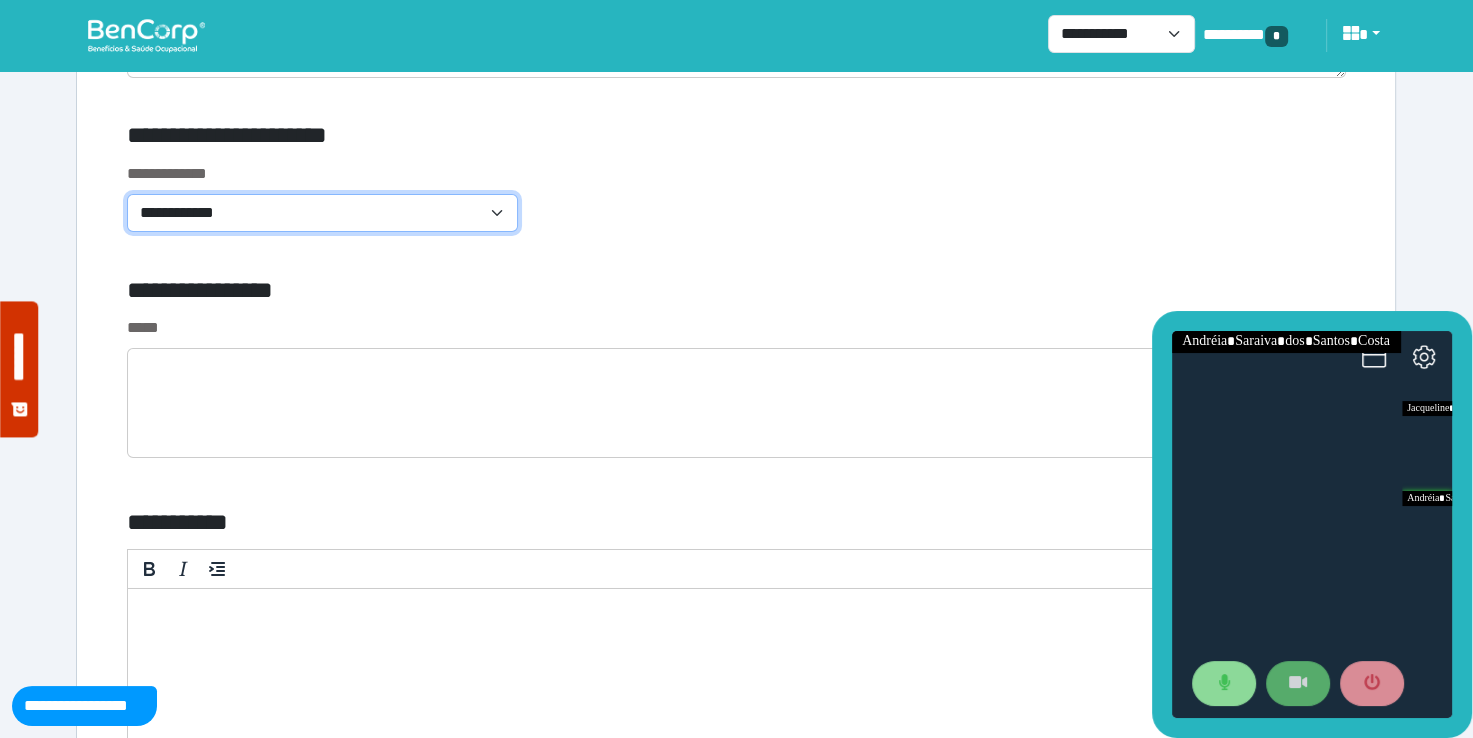 click on "**********" at bounding box center (322, 213) 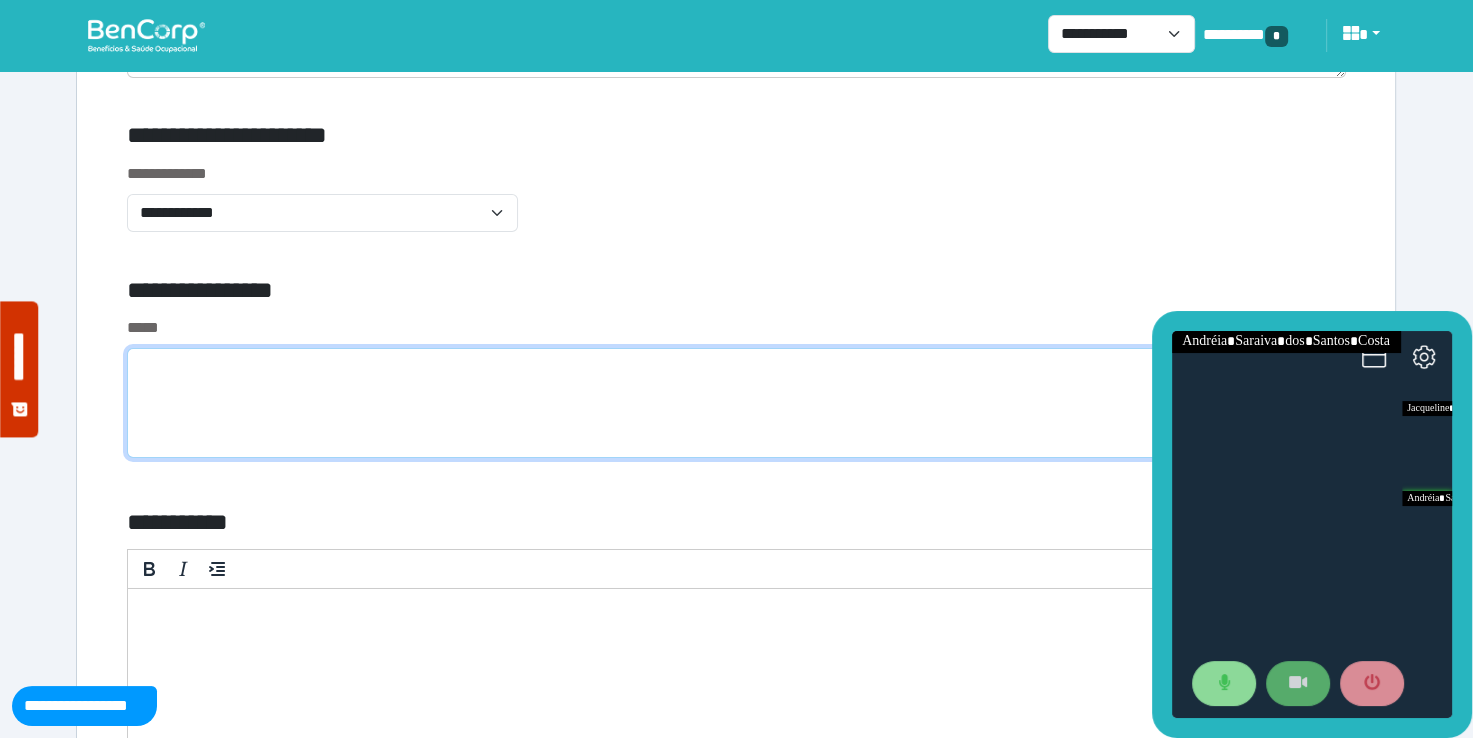 click at bounding box center (736, 403) 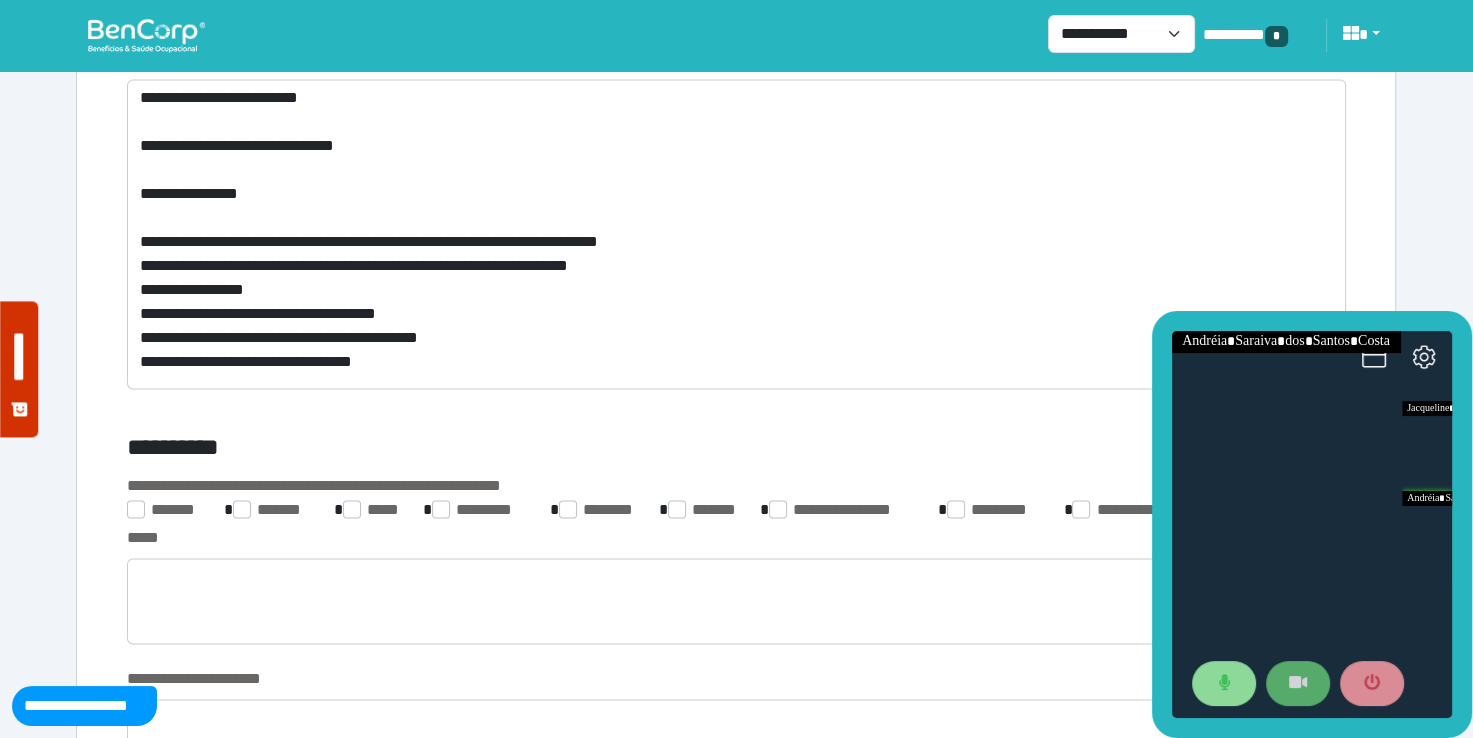 scroll, scrollTop: 2969, scrollLeft: 0, axis: vertical 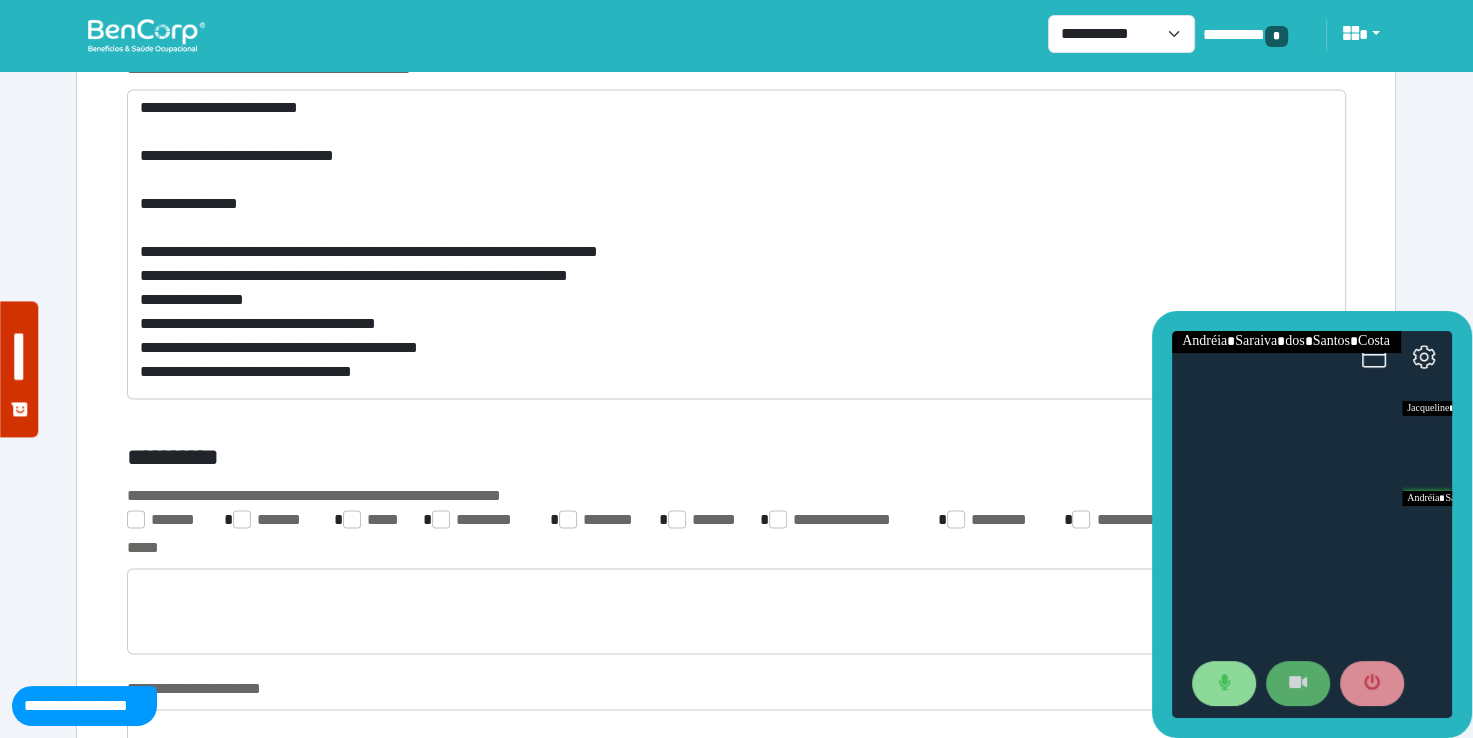 click on "**********" at bounding box center (736, 1396) 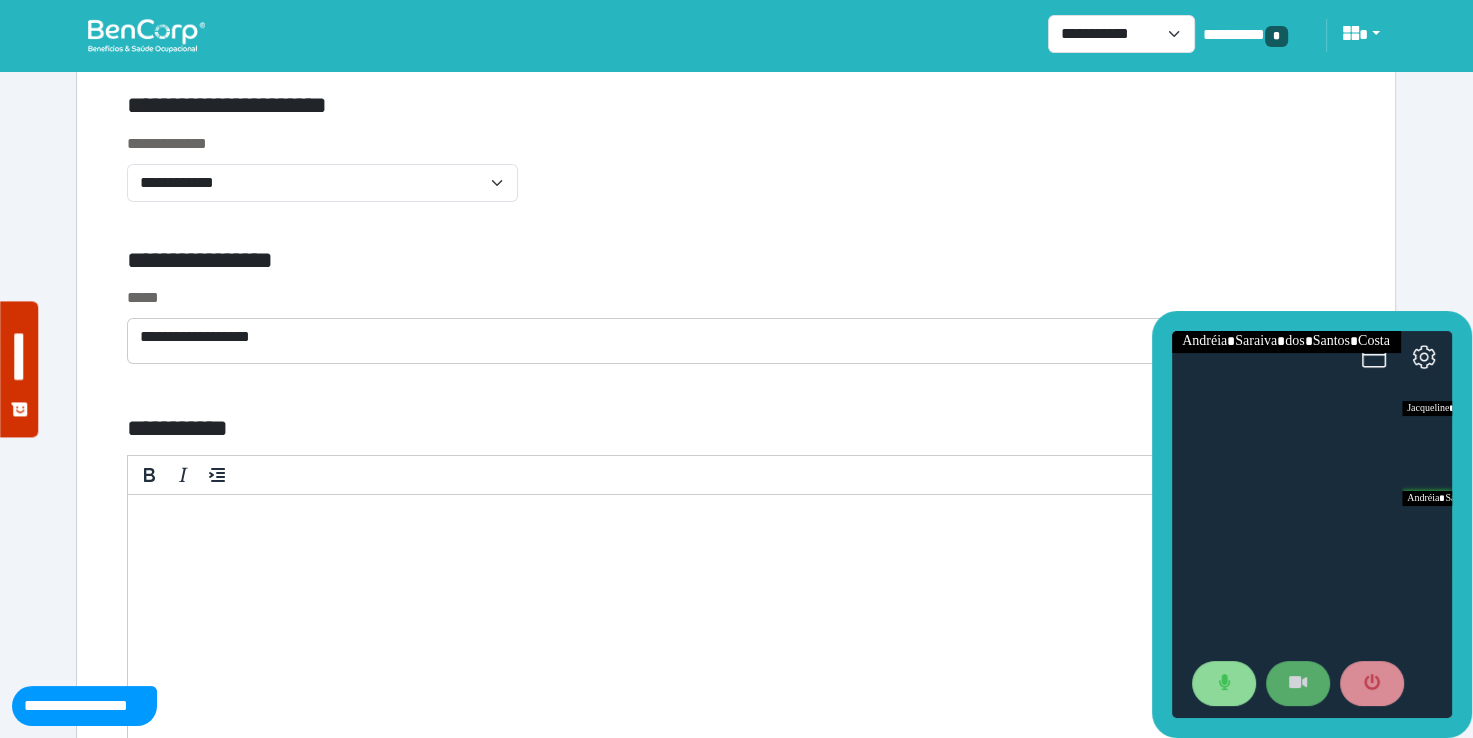scroll, scrollTop: 6829, scrollLeft: 0, axis: vertical 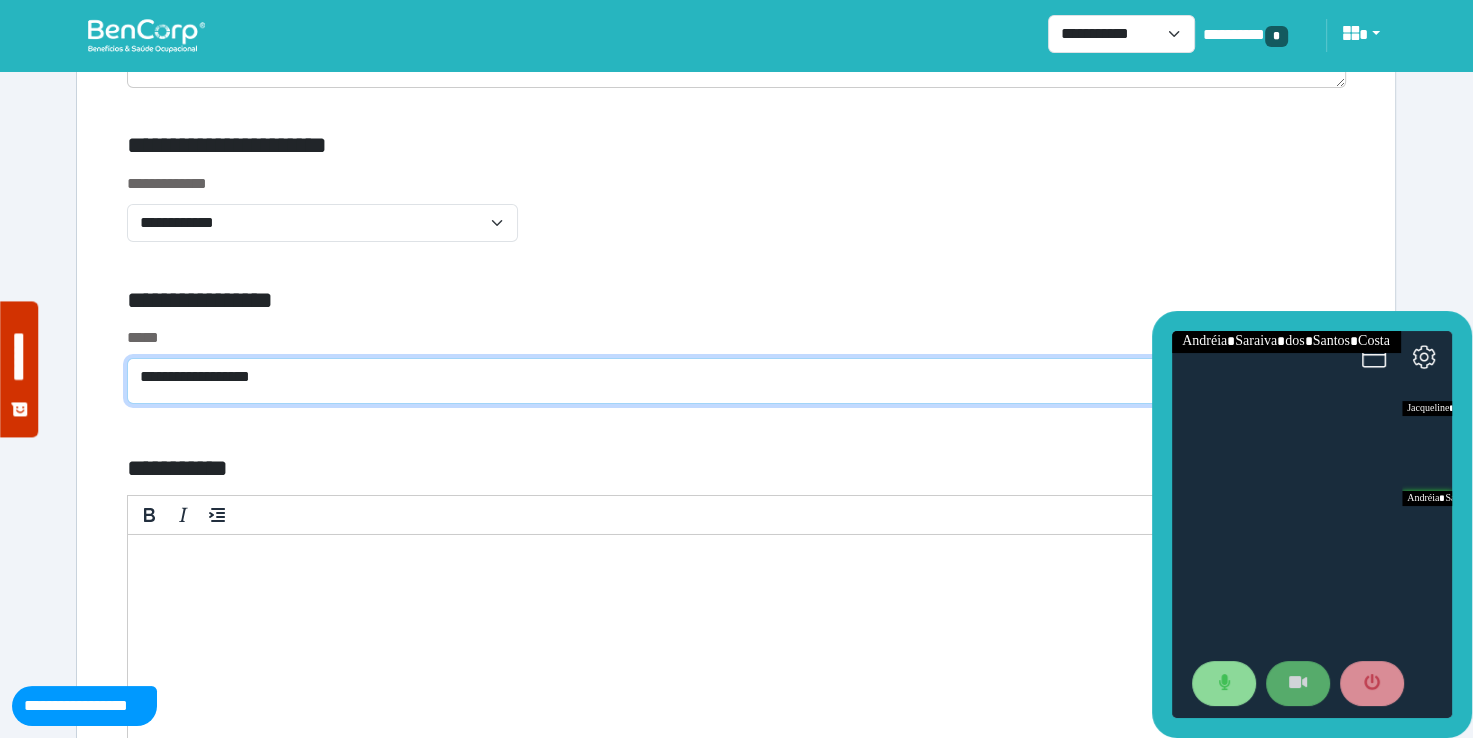 click on "**********" at bounding box center [736, 381] 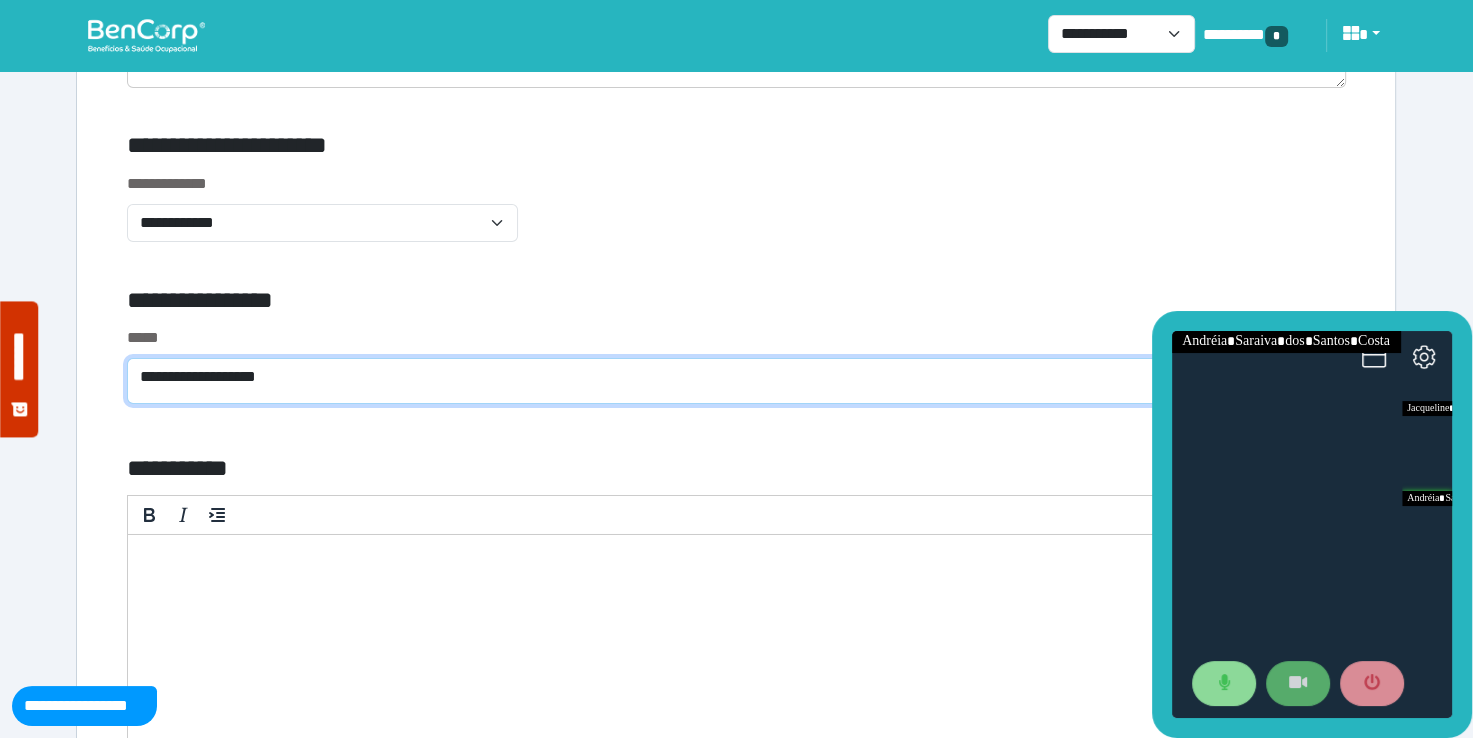 scroll, scrollTop: 0, scrollLeft: 0, axis: both 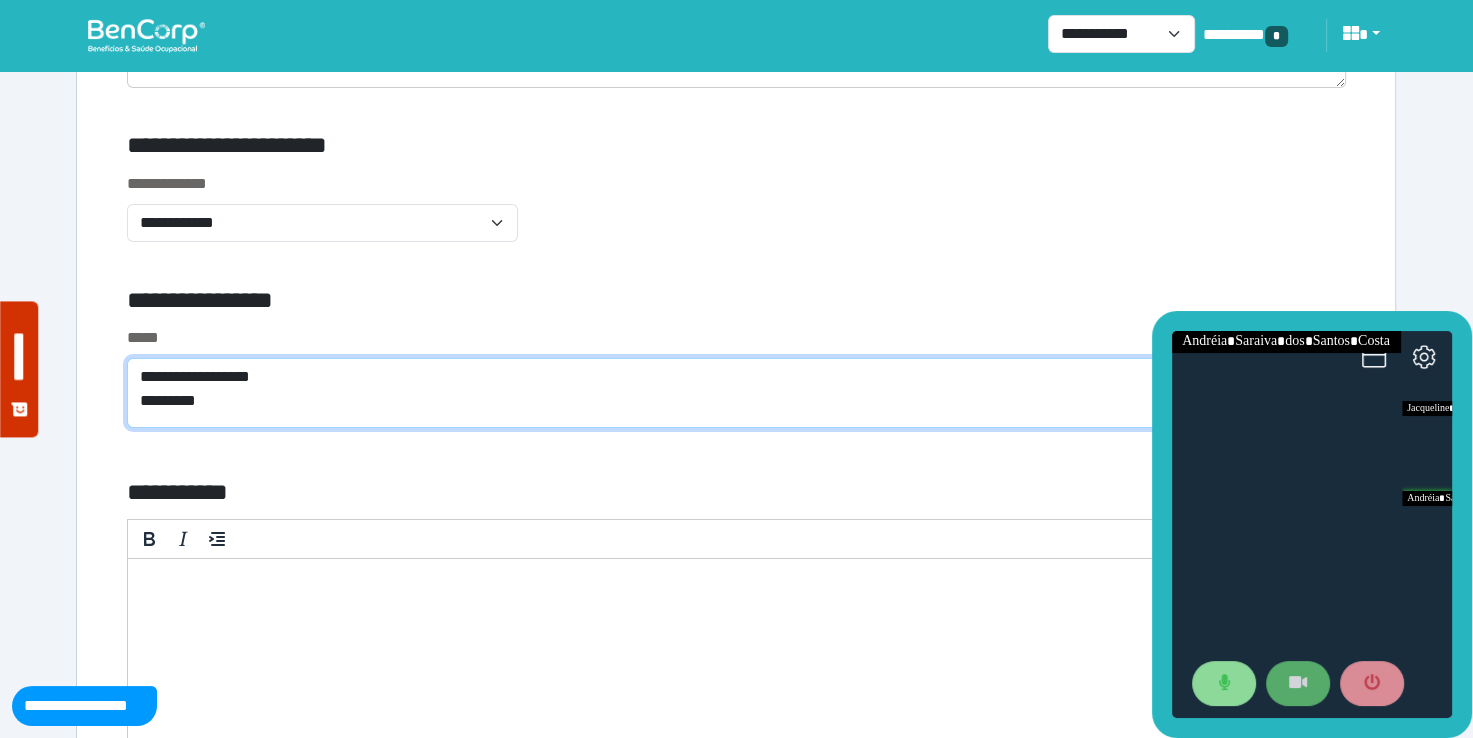 click on "**********" at bounding box center (736, 393) 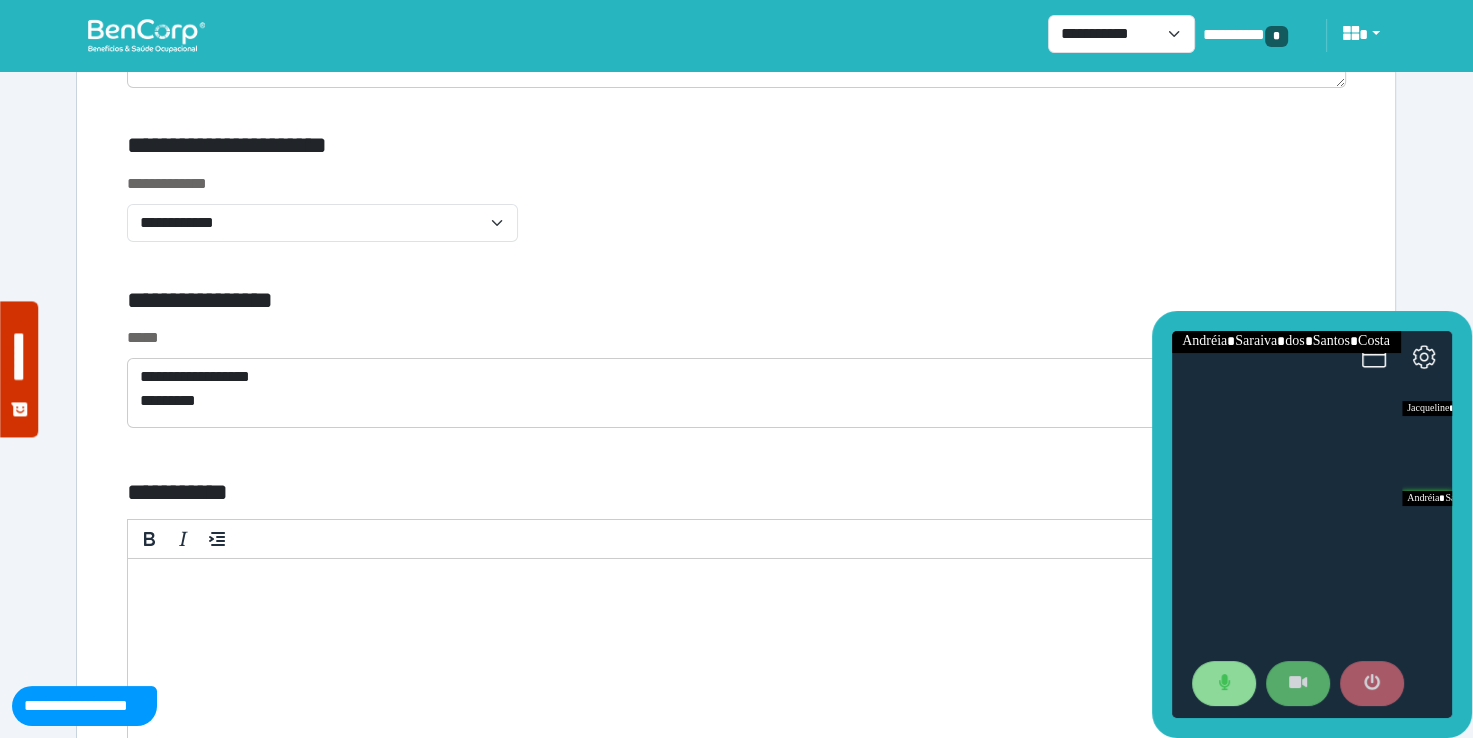 click 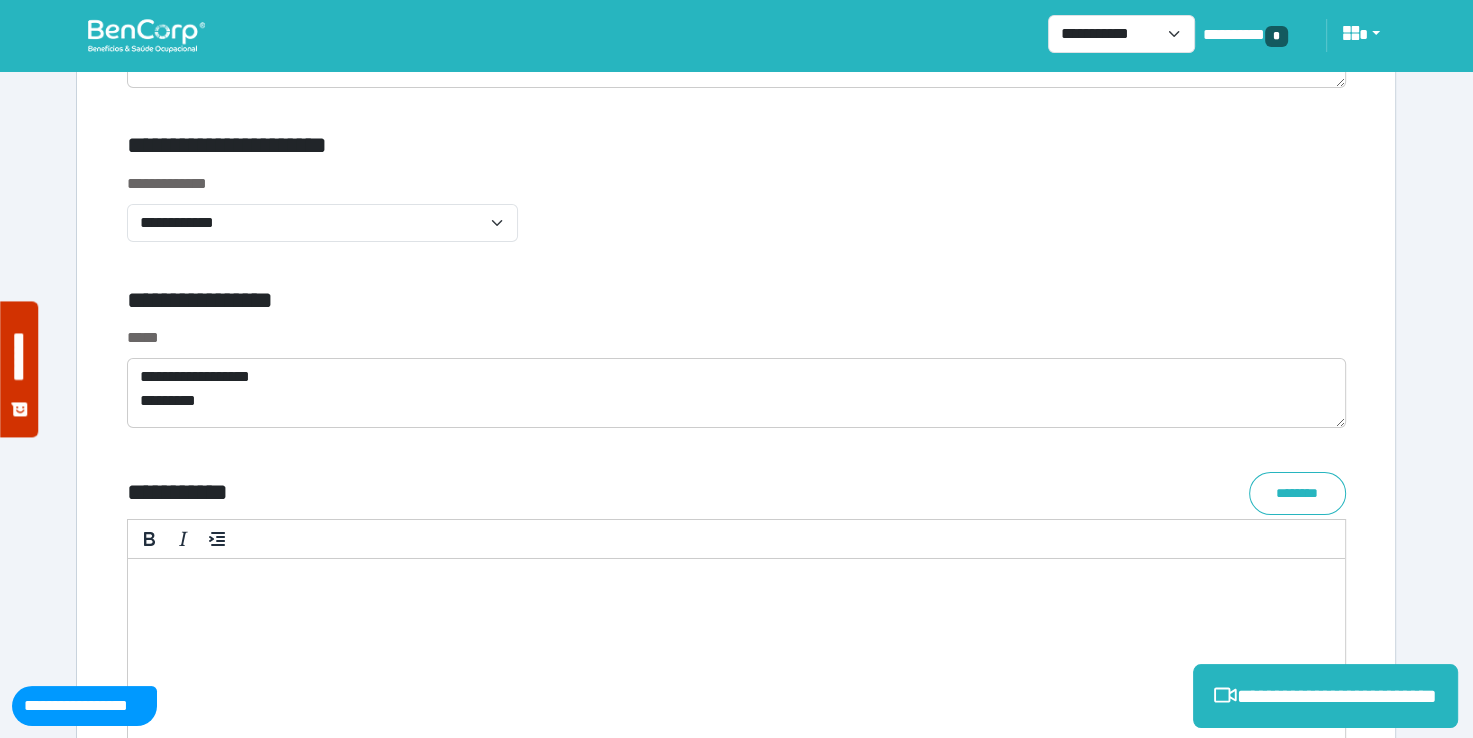 click on "**********" at bounding box center [1325, 696] 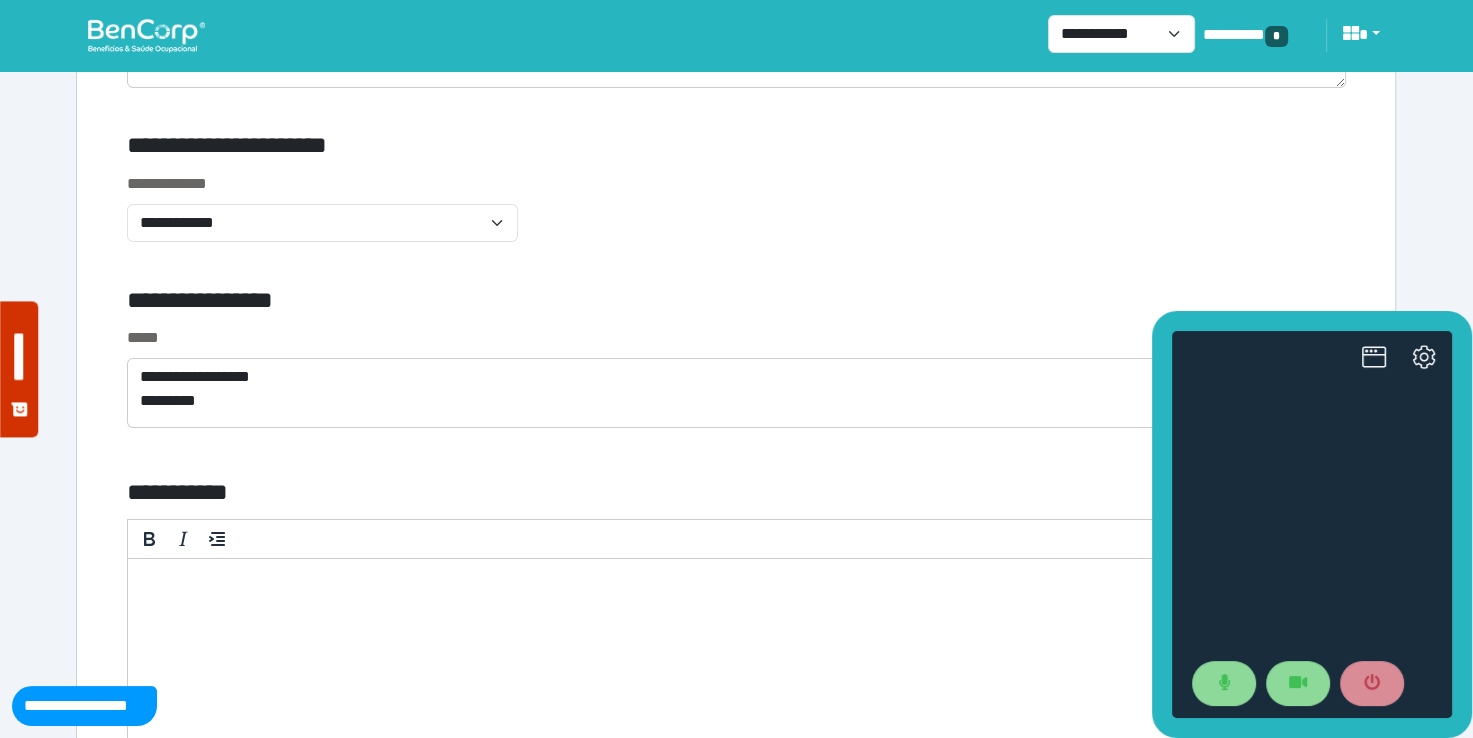 scroll, scrollTop: 0, scrollLeft: 0, axis: both 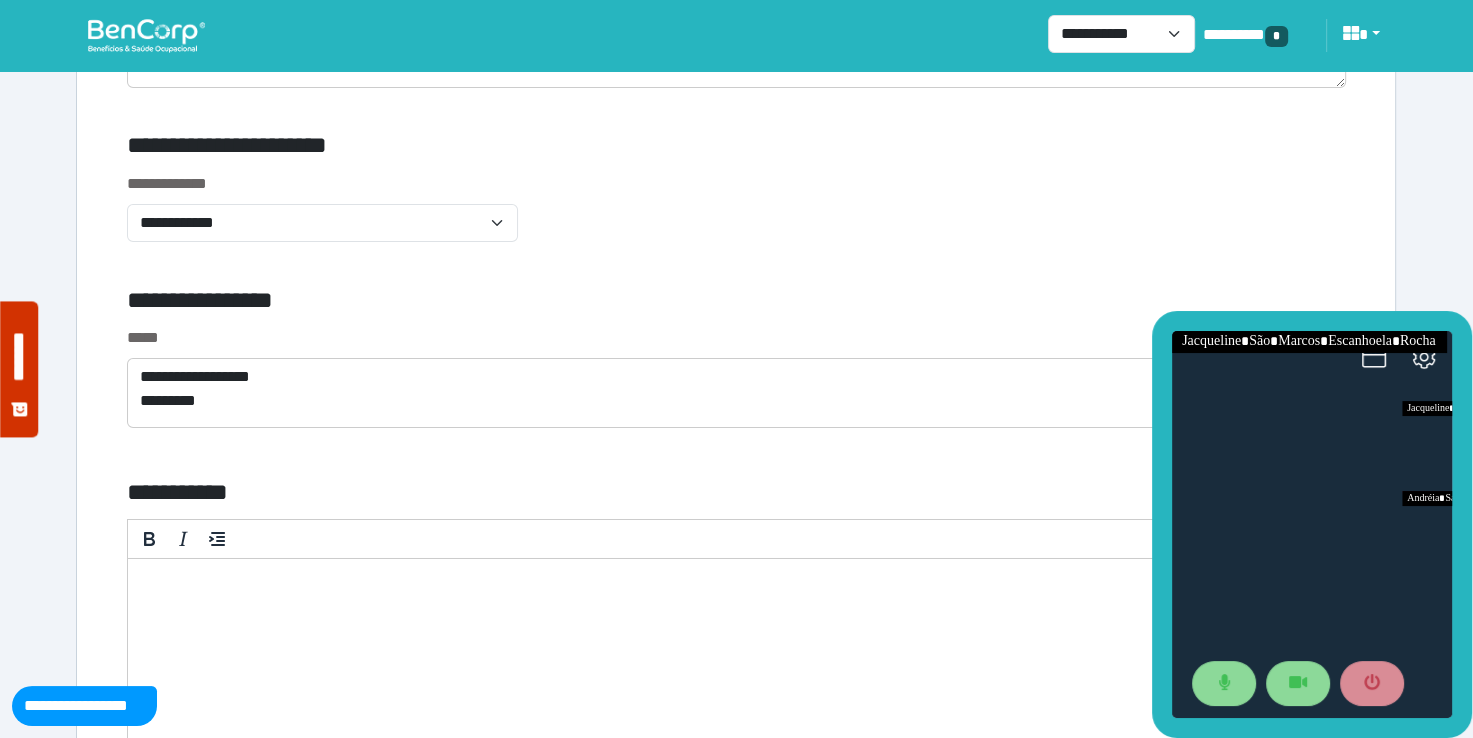 click 